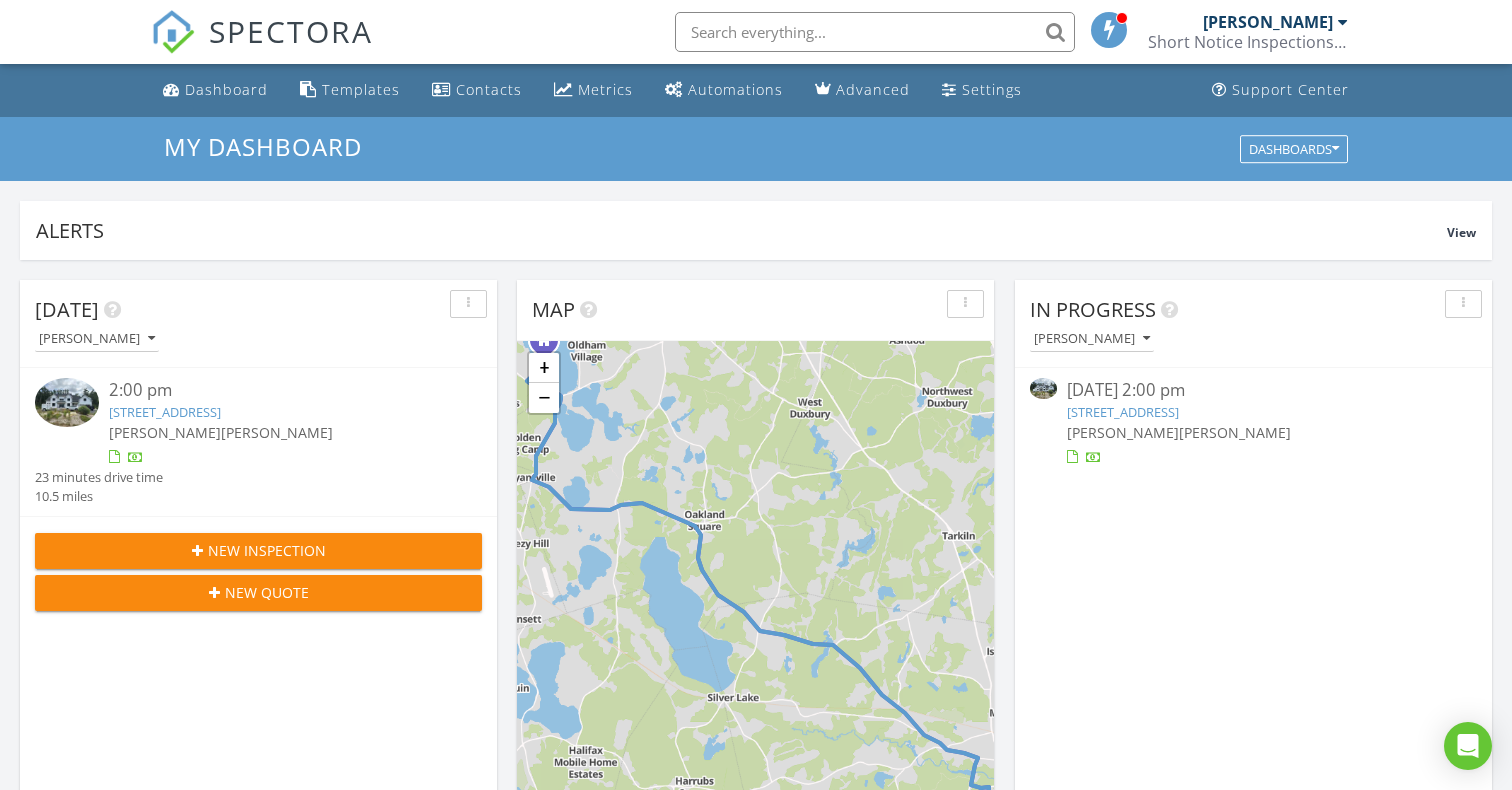scroll, scrollTop: 0, scrollLeft: 0, axis: both 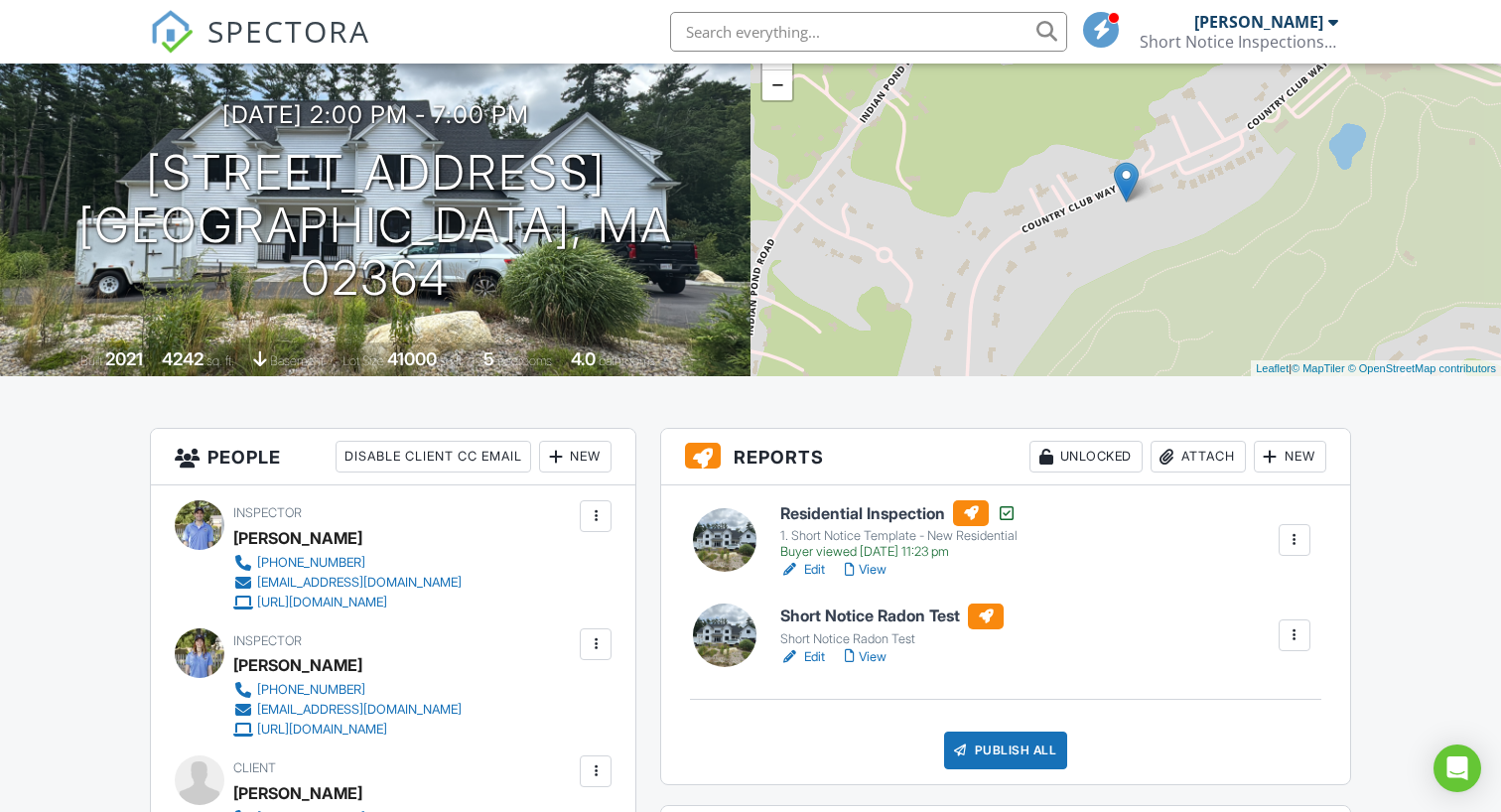 click on "Edit" at bounding box center [802, 570] 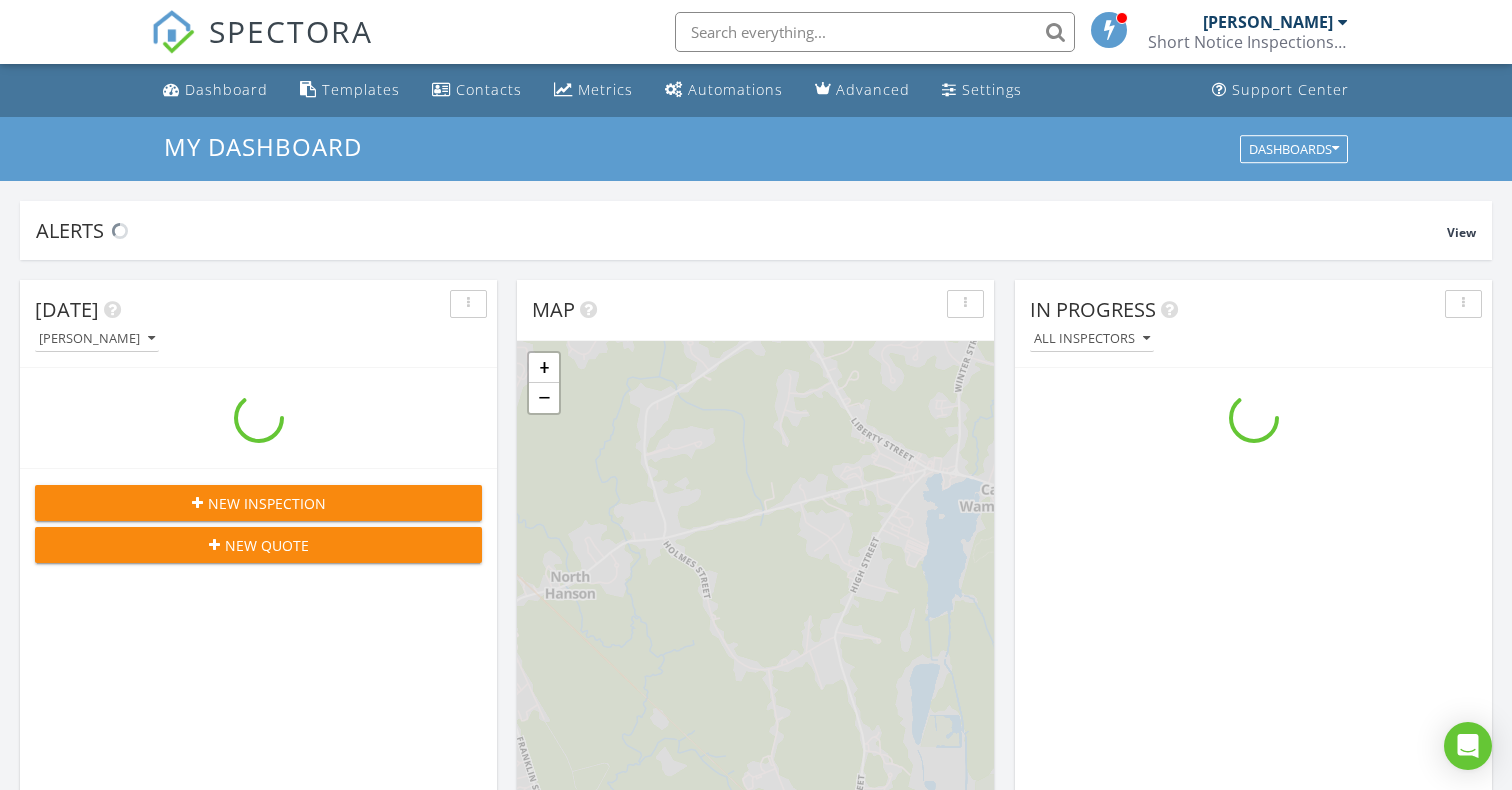 scroll, scrollTop: 0, scrollLeft: 0, axis: both 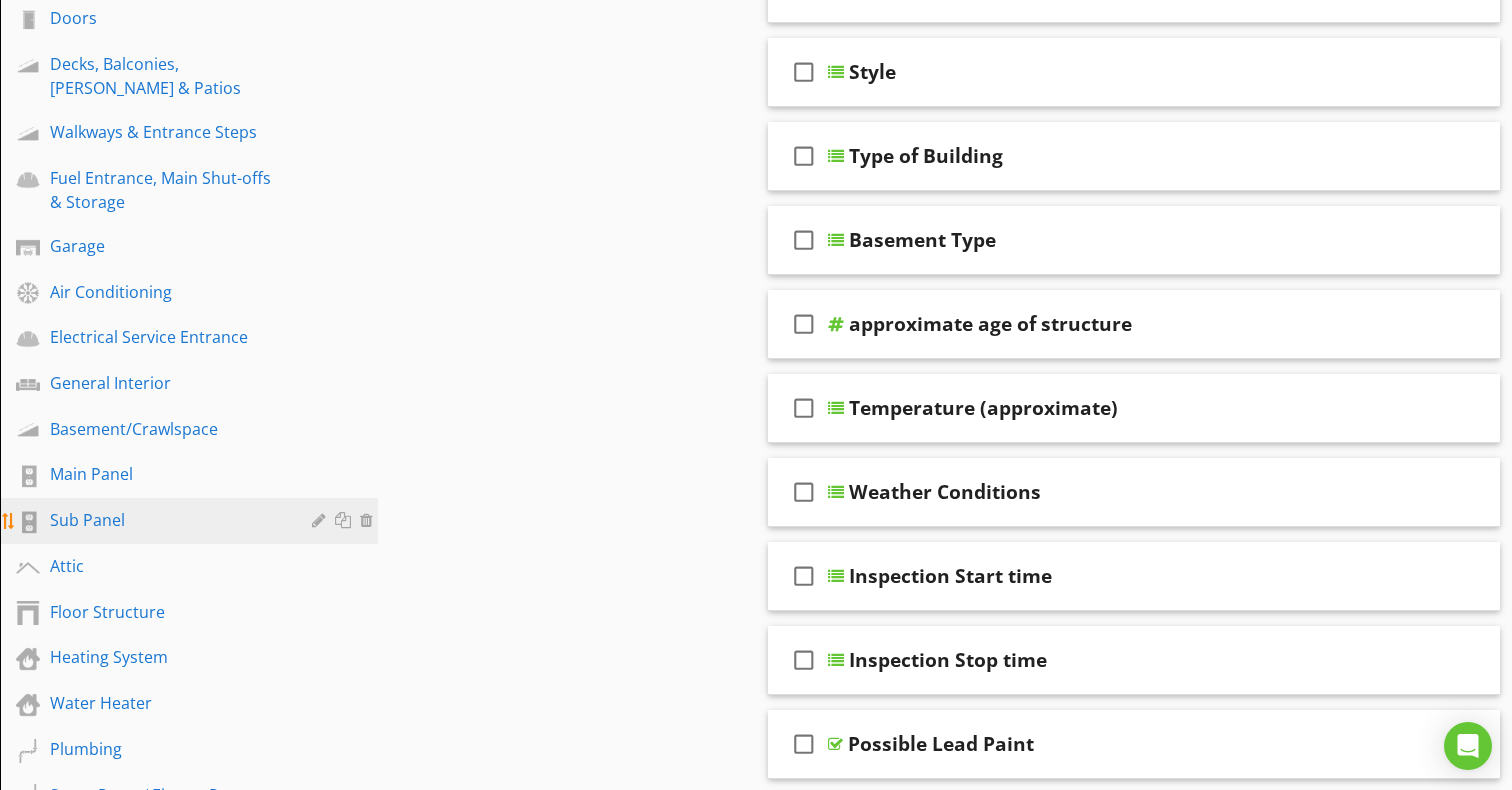 click on "Sub Panel" at bounding box center (166, 520) 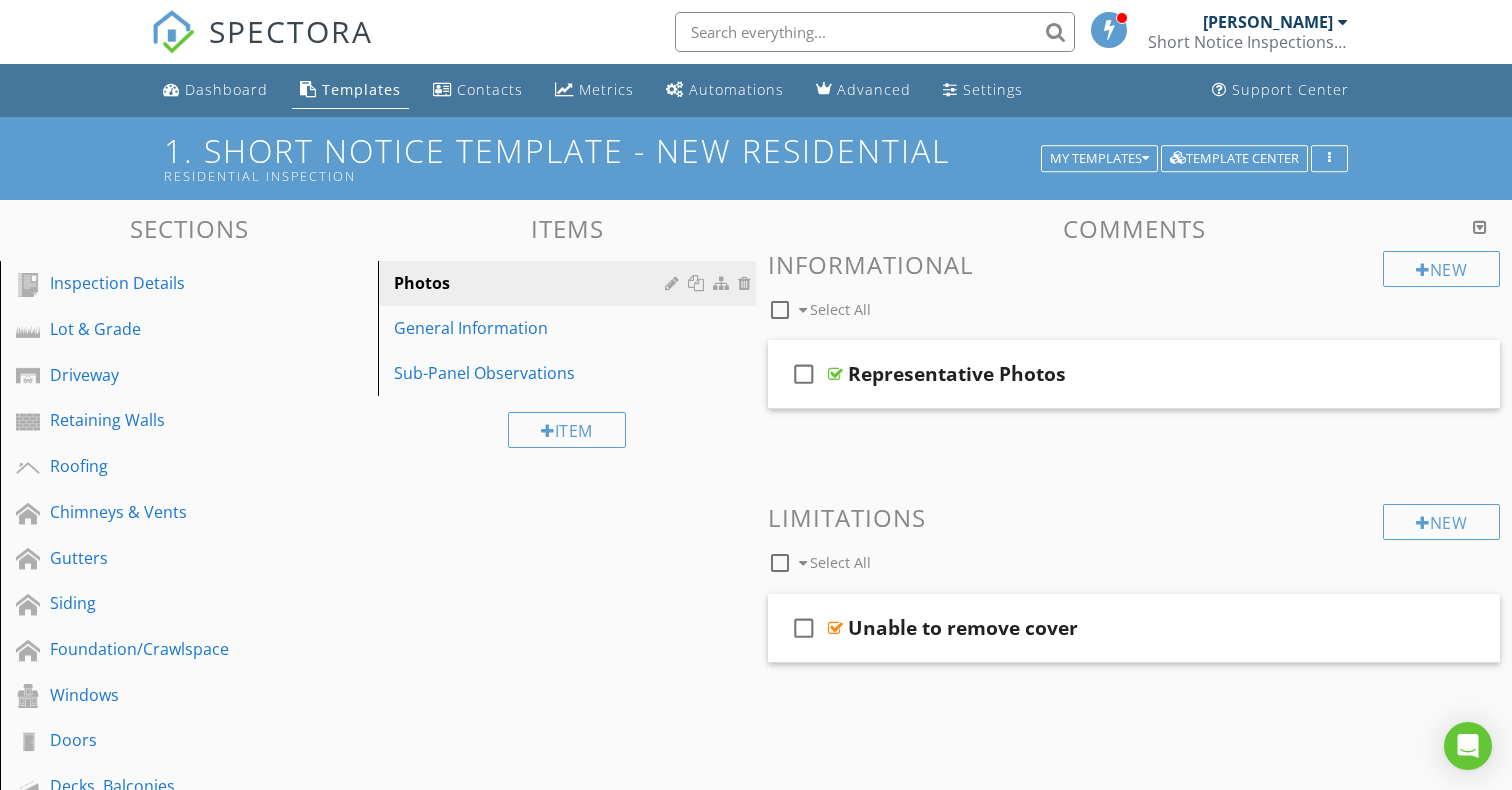 scroll, scrollTop: 0, scrollLeft: 0, axis: both 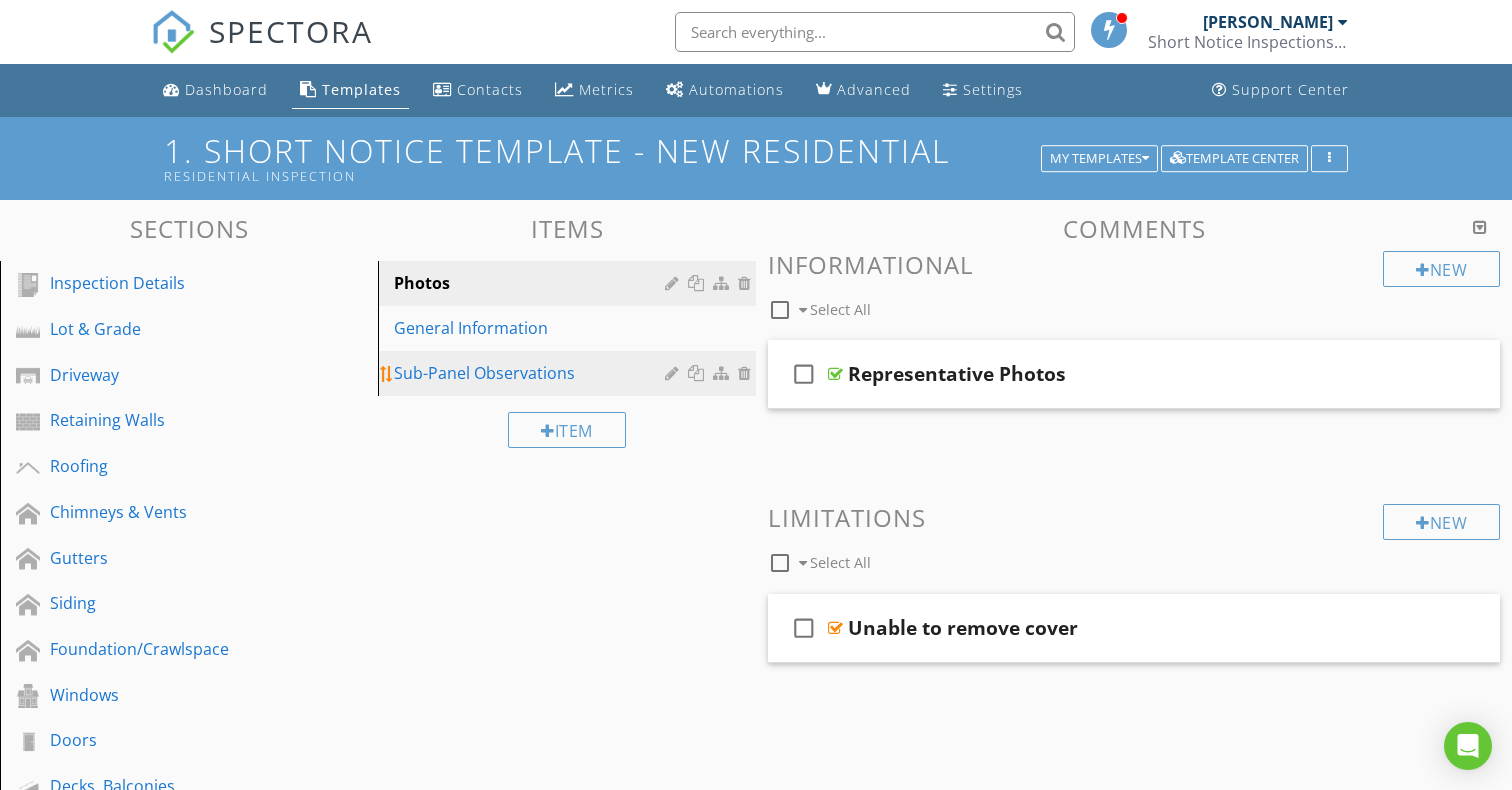 click on "Sub-Panel Observations" at bounding box center [570, 373] 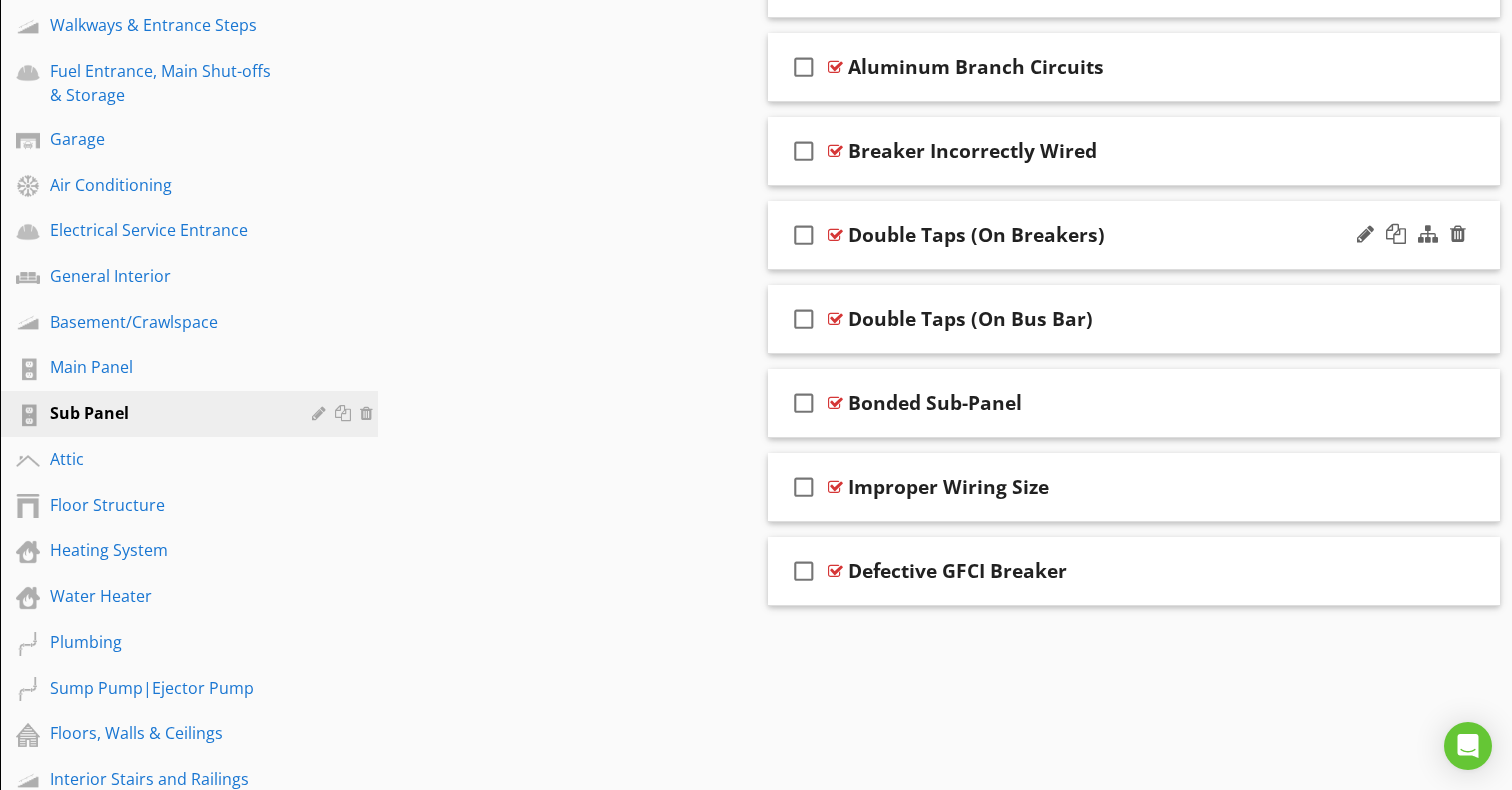 scroll, scrollTop: 850, scrollLeft: 0, axis: vertical 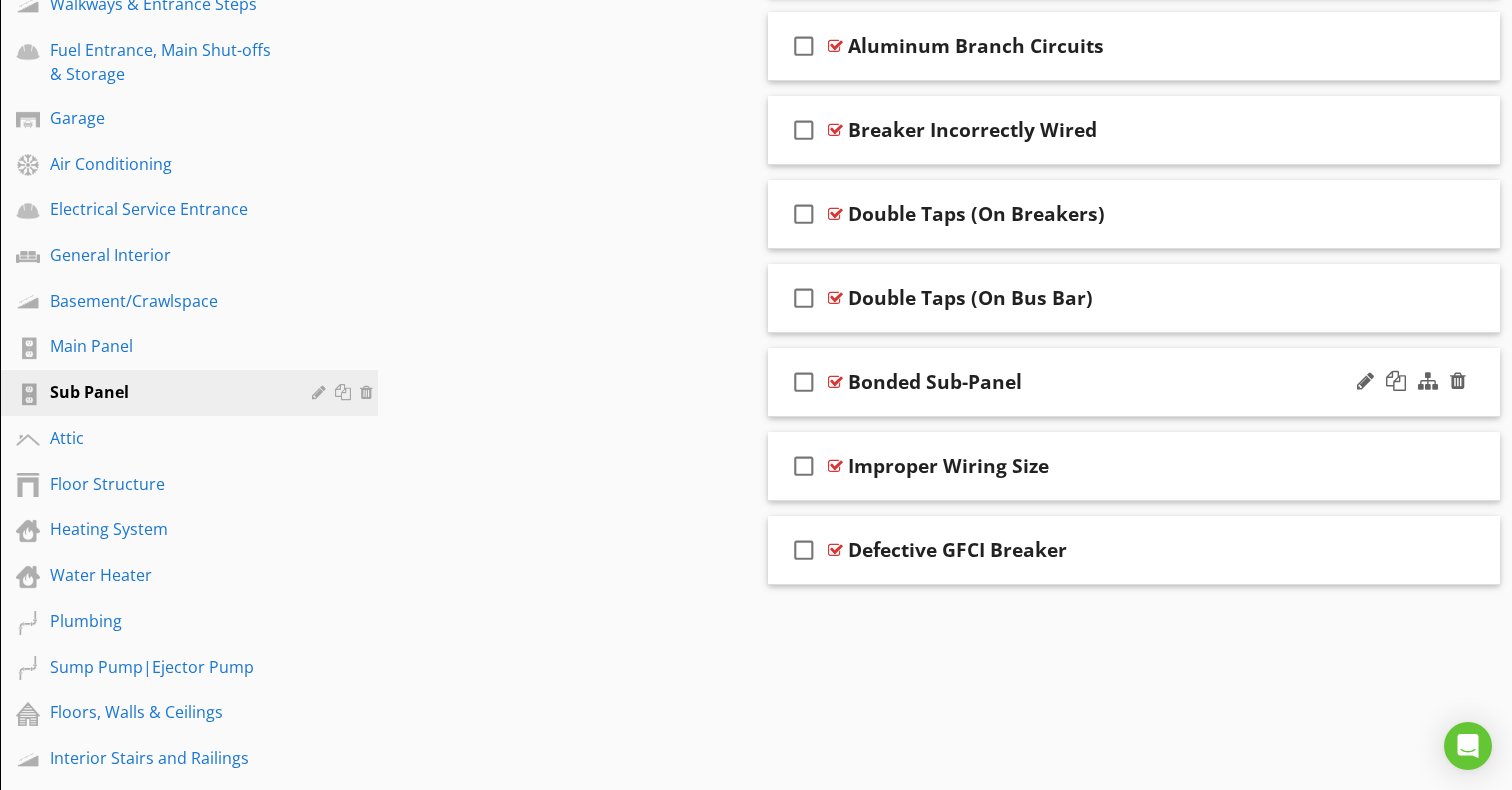 click on "Bonded Sub-Panel" at bounding box center [1107, 382] 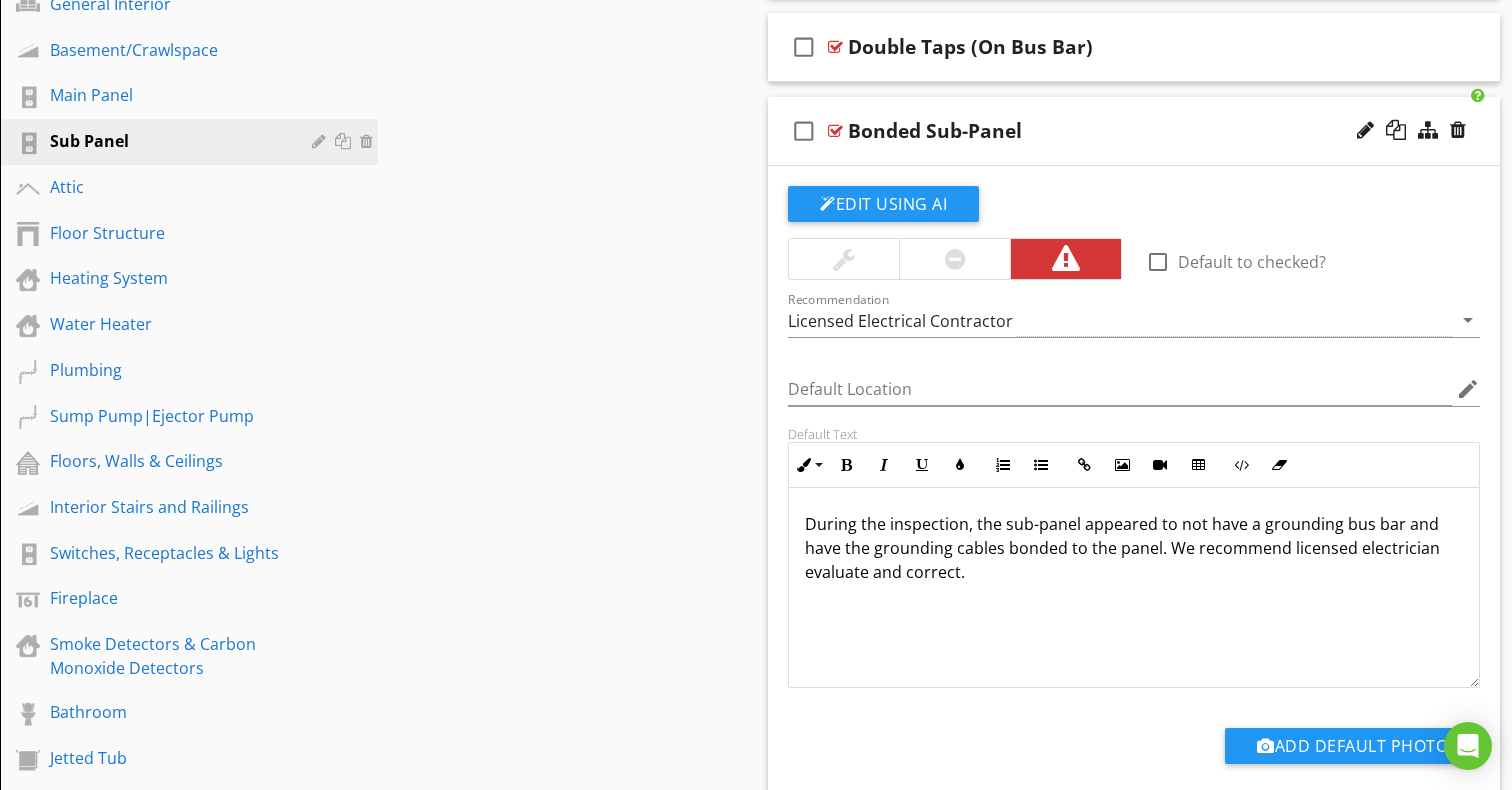 scroll, scrollTop: 1120, scrollLeft: 0, axis: vertical 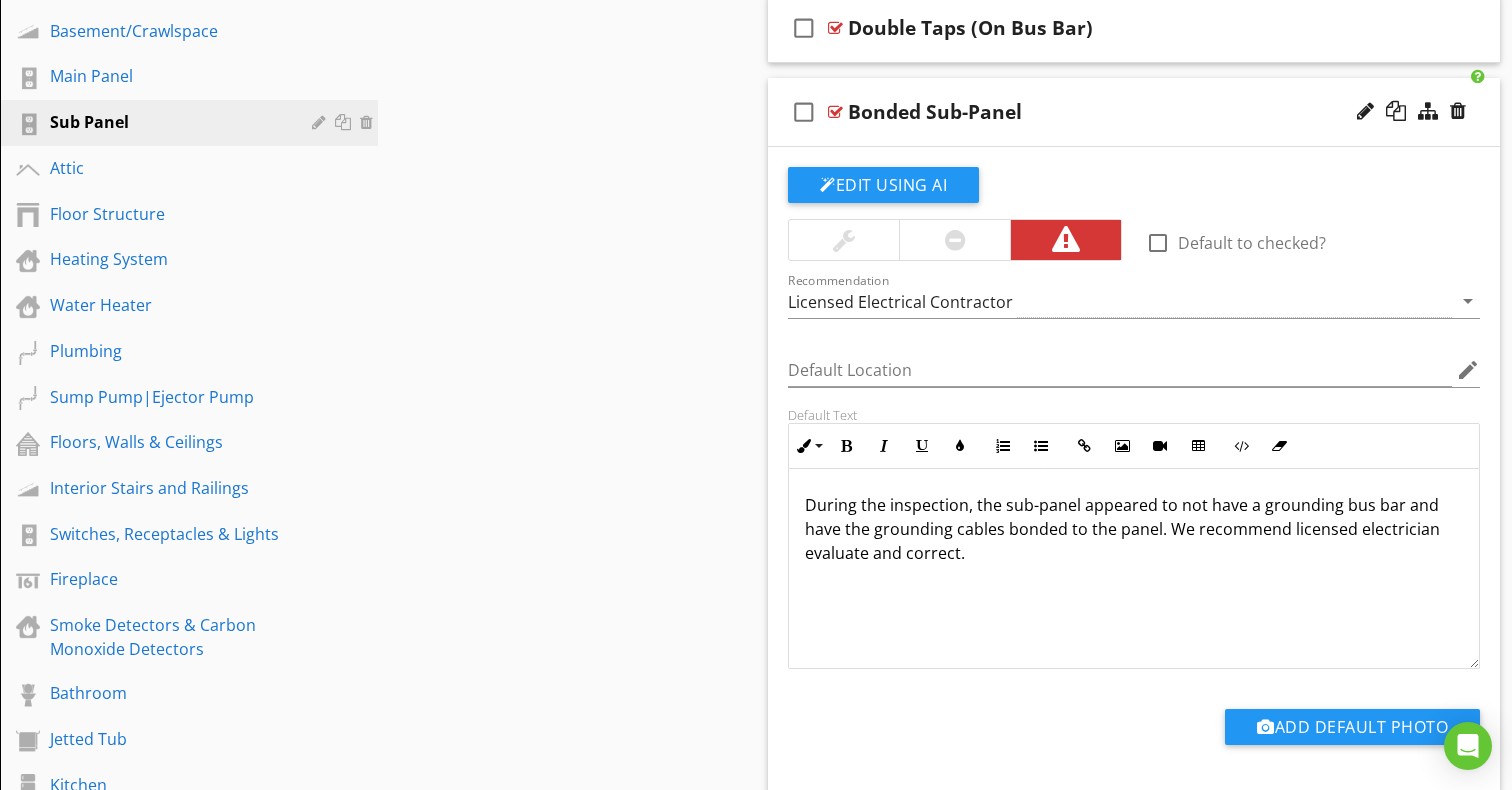 click on "During the inspection, the sub-panel appeared to not have a grounding bus bar and have the grounding cables bonded to the panel. We recommend licensed electrician evaluate and correct." at bounding box center (1134, 569) 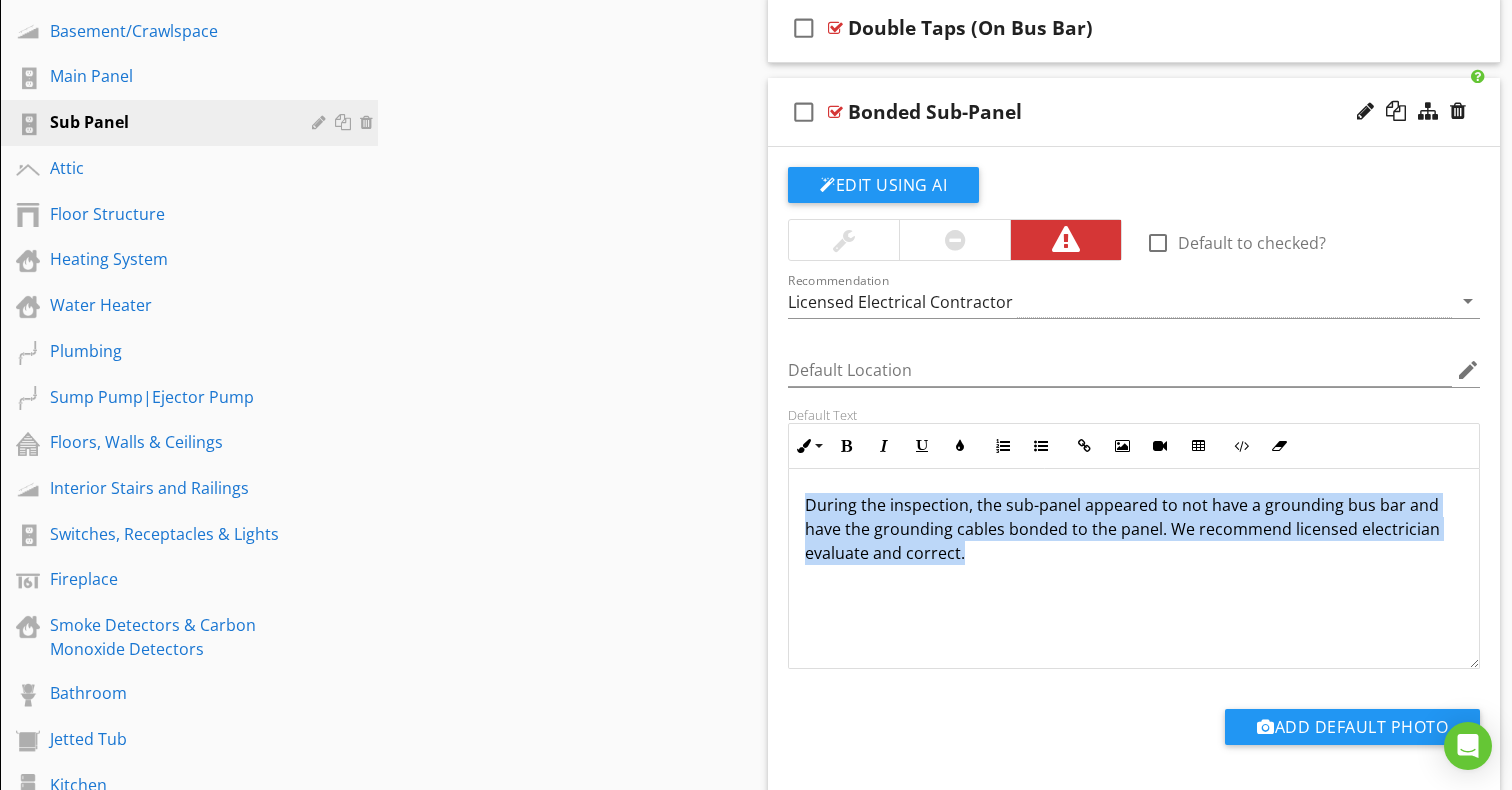 drag, startPoint x: 1016, startPoint y: 564, endPoint x: 872, endPoint y: 484, distance: 164.73009 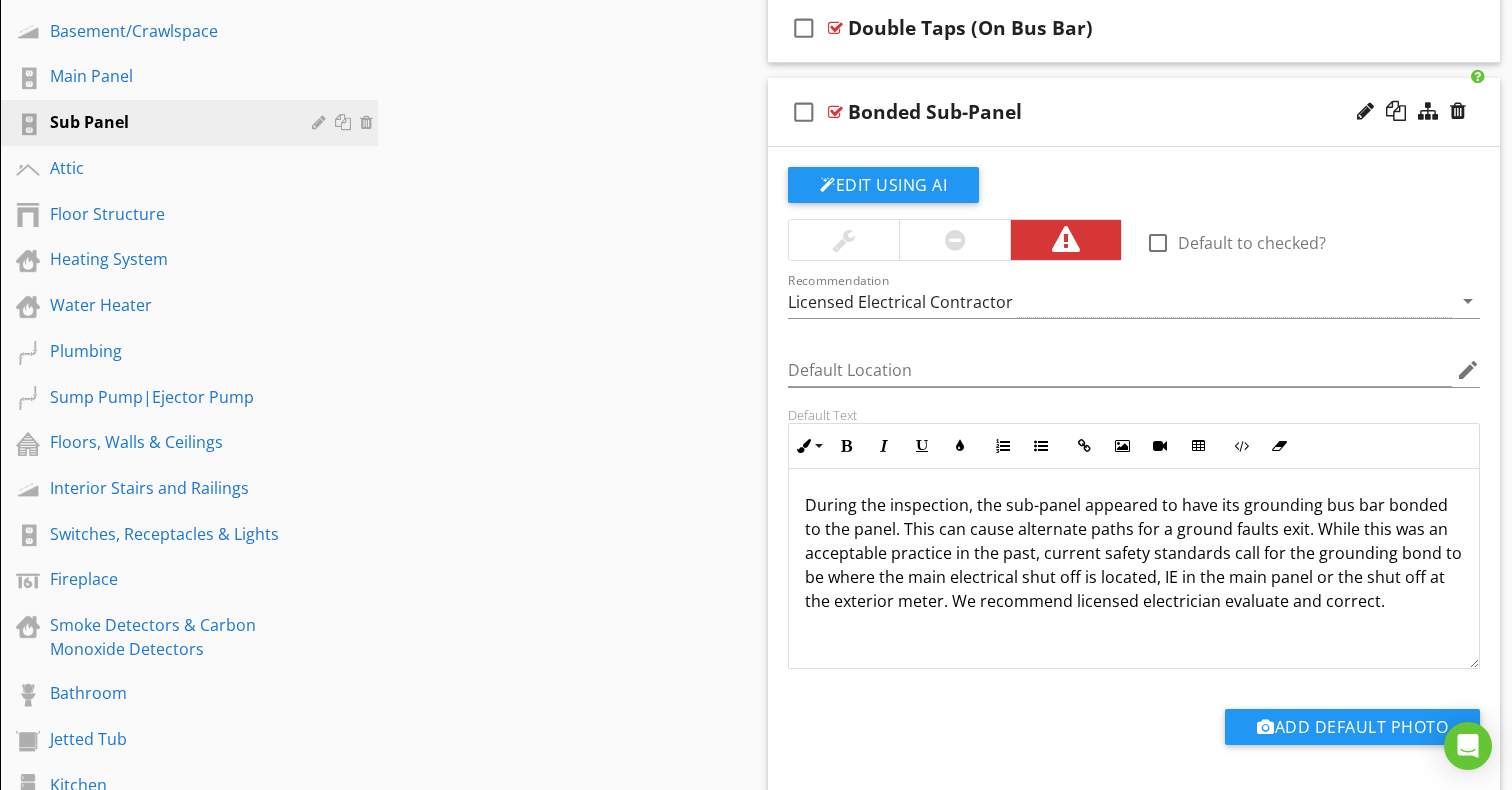 click on "Sections
Inspection Details           Lot & Grade           Driveway           Retaining Walls           Roofing           Chimneys & Vents           Gutters           Siding           Foundation/Crawlspace           Windows           Doors           Decks, Balconies, Porches & Patios           Walkways & Entrance Steps           Fuel Entrance, Main Shut-offs & Storage           Garage           Air Conditioning           Electrical Service Entrance           General Interior           Basement/Crawlspace           Main Panel           Sub Panel           Attic           Floor Structure           Heating System           Water Heater           Plumbing           Sump Pump|Ejector Pump           Floors, Walls & Ceilings           Interior Stairs and Railings           Switches, Receptacles & Lights           Fireplace           Smoke Detectors & Carbon Monoxide Detectors           Bathroom           Jetted Tub           Kitchen           Laundry Room           Pests" at bounding box center (756, 112) 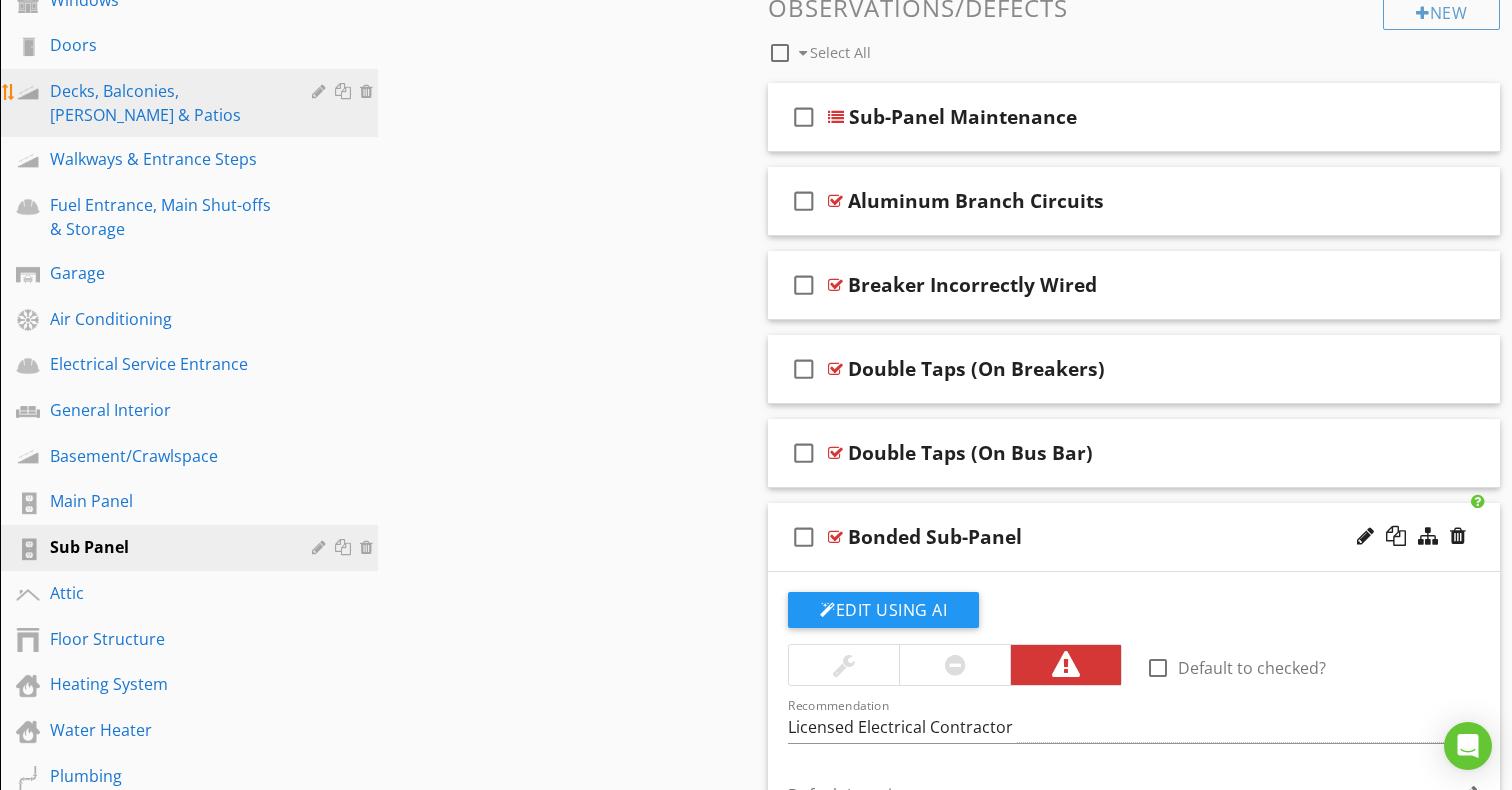 scroll, scrollTop: 698, scrollLeft: 0, axis: vertical 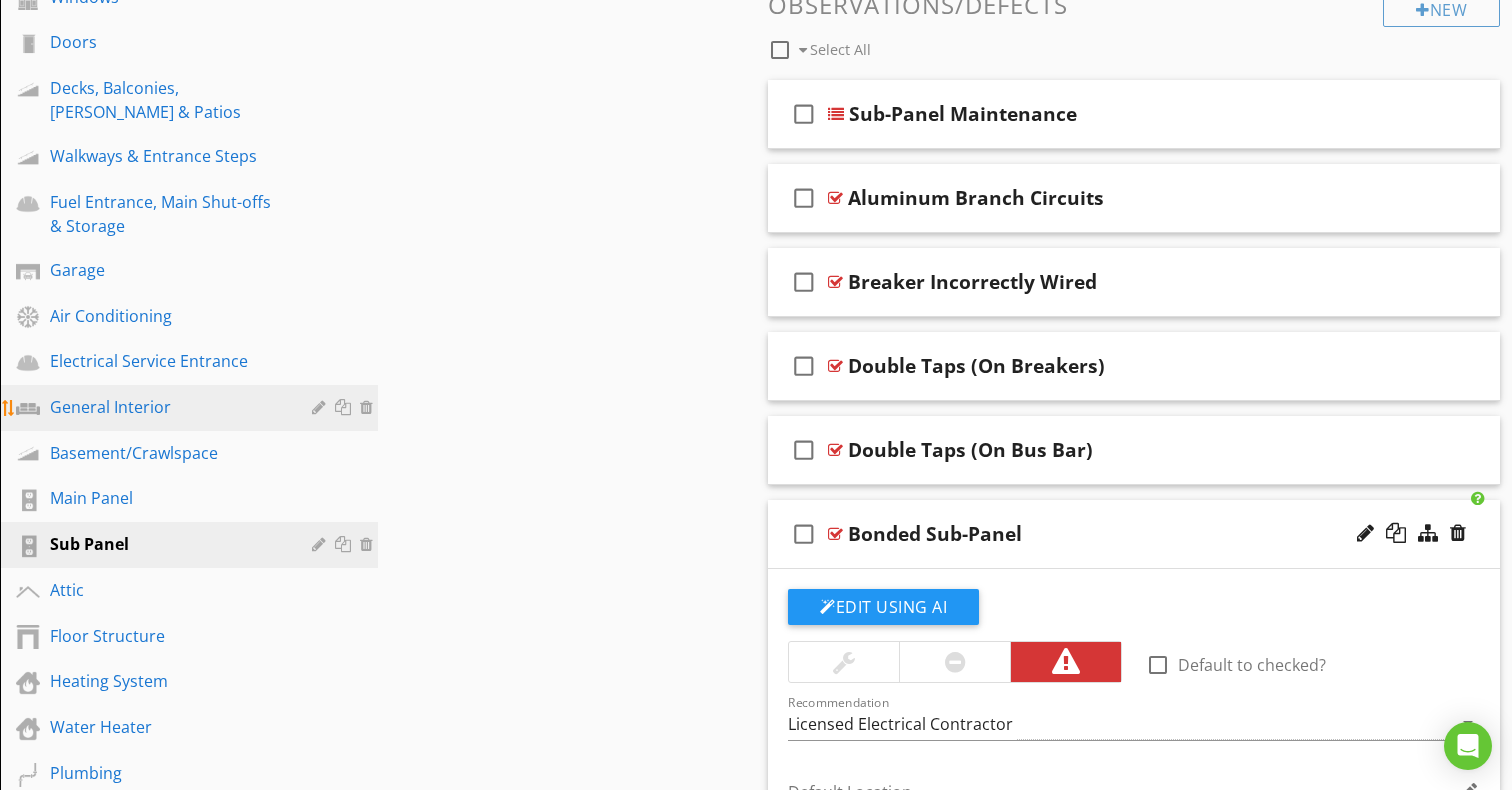 click on "General Interior" at bounding box center [166, 407] 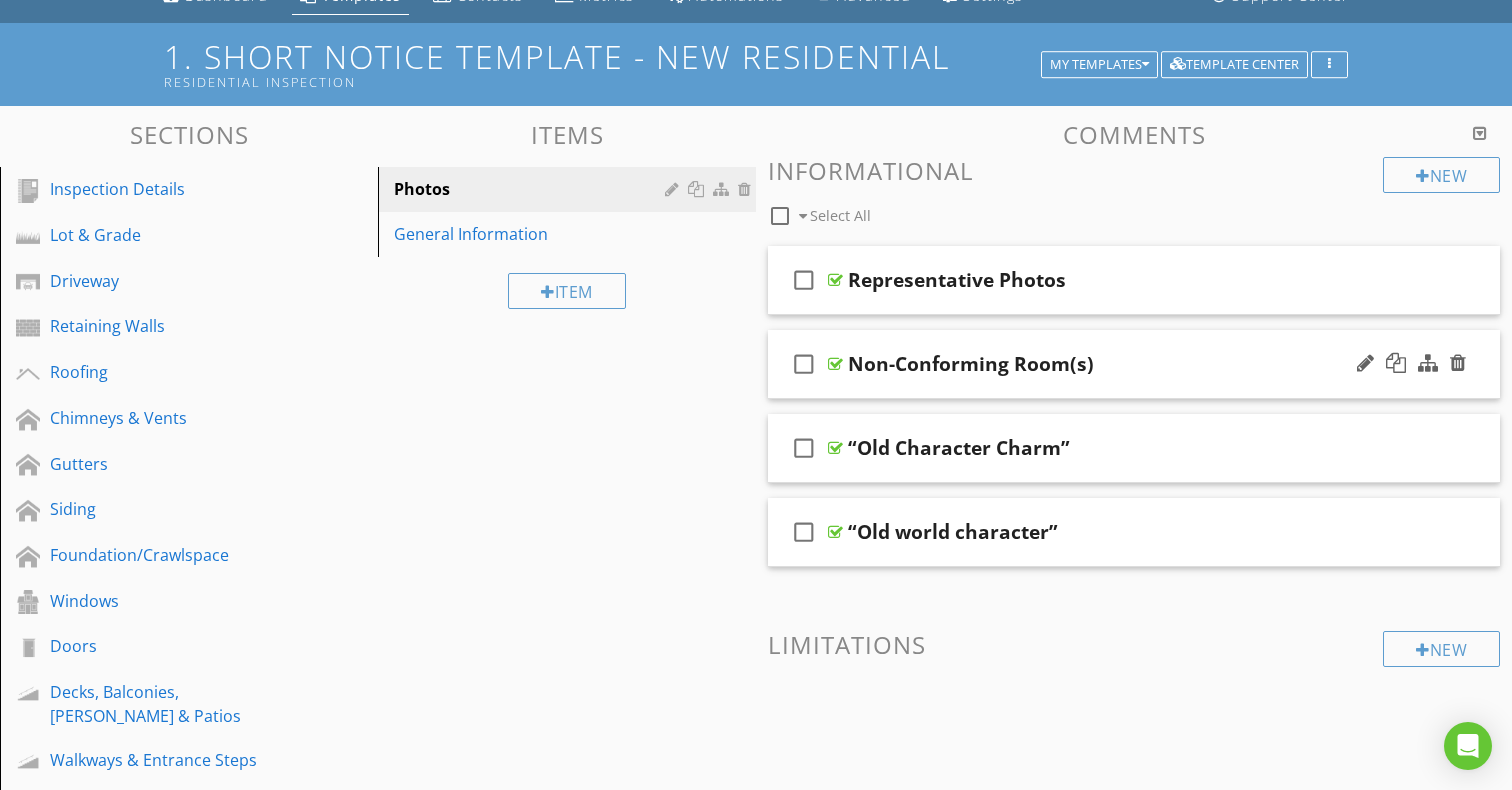 scroll, scrollTop: 92, scrollLeft: 0, axis: vertical 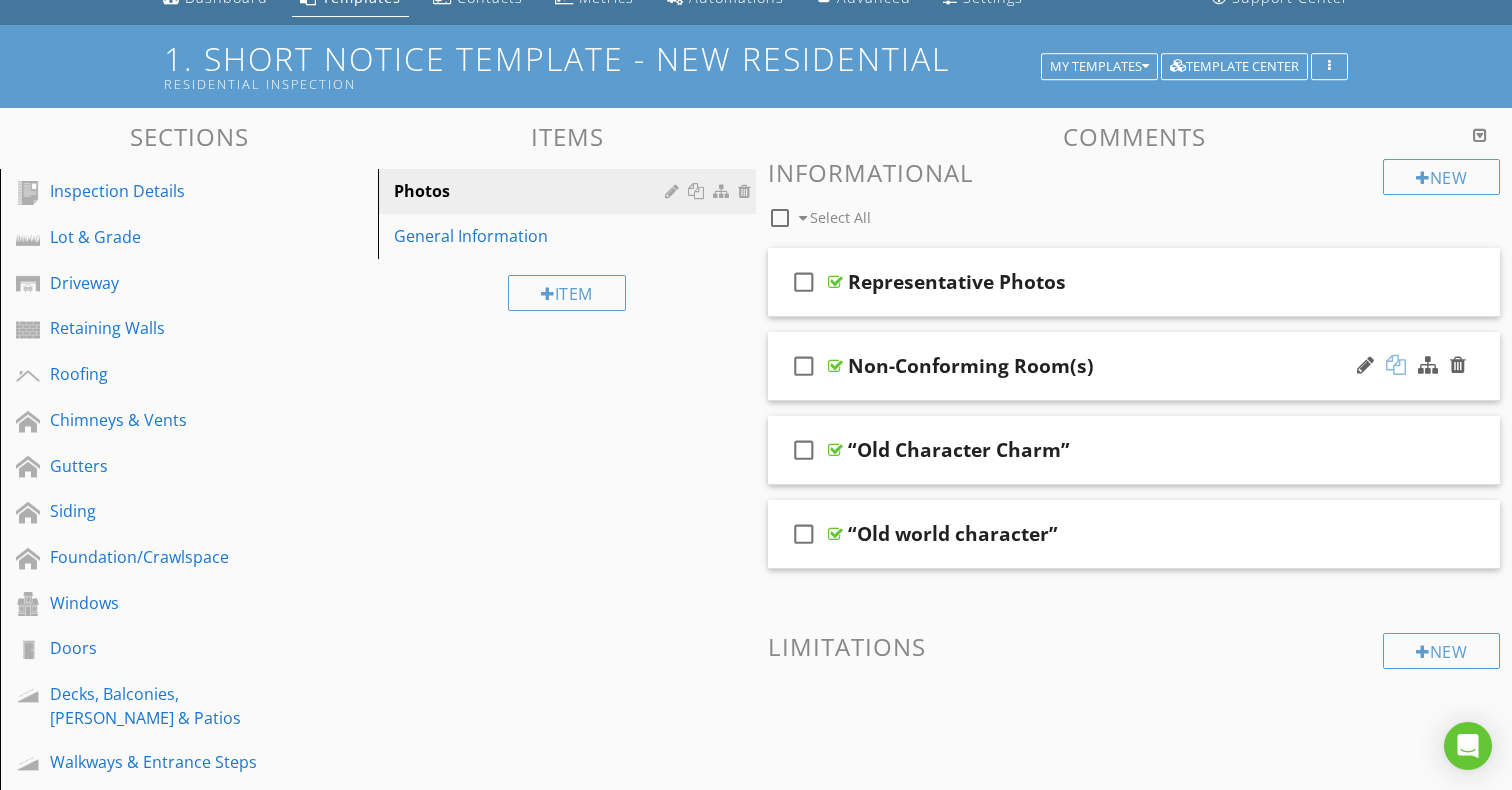 click at bounding box center (1396, 365) 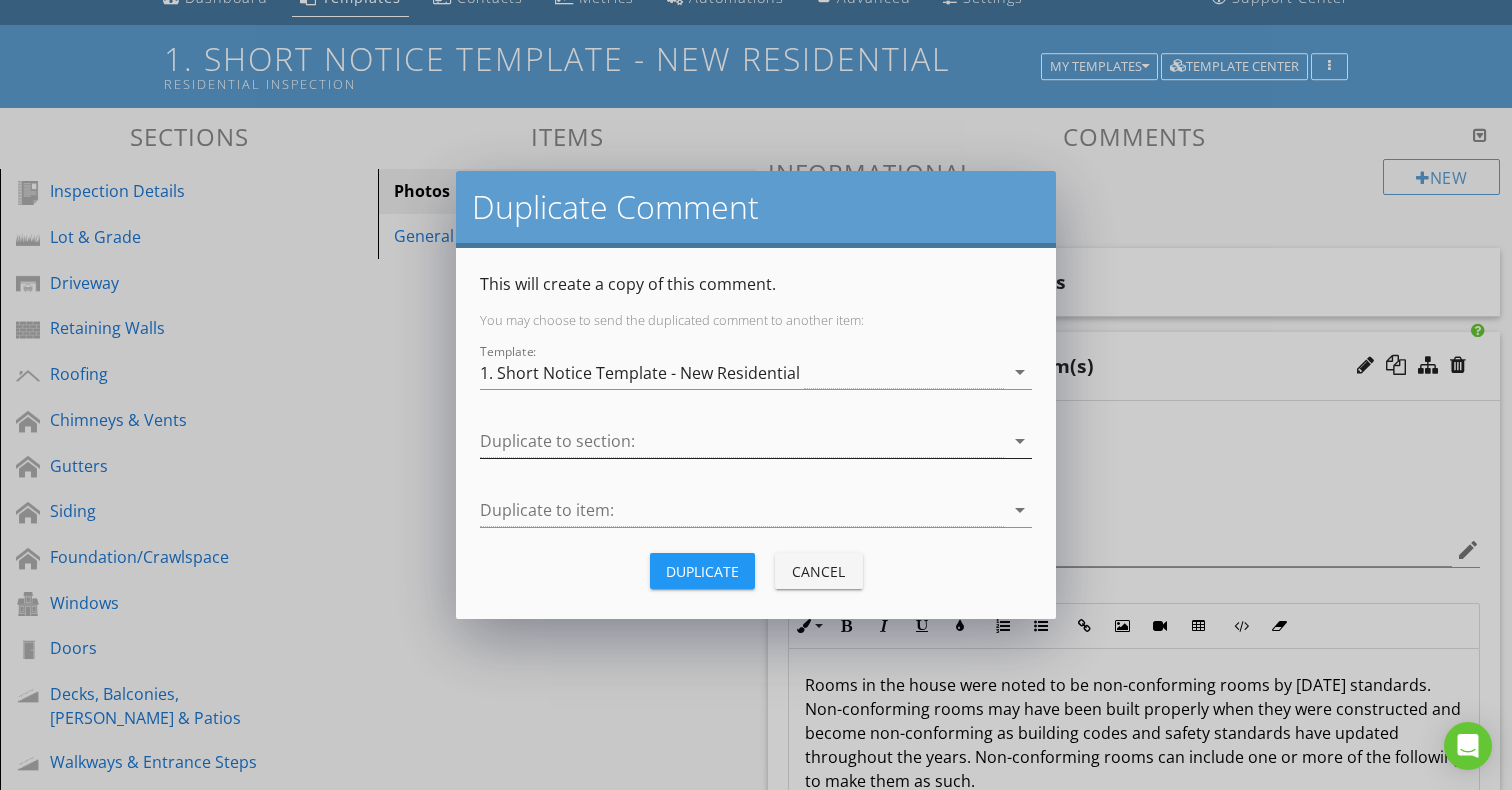 click at bounding box center [742, 441] 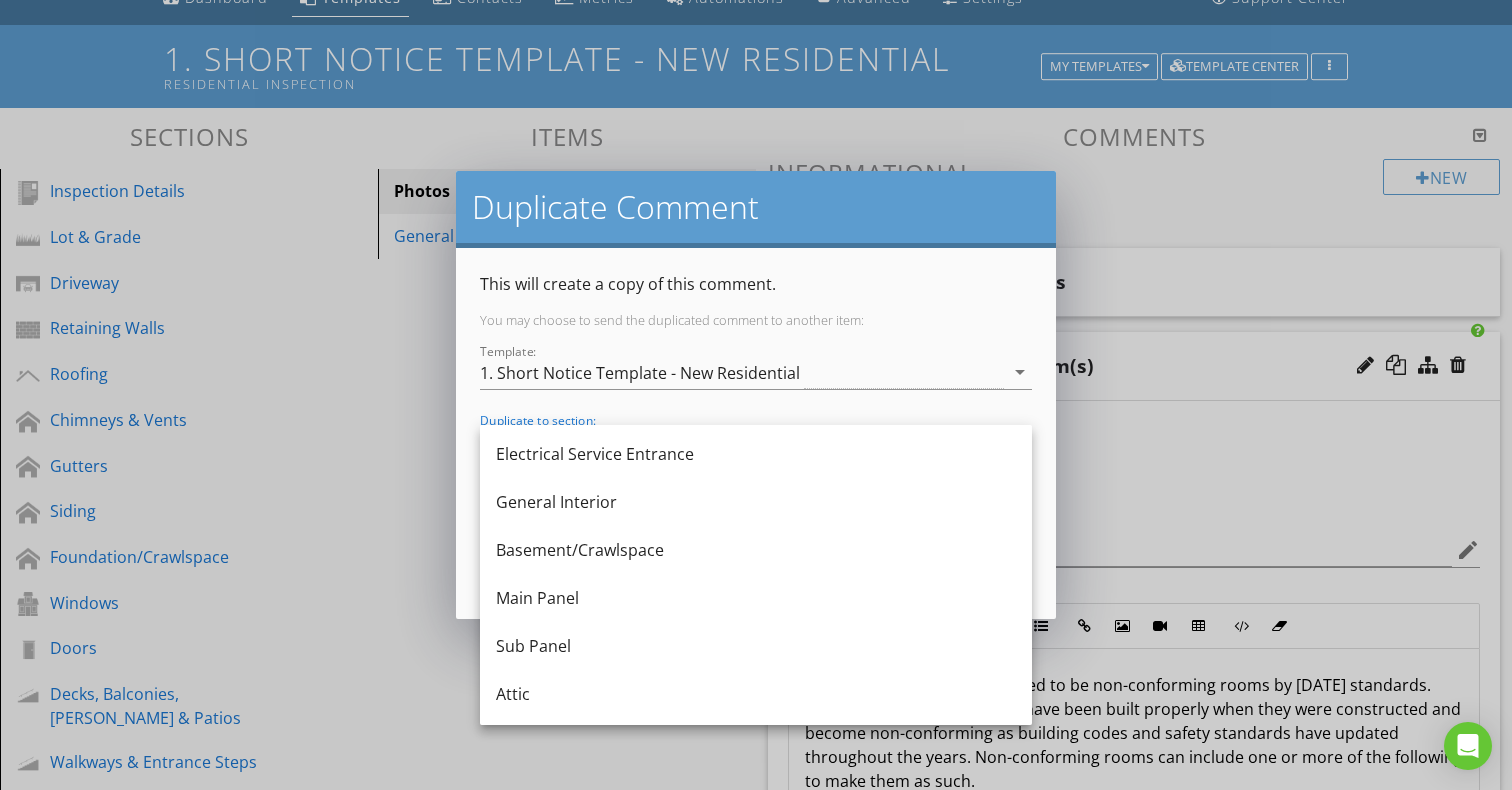 scroll, scrollTop: 765, scrollLeft: 0, axis: vertical 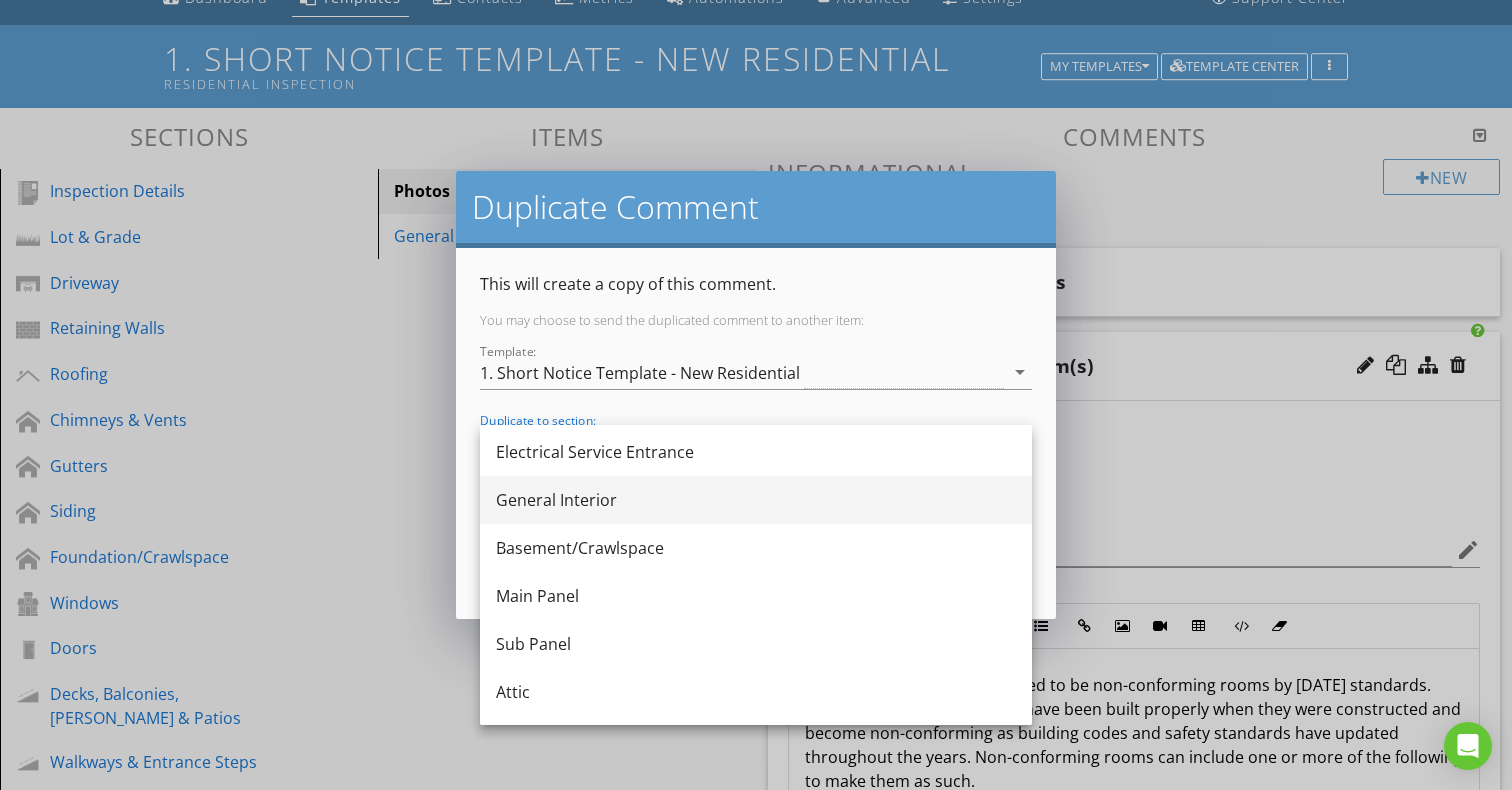 click on "General Interior" at bounding box center (756, 500) 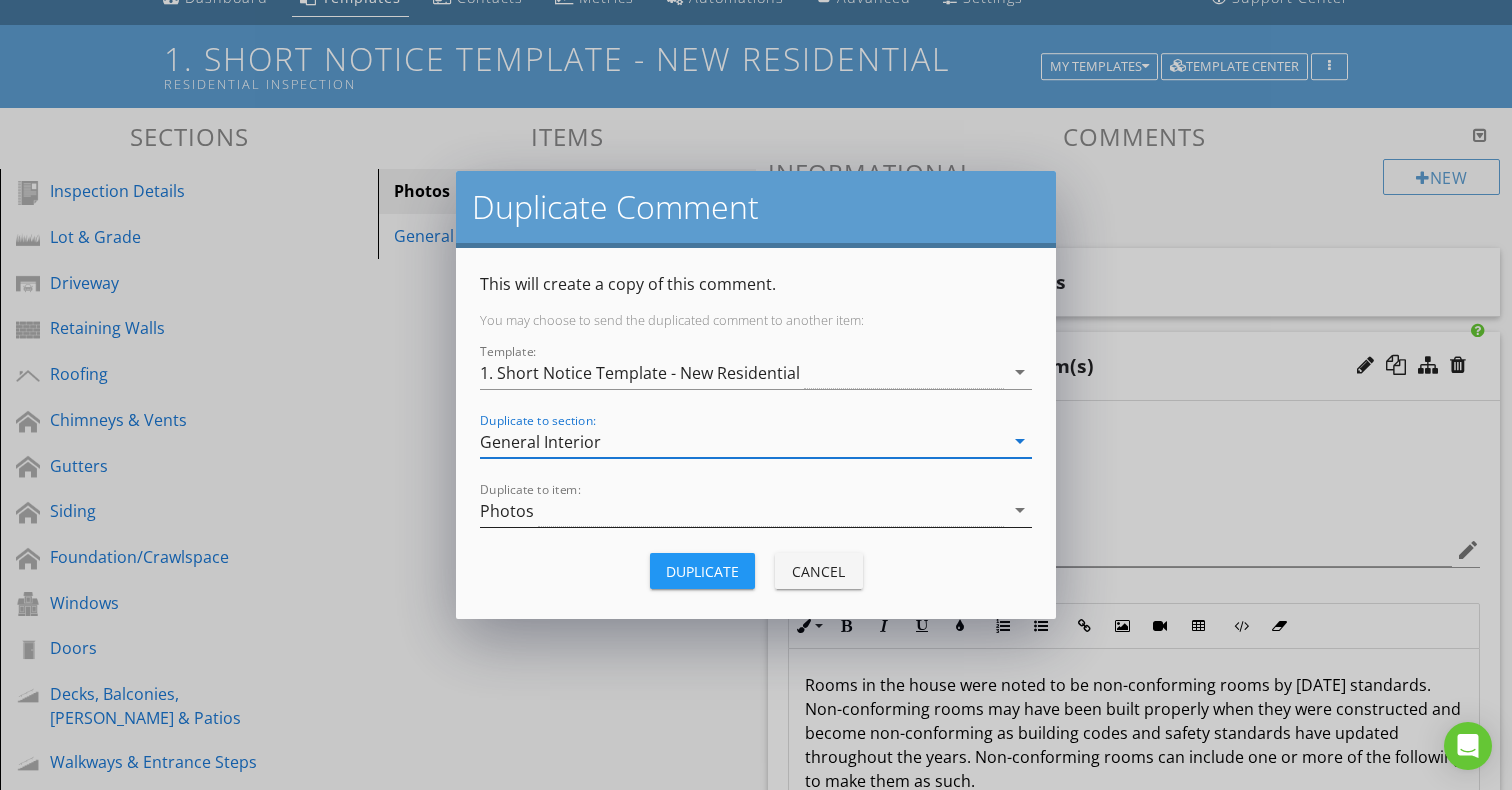 click on "Photos" at bounding box center (742, 510) 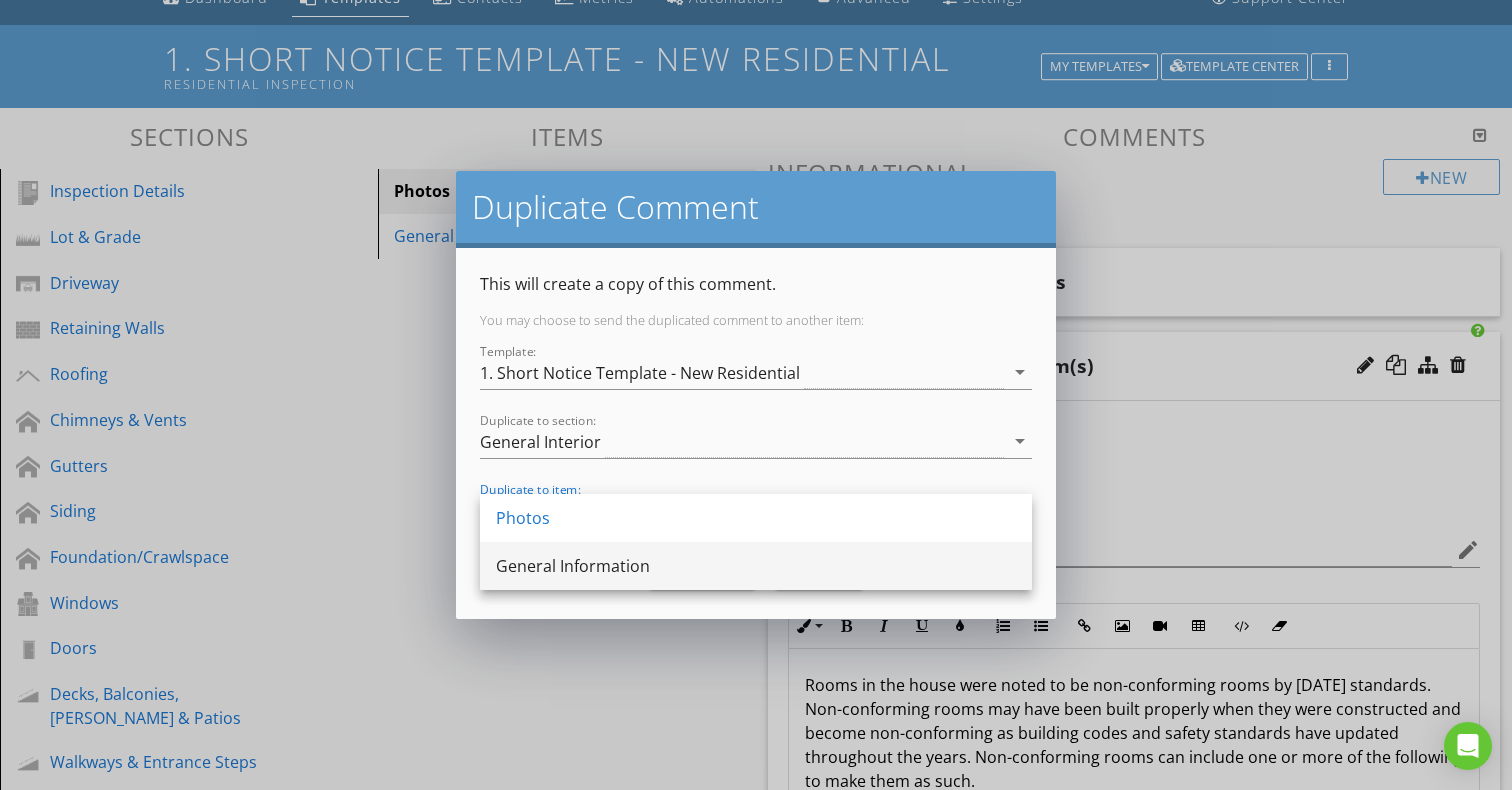 click on "General Information" at bounding box center [756, 566] 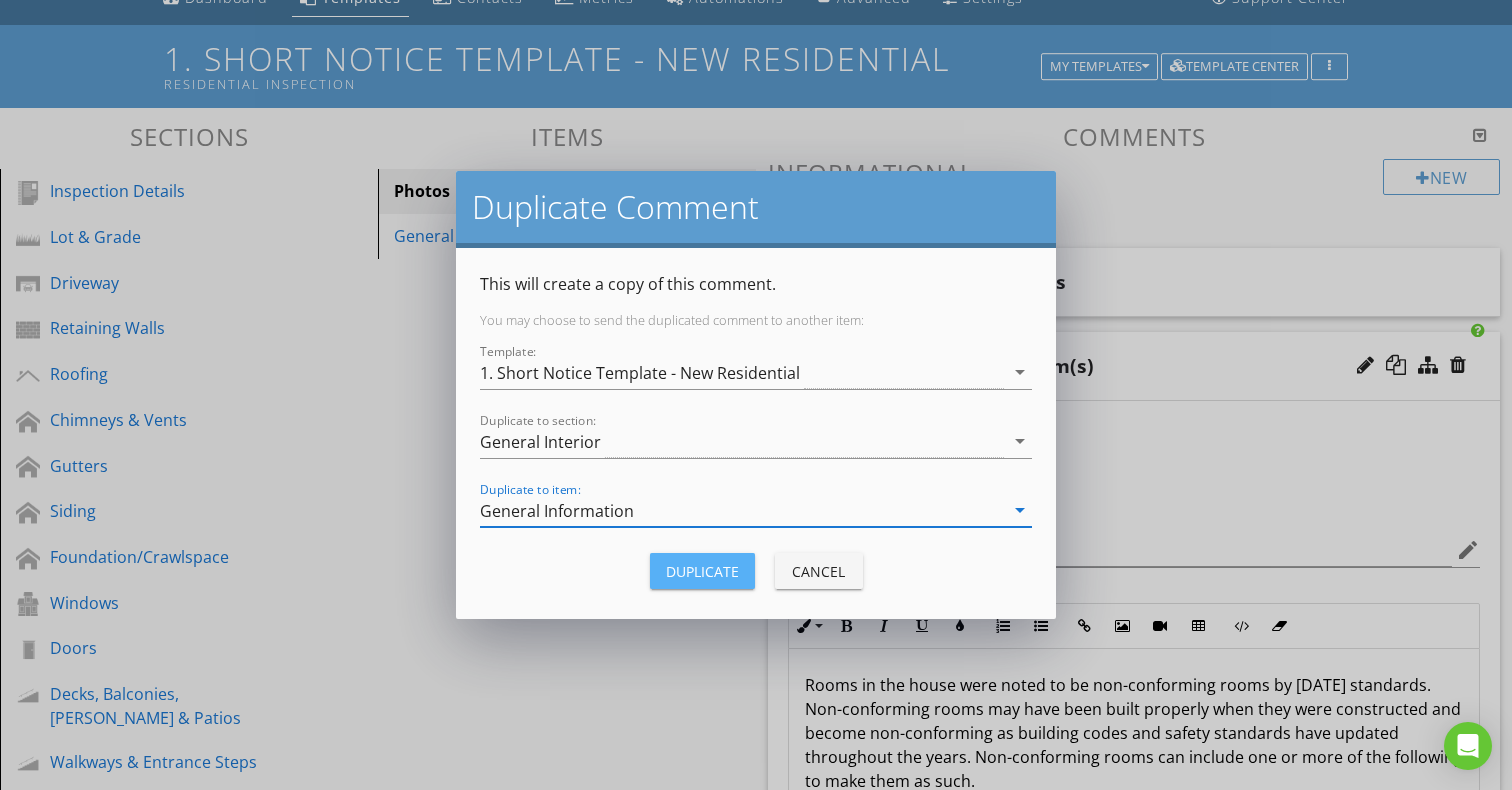click on "Duplicate" at bounding box center [702, 571] 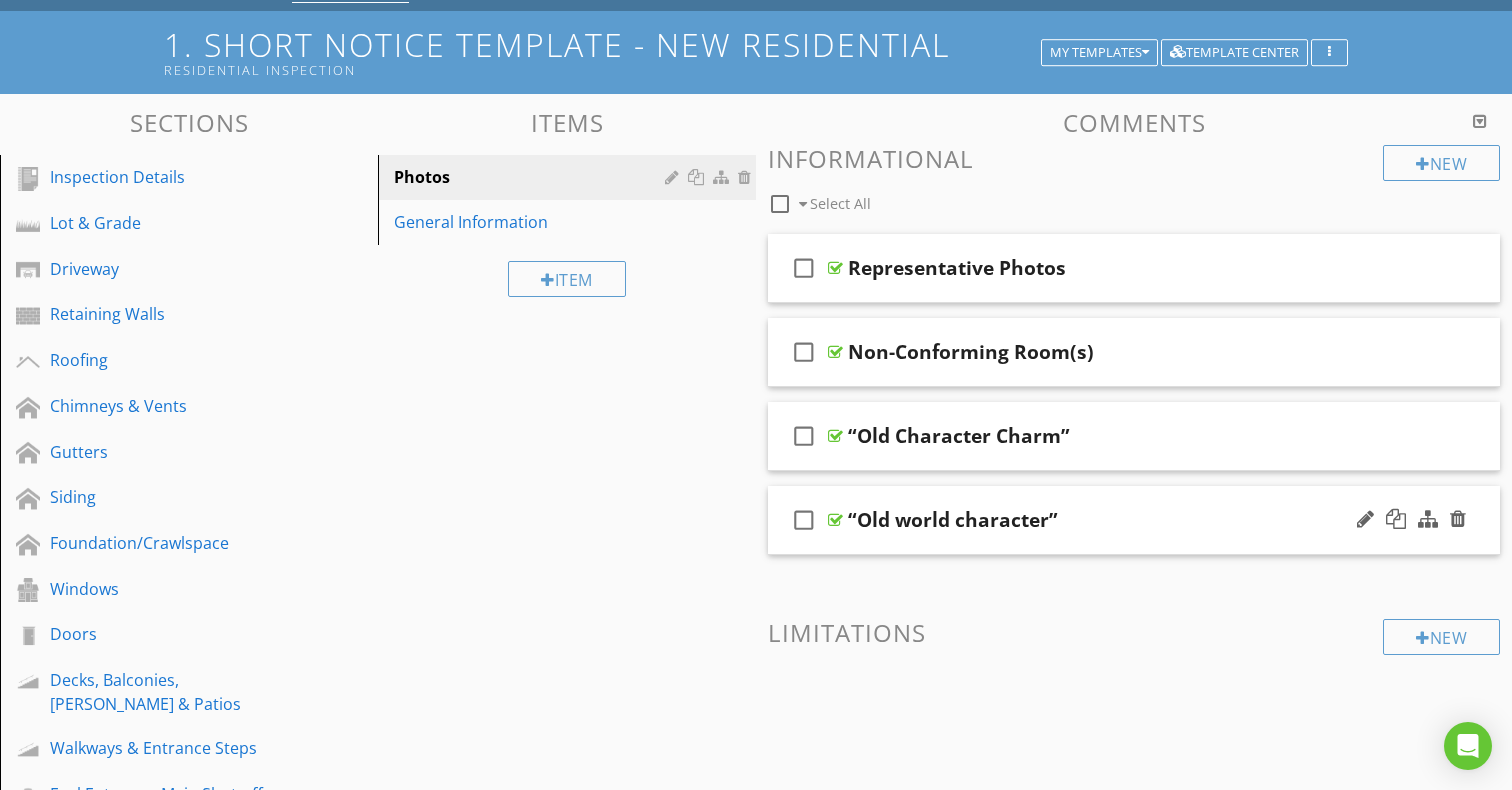 scroll, scrollTop: 106, scrollLeft: 0, axis: vertical 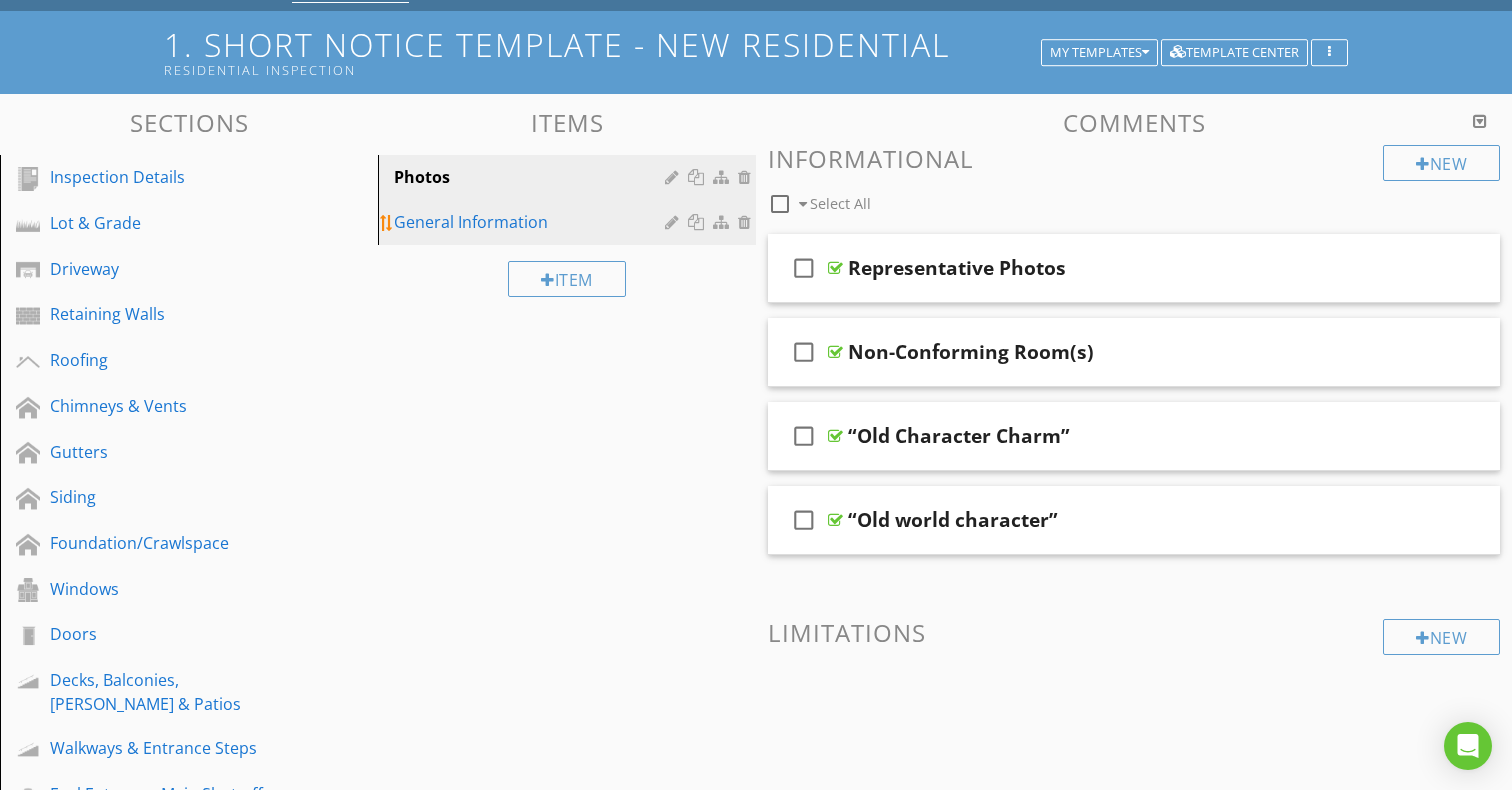 click on "General Information" at bounding box center (532, 222) 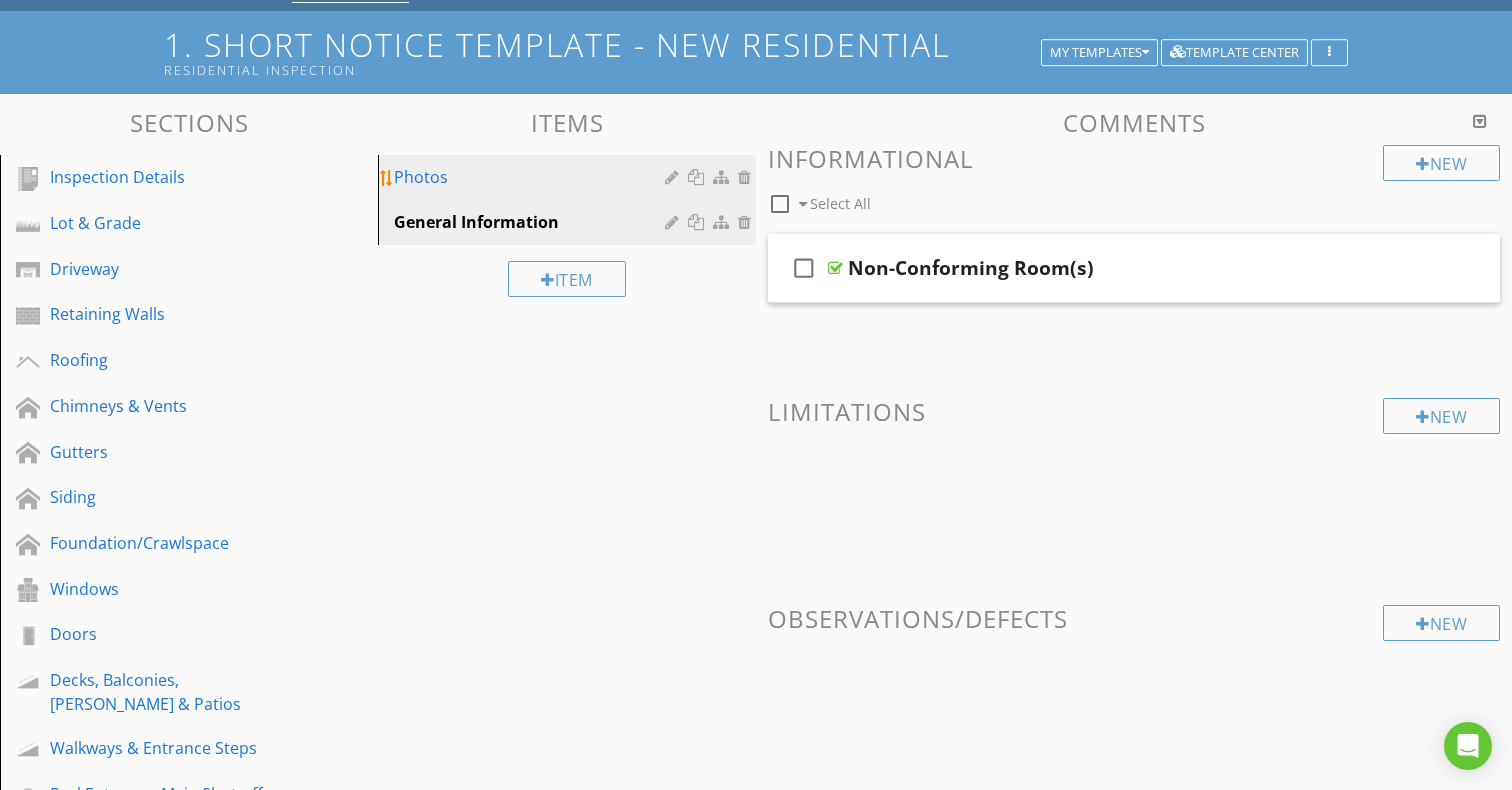click on "Photos" at bounding box center [532, 177] 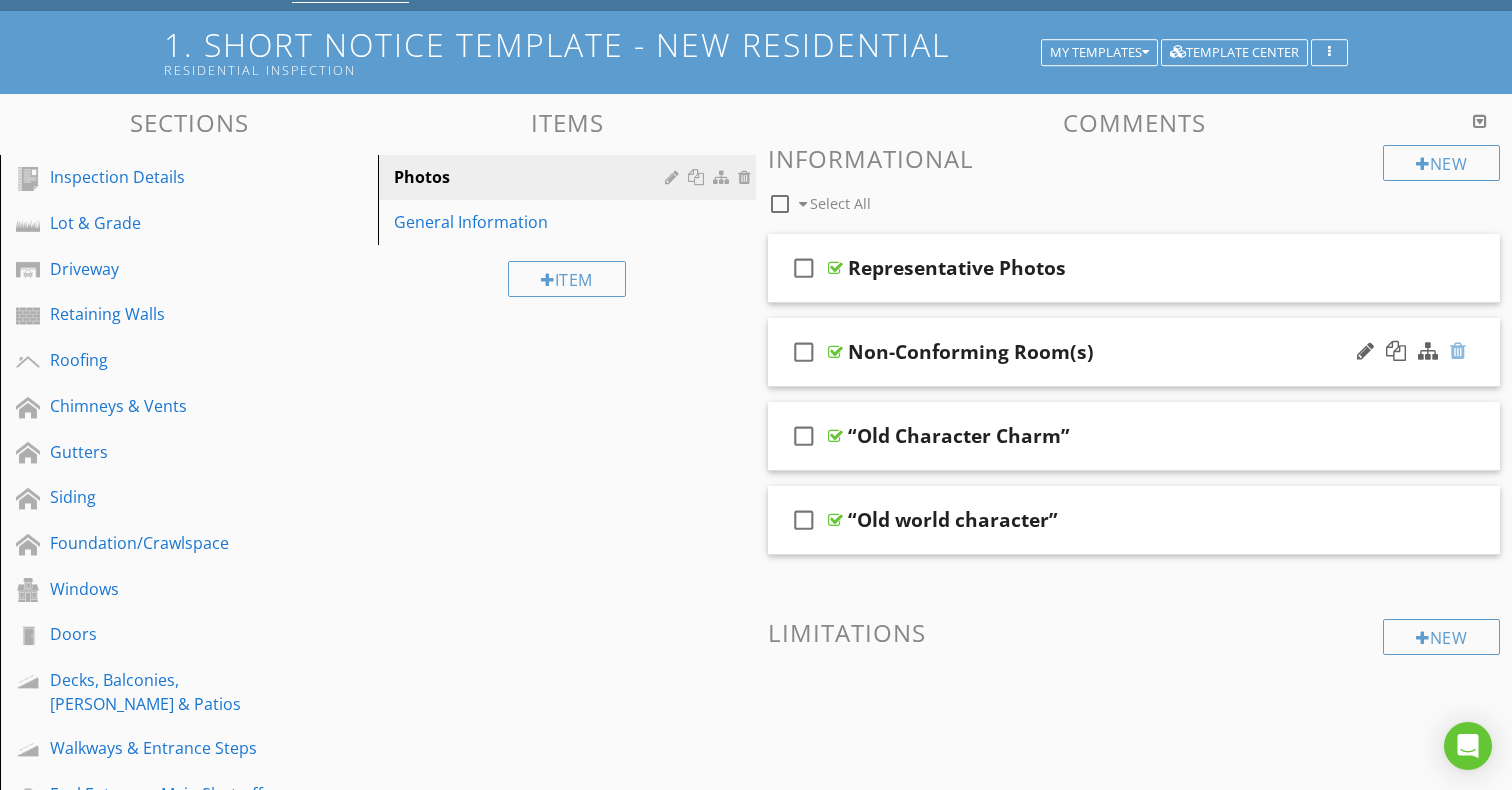click at bounding box center [1458, 351] 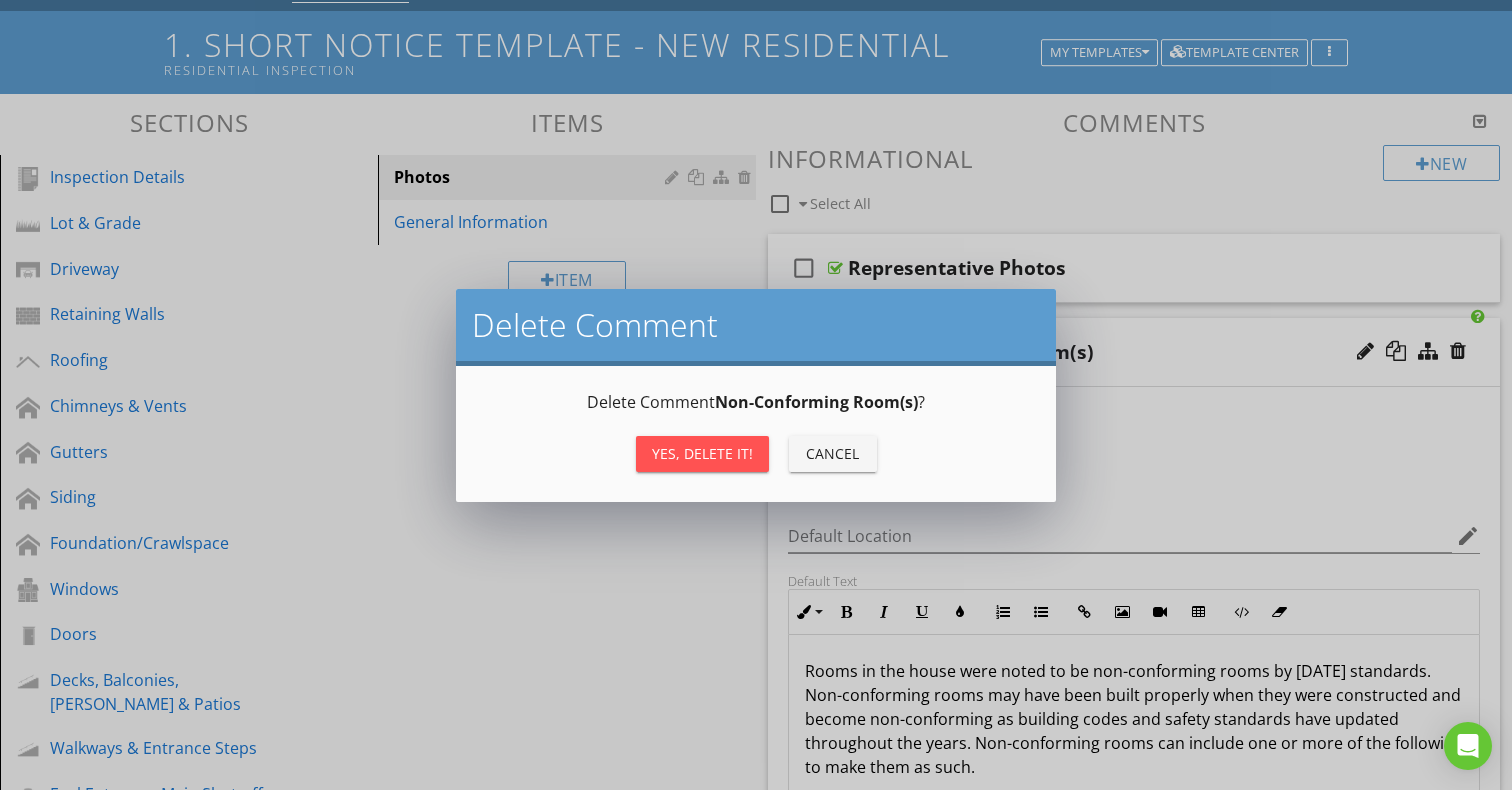 click on "Yes, Delete it!" at bounding box center [702, 453] 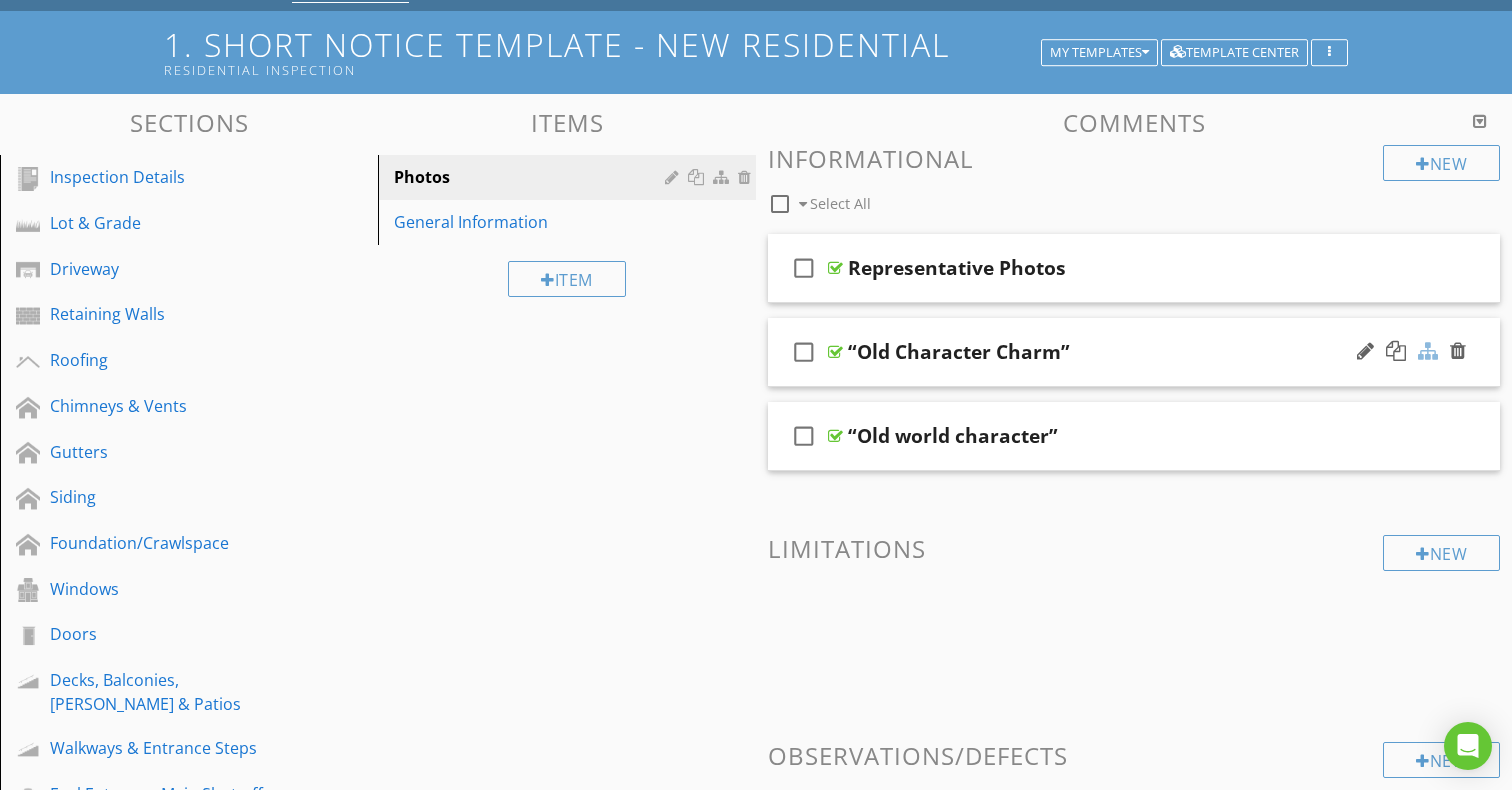 click at bounding box center (1428, 351) 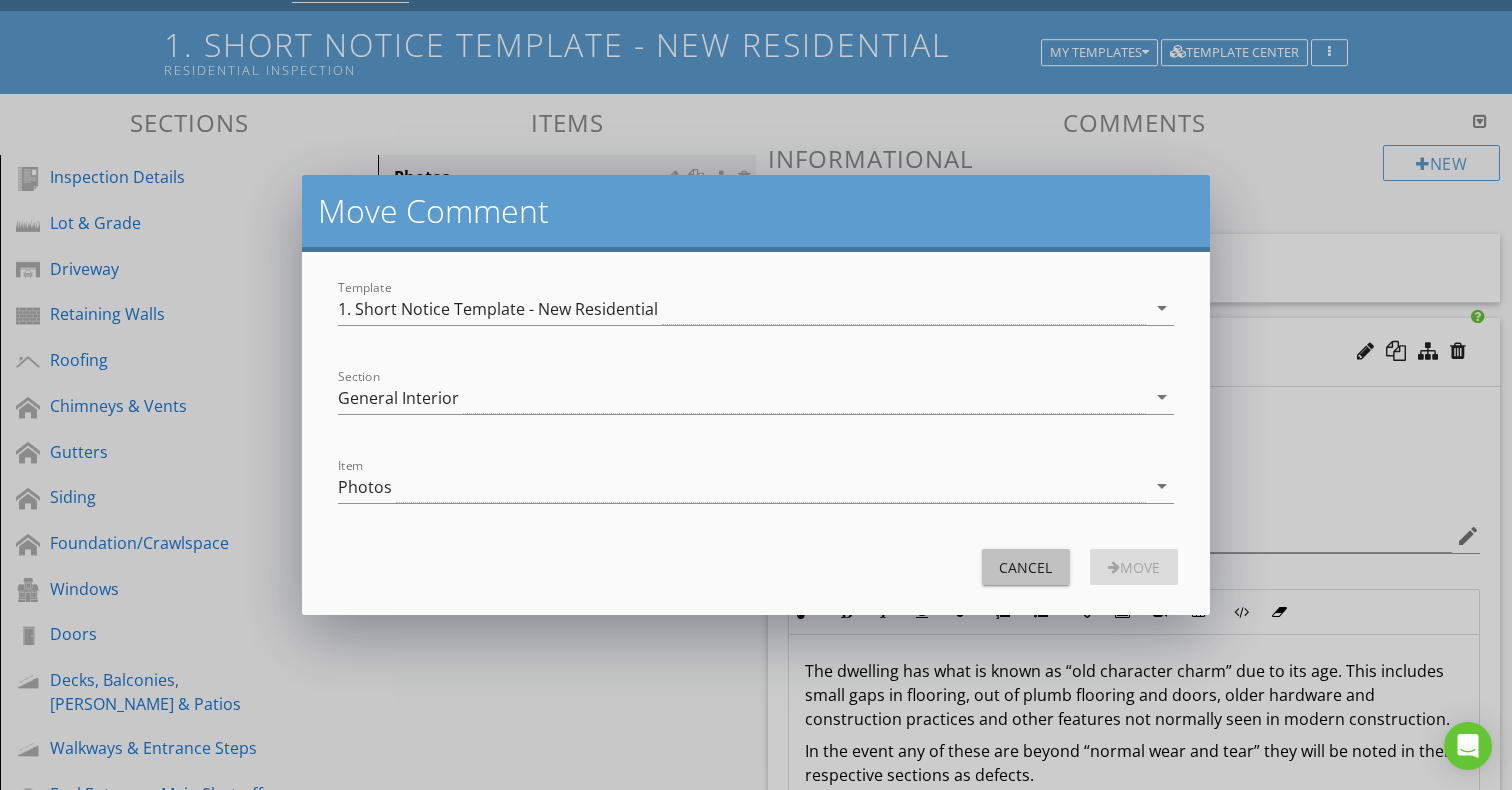 click on "Cancel" at bounding box center (1026, 567) 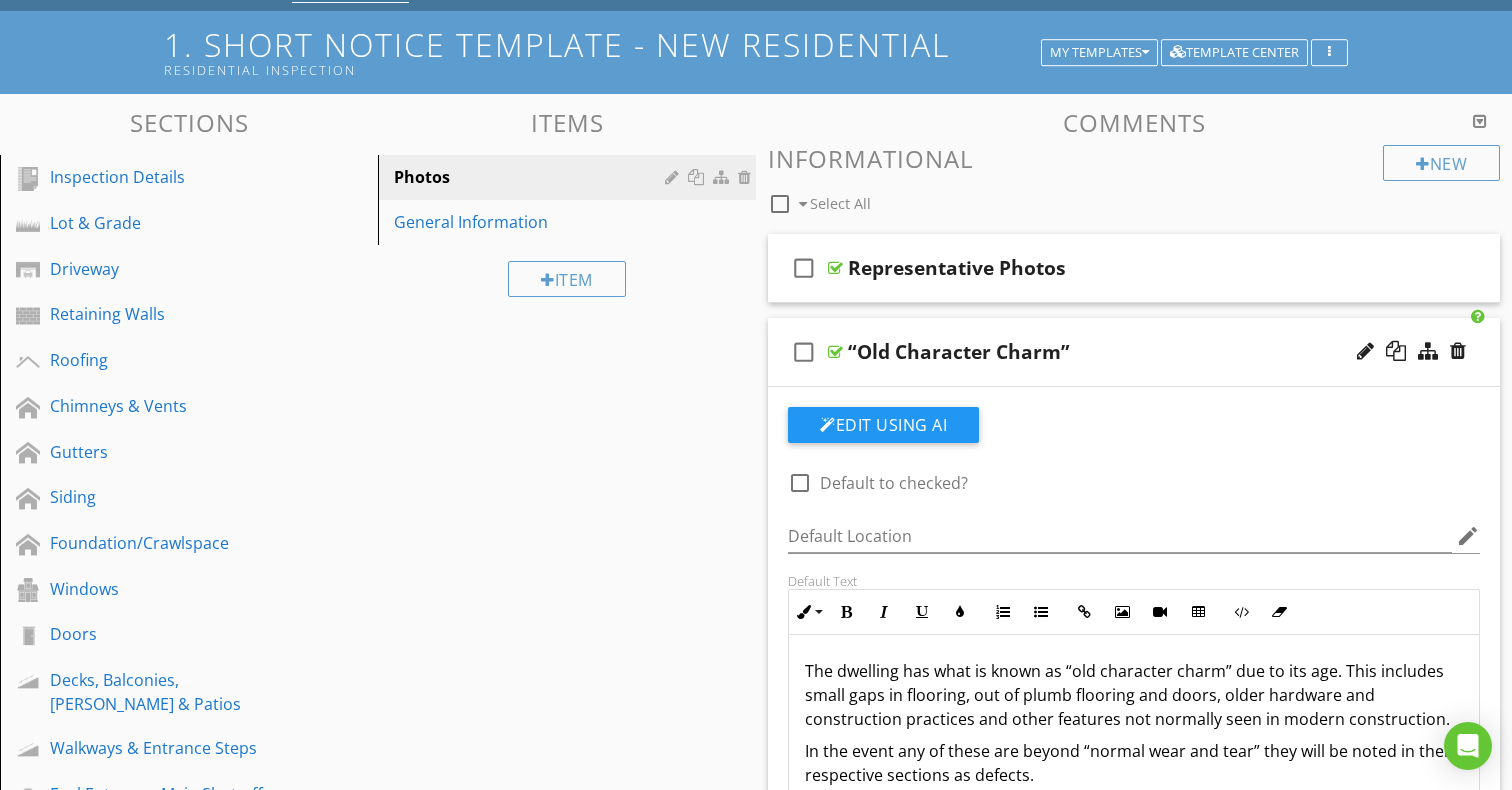 click on "check_box_outline_blank
“Old Character Charm”" at bounding box center (1134, 352) 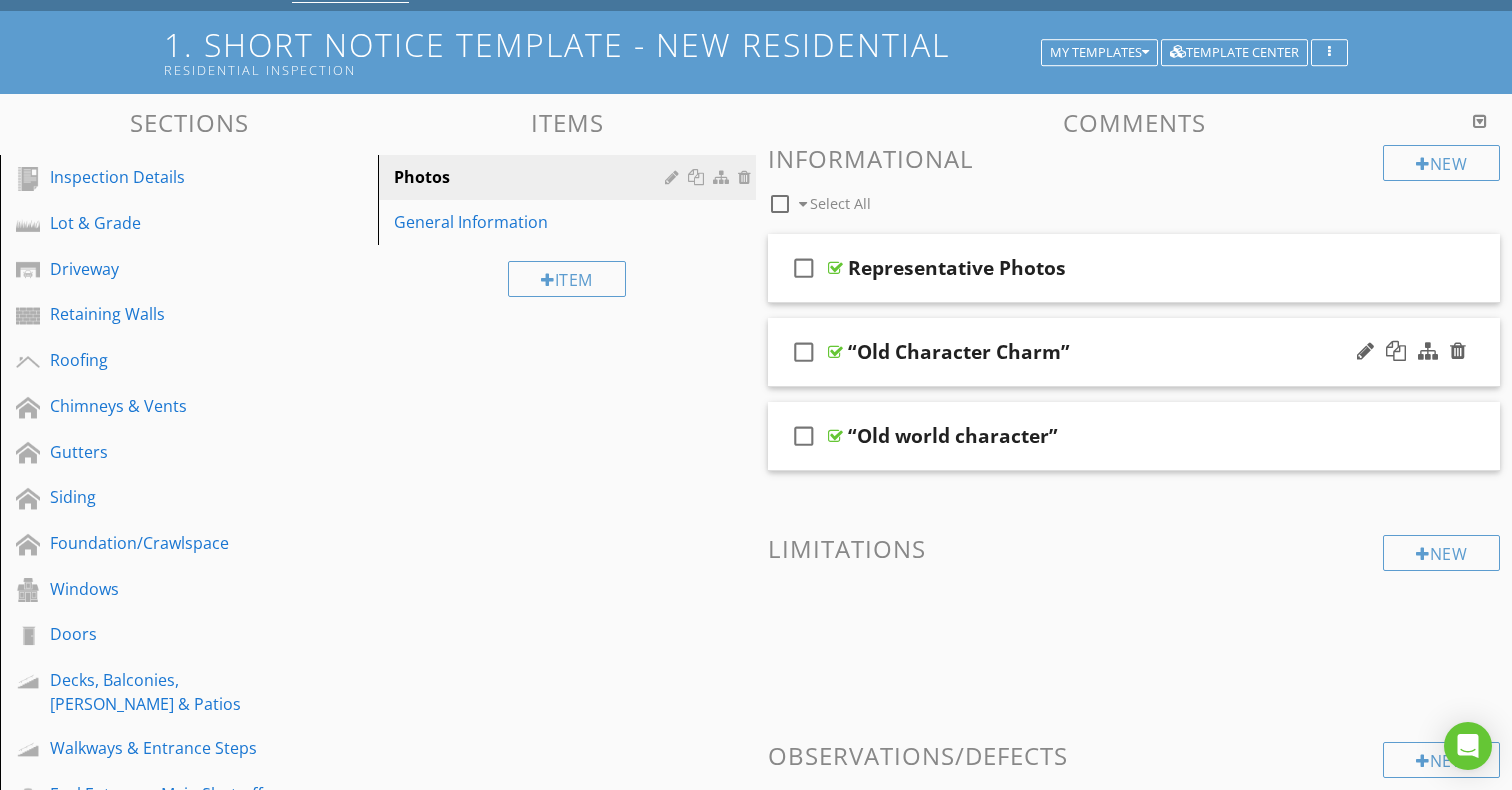 click on "check_box_outline_blank" at bounding box center [804, 352] 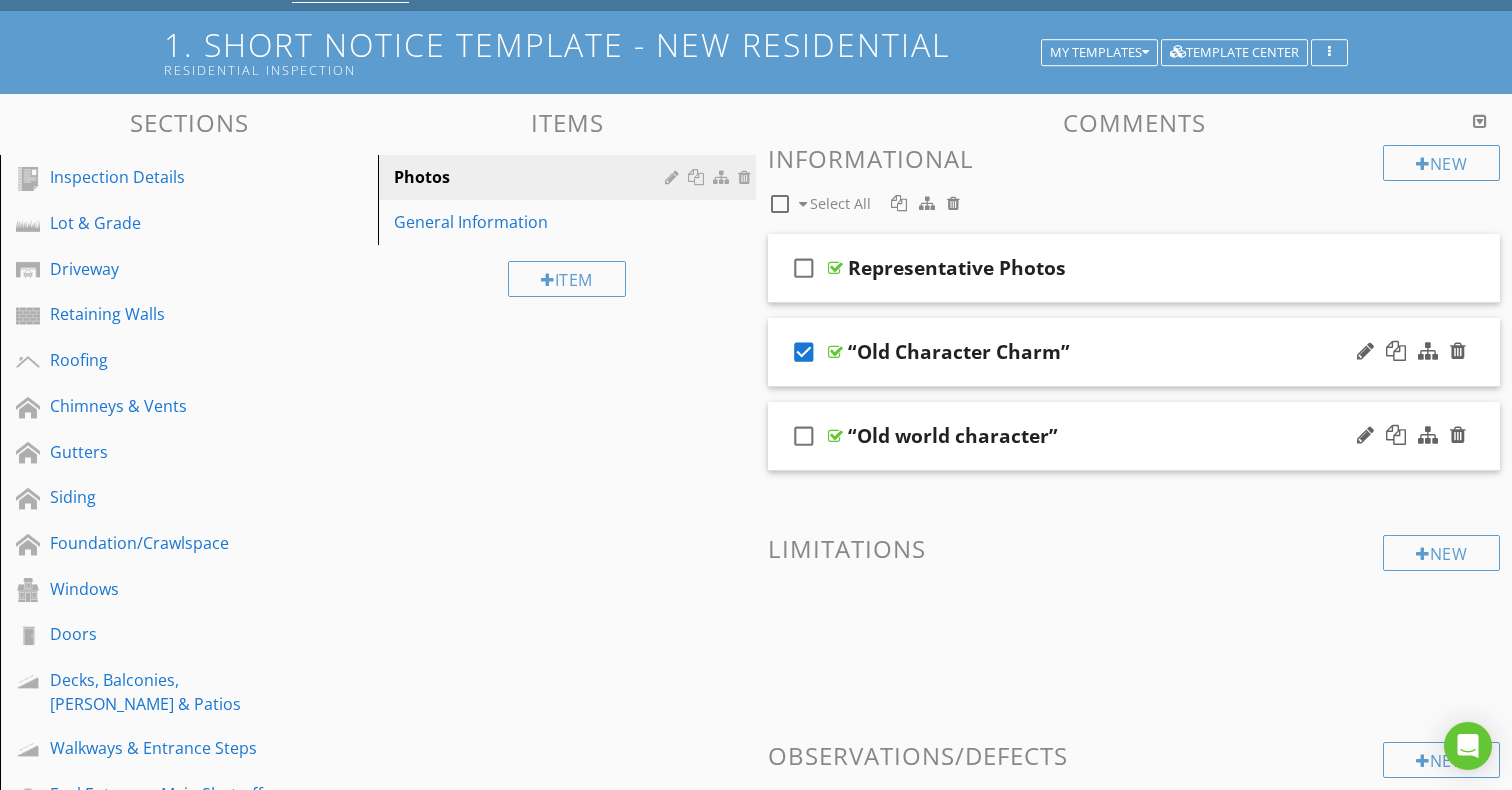 click on "check_box_outline_blank" at bounding box center [804, 436] 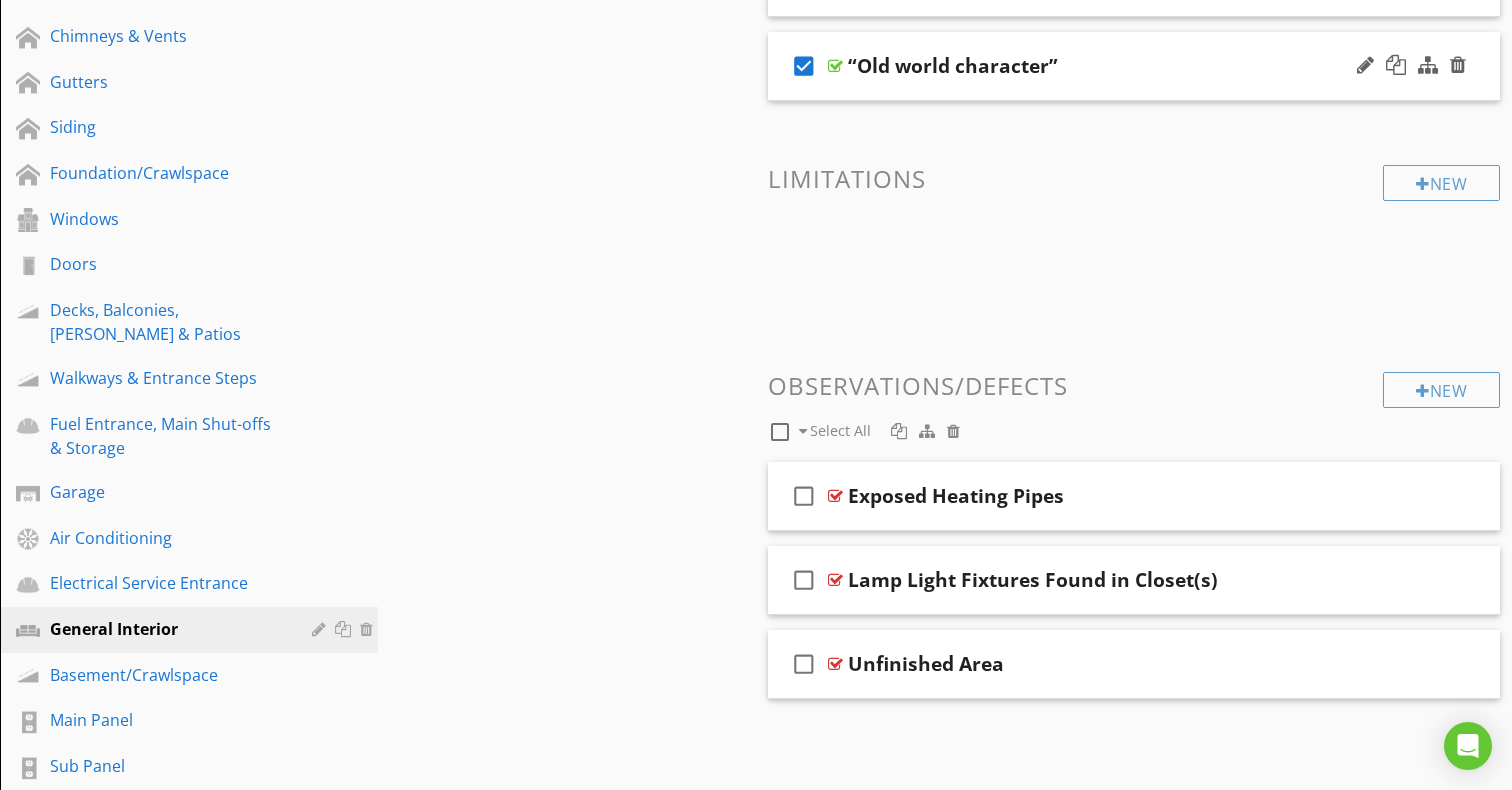 scroll, scrollTop: 514, scrollLeft: 0, axis: vertical 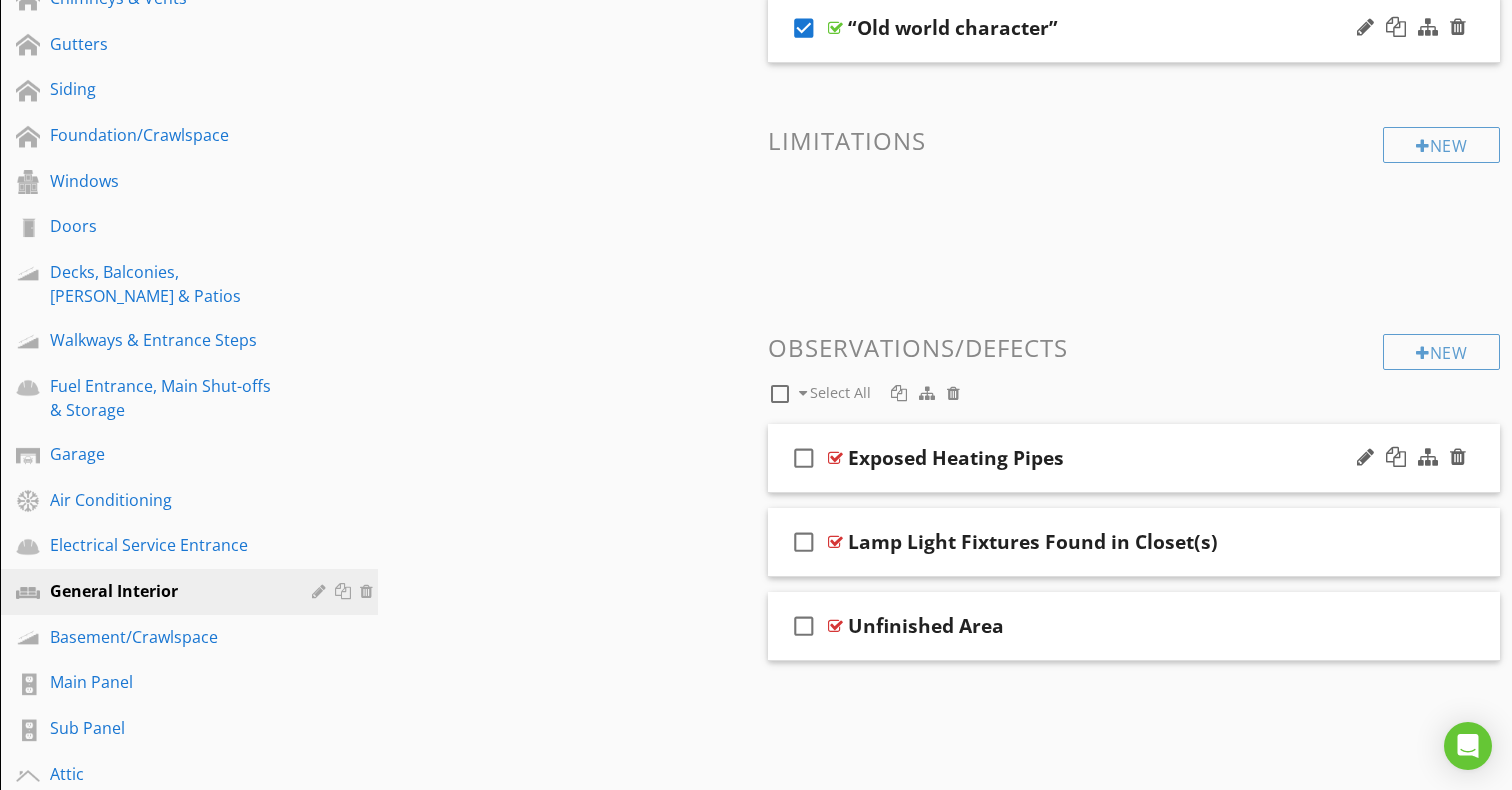 click on "check_box_outline_blank" at bounding box center [804, 458] 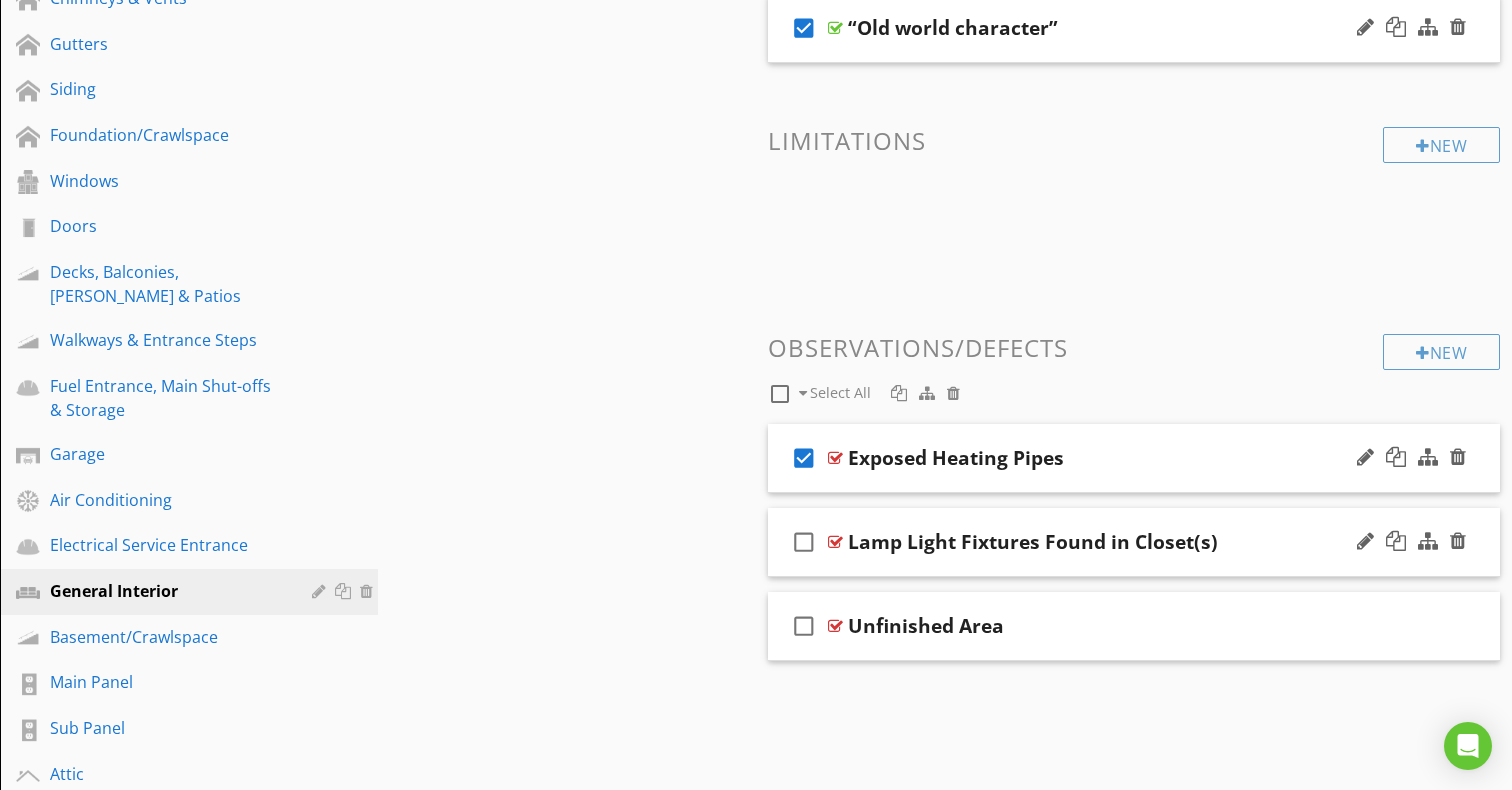 click on "check_box_outline_blank" at bounding box center [804, 542] 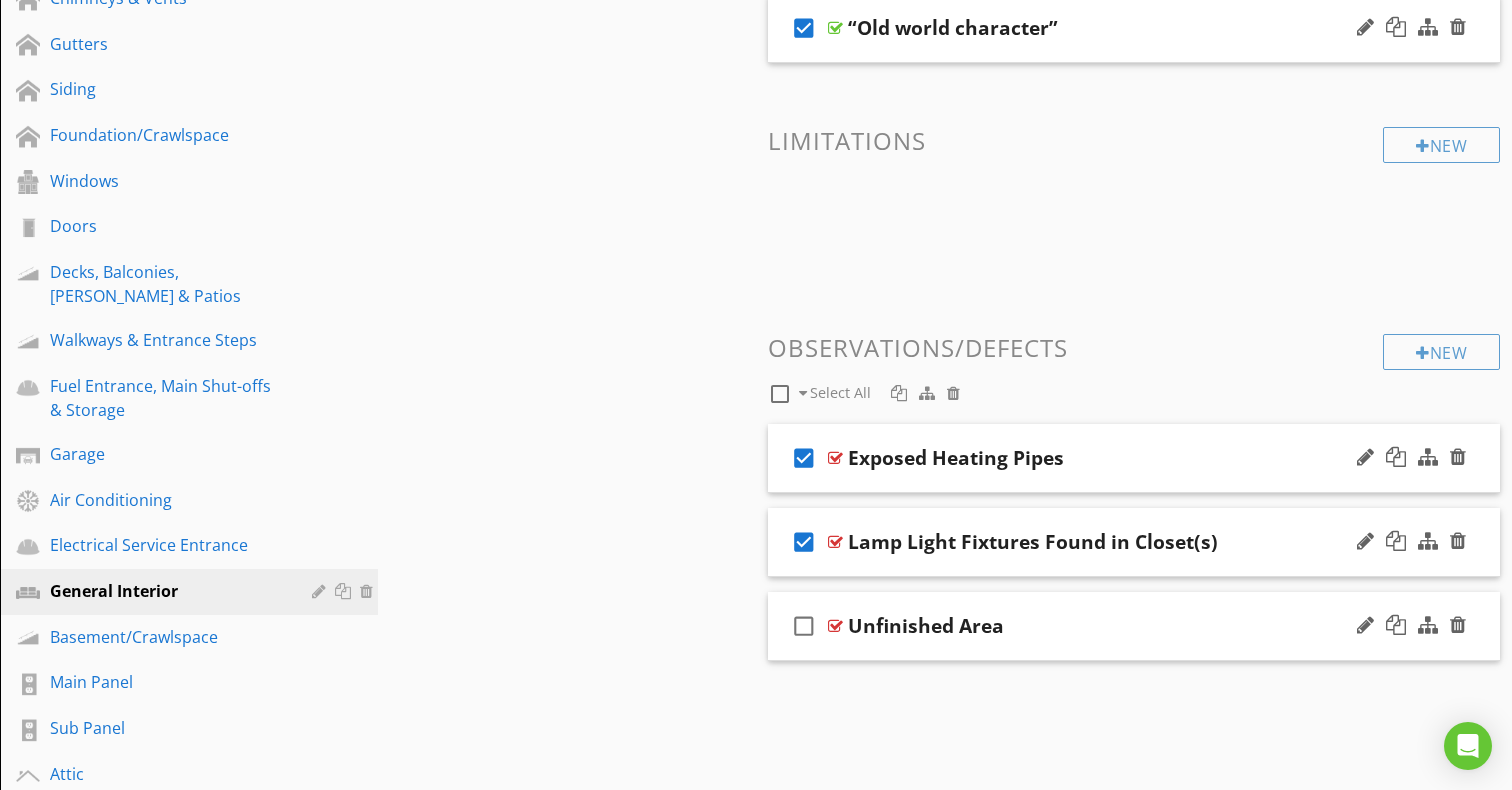 click on "check_box_outline_blank" at bounding box center [804, 626] 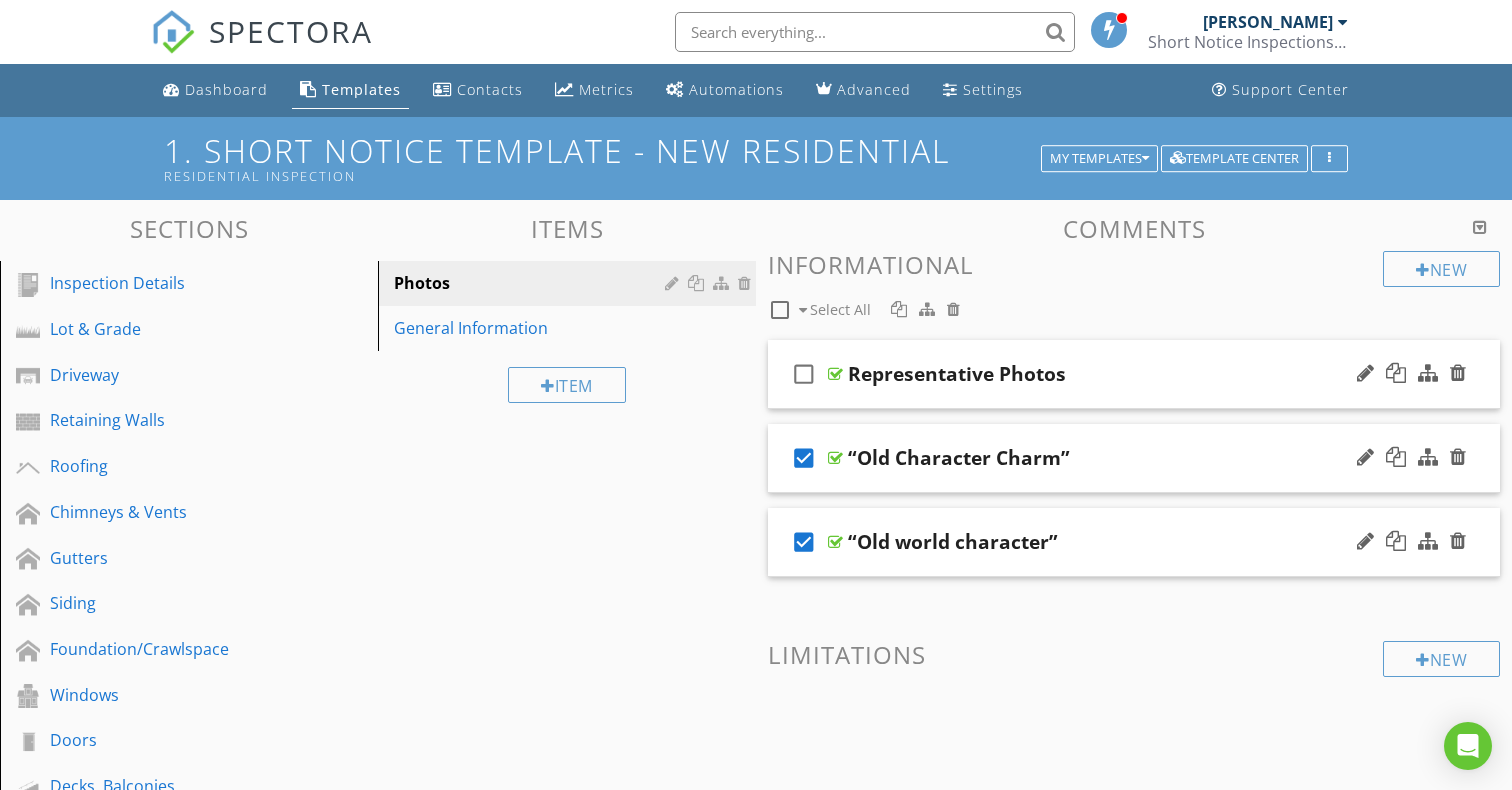 scroll, scrollTop: 0, scrollLeft: 0, axis: both 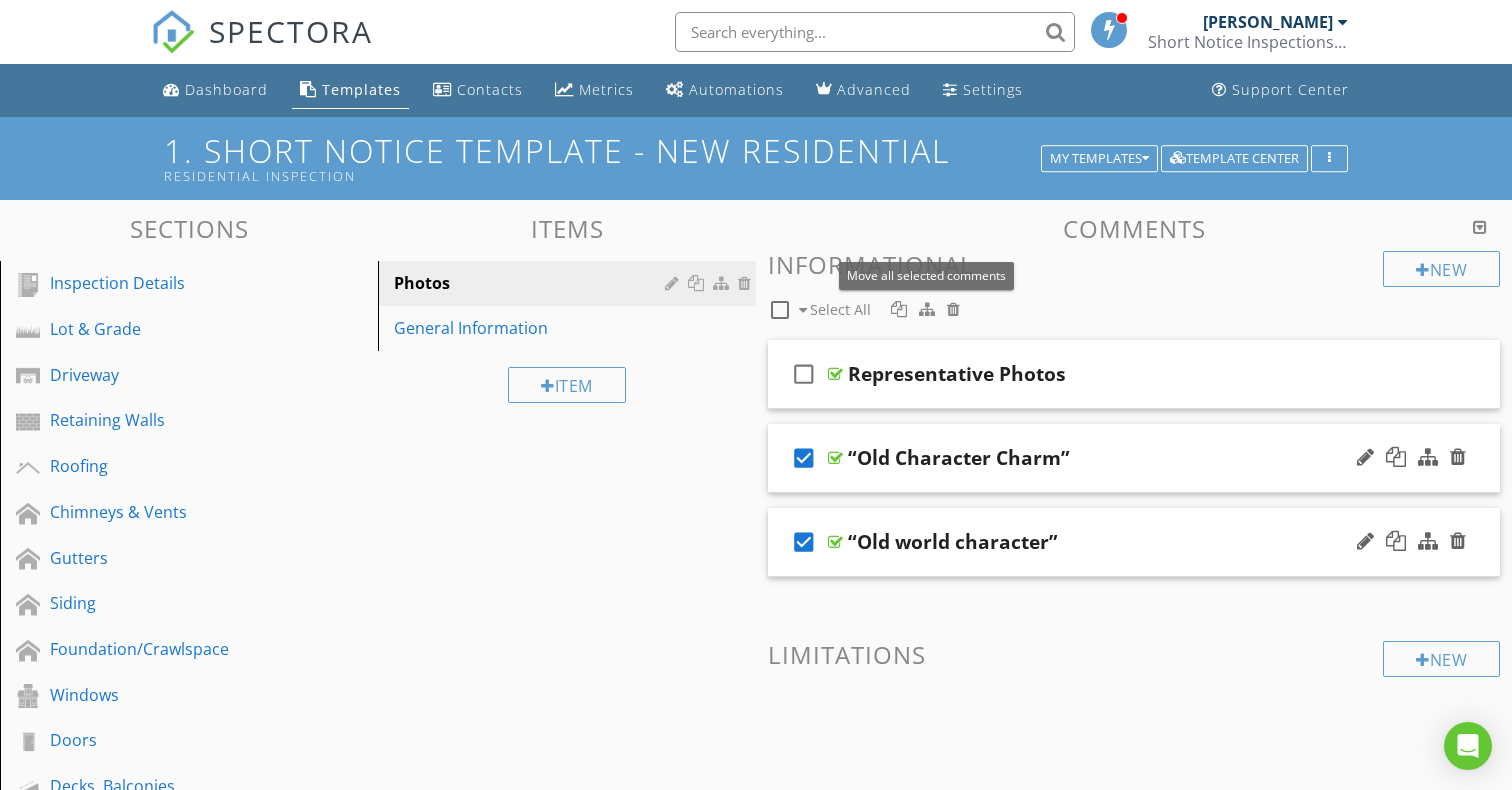 click at bounding box center (927, 309) 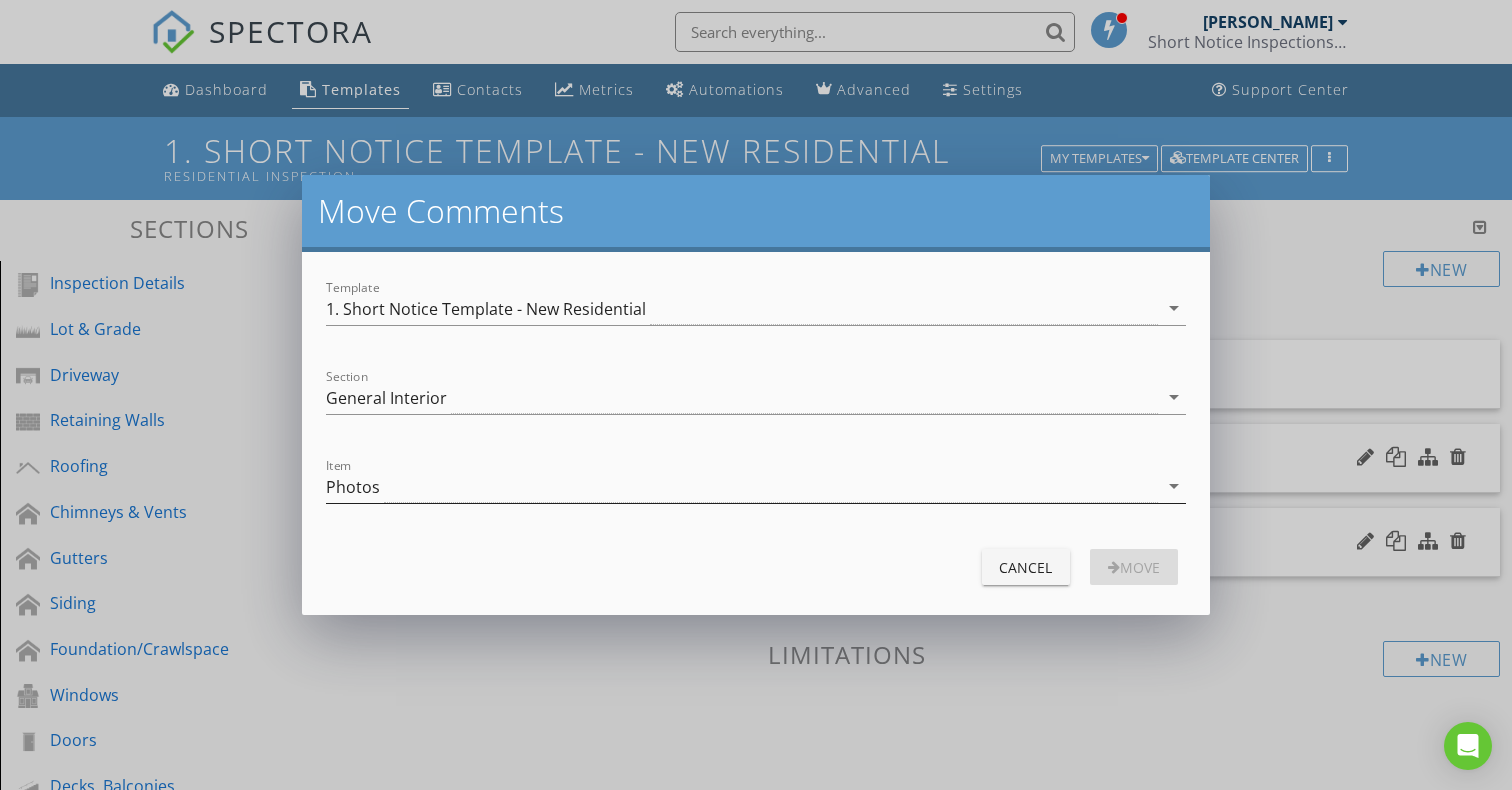 click on "Photos" at bounding box center [741, 486] 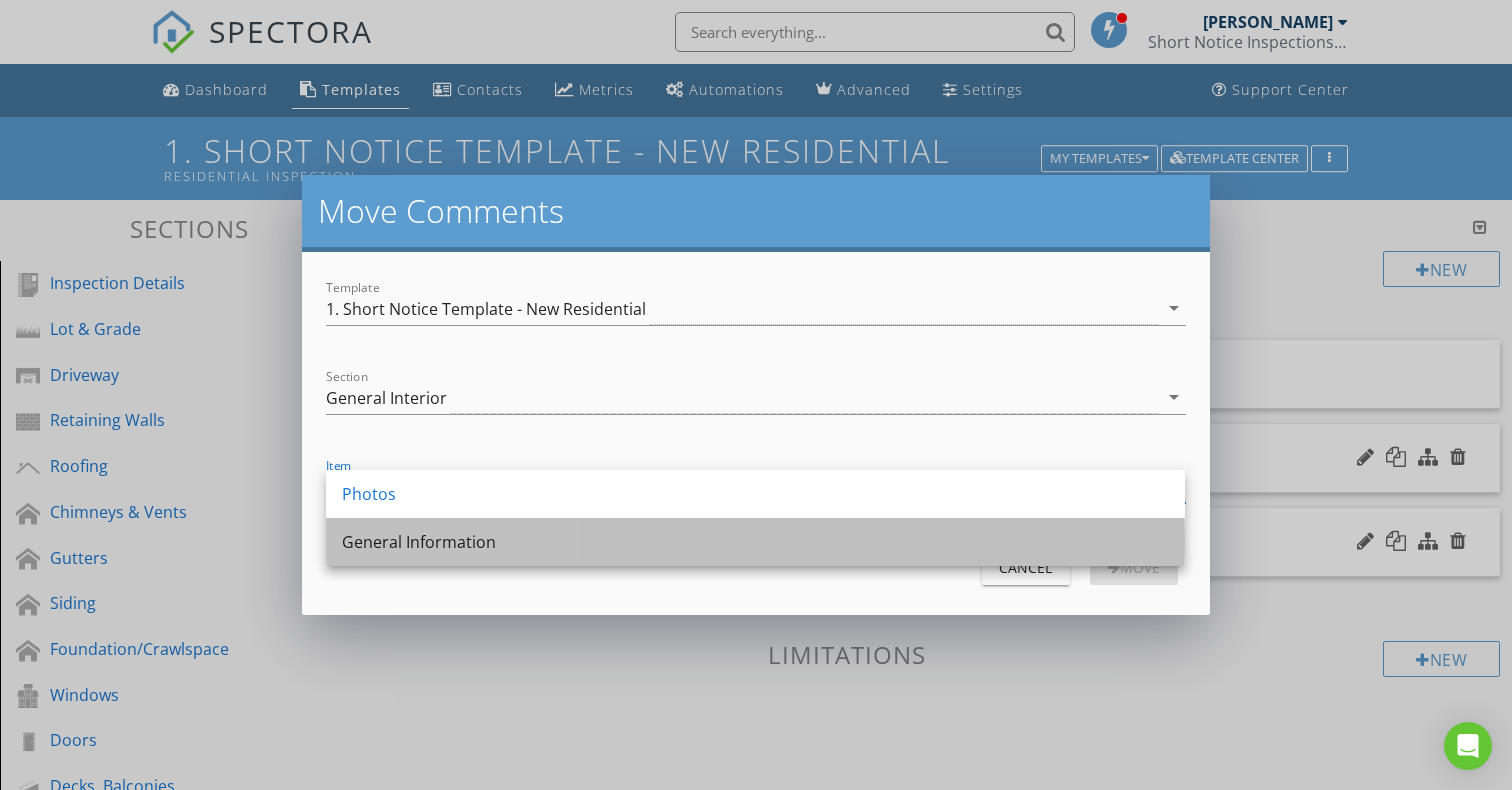 click on "General Information" at bounding box center [755, 542] 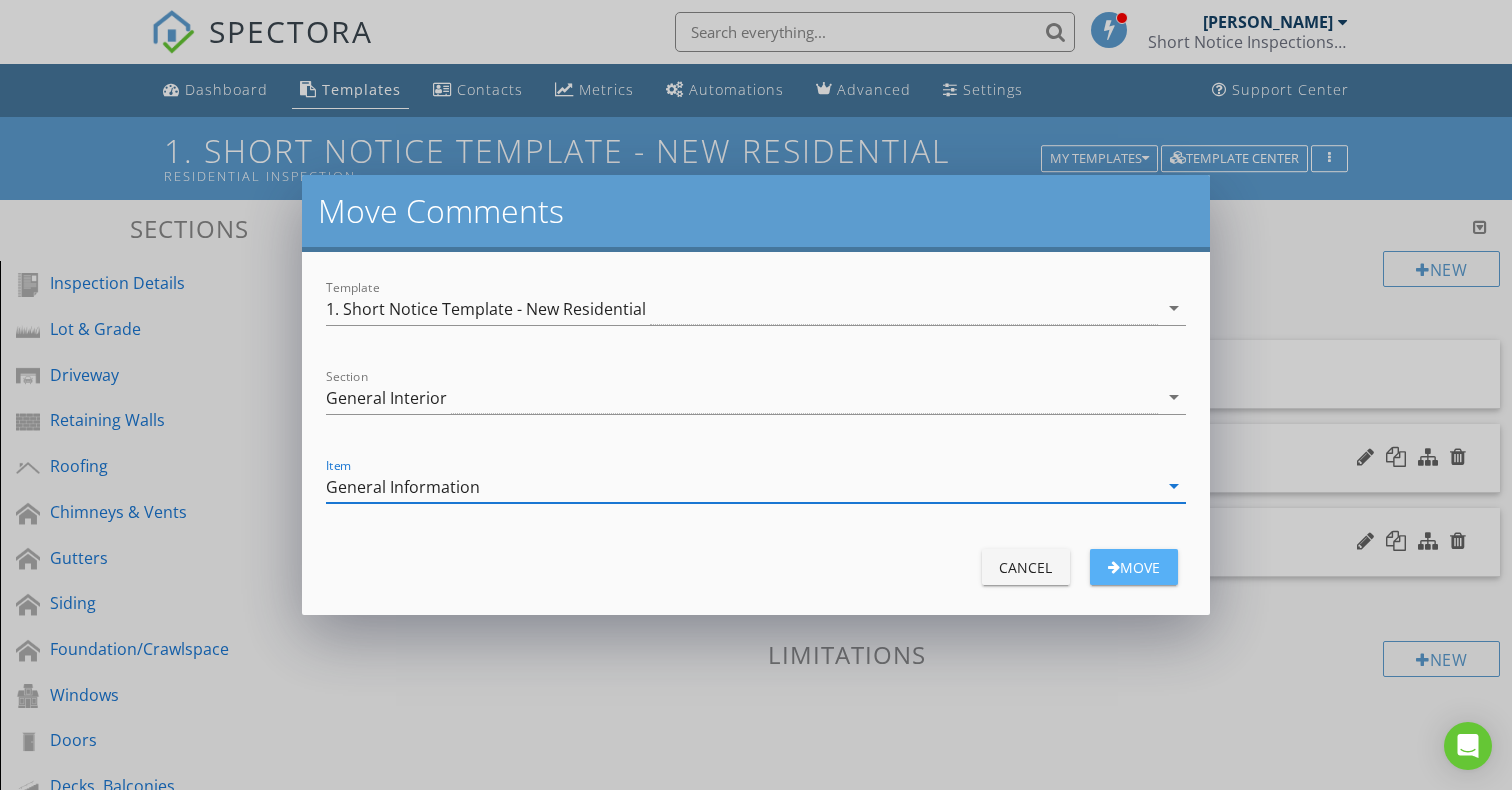 click on "move" at bounding box center [1134, 567] 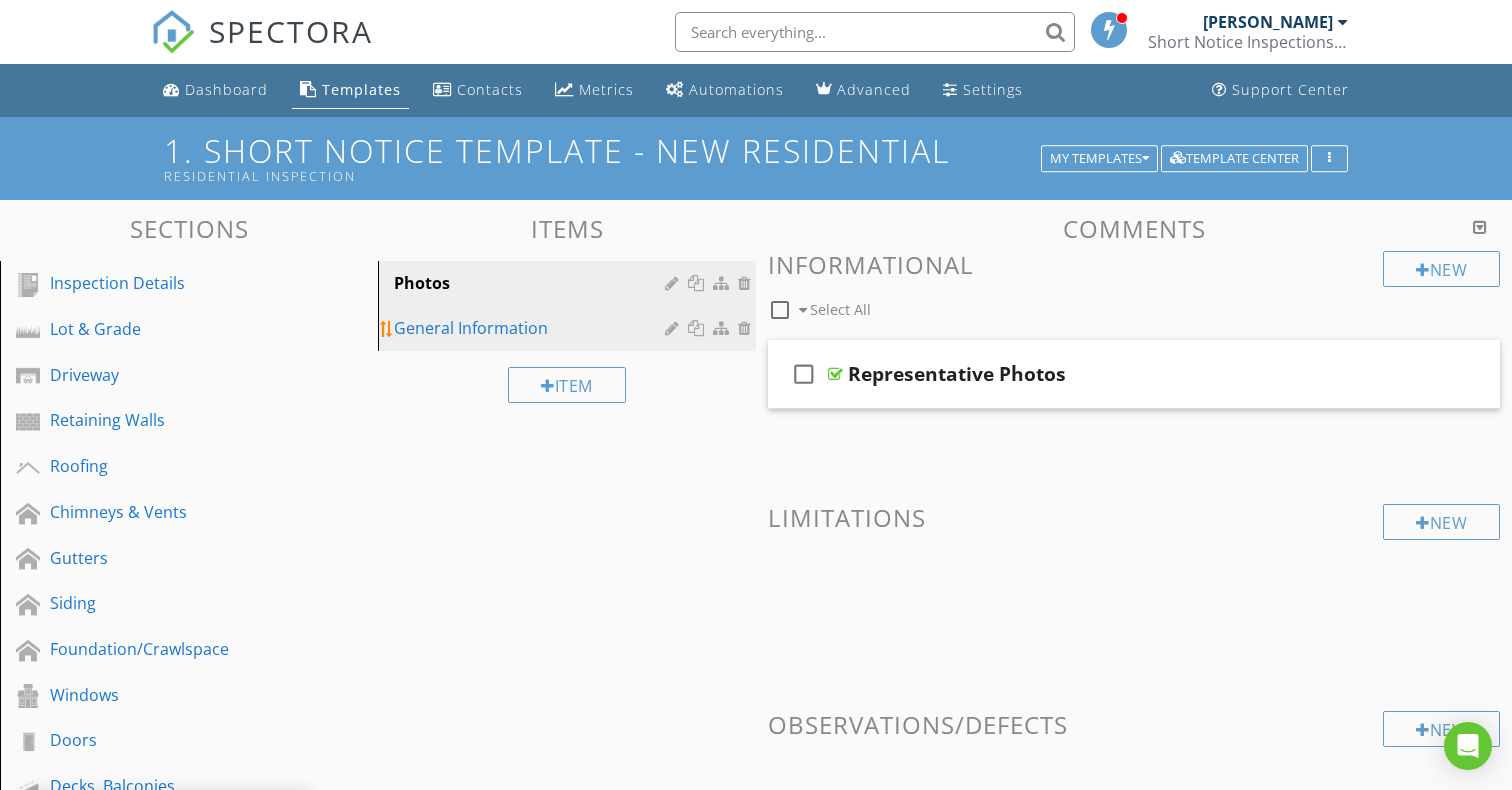 scroll, scrollTop: 0, scrollLeft: 0, axis: both 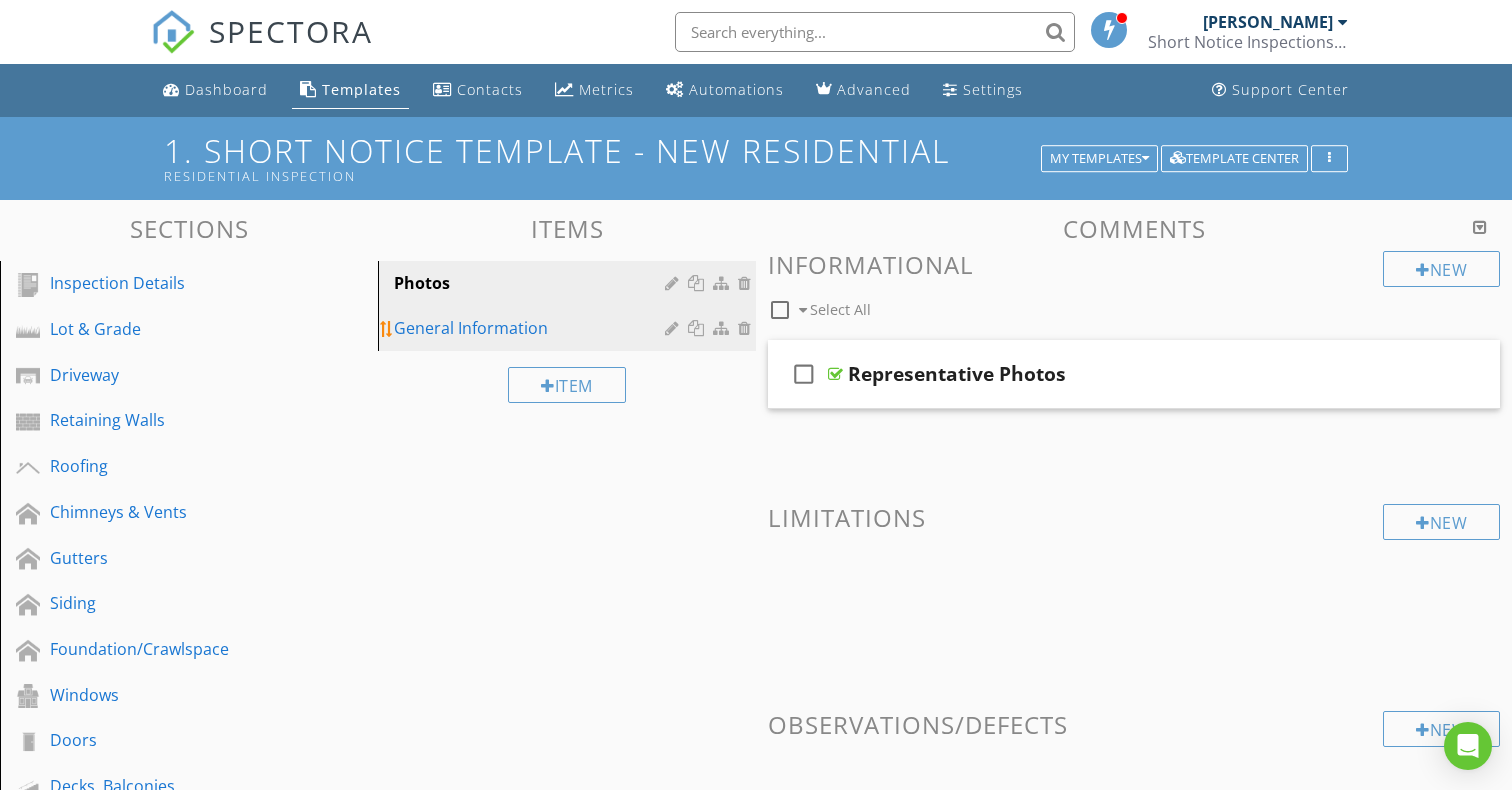 click on "General Information" at bounding box center (532, 328) 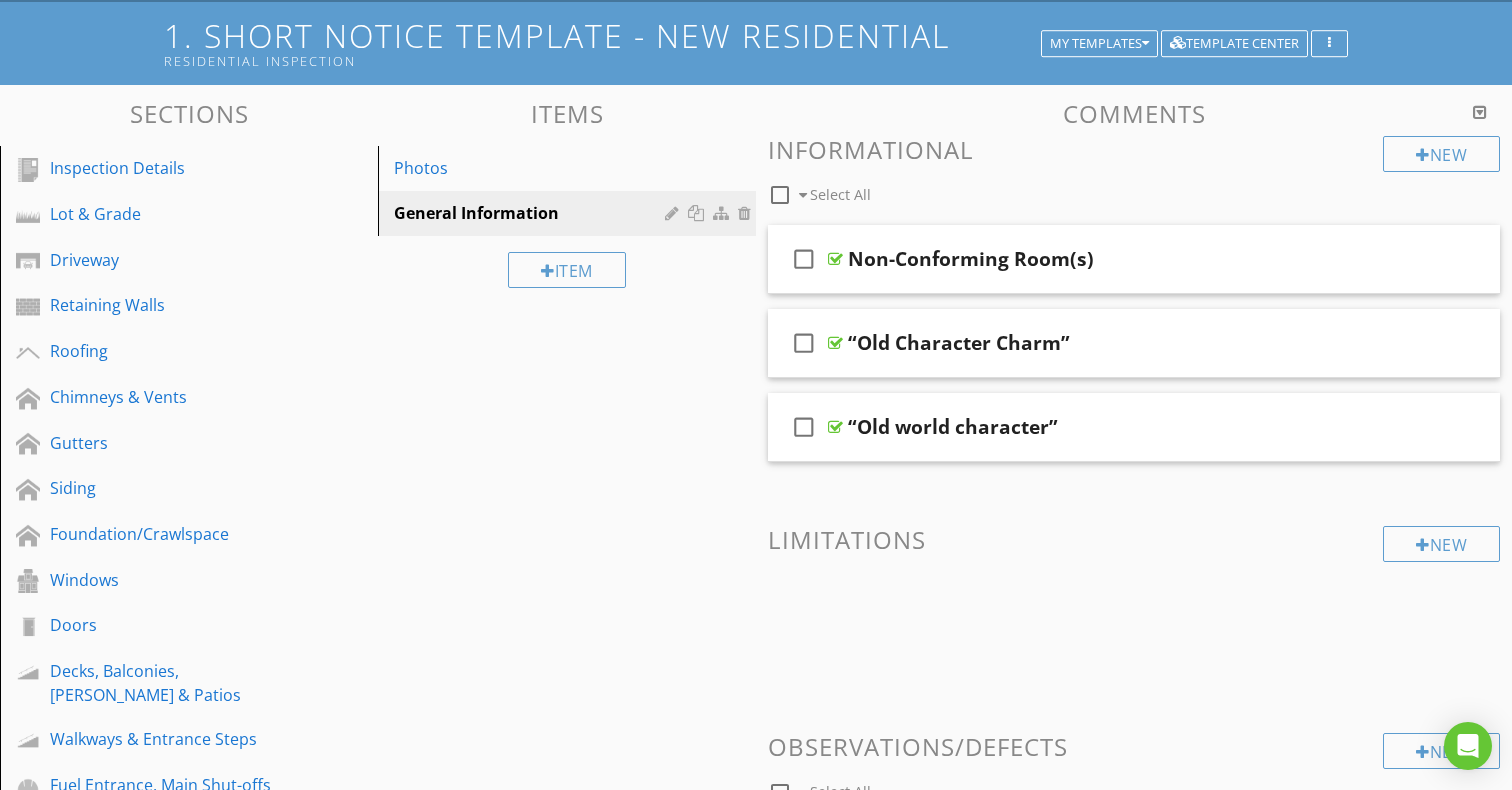scroll, scrollTop: 76, scrollLeft: 0, axis: vertical 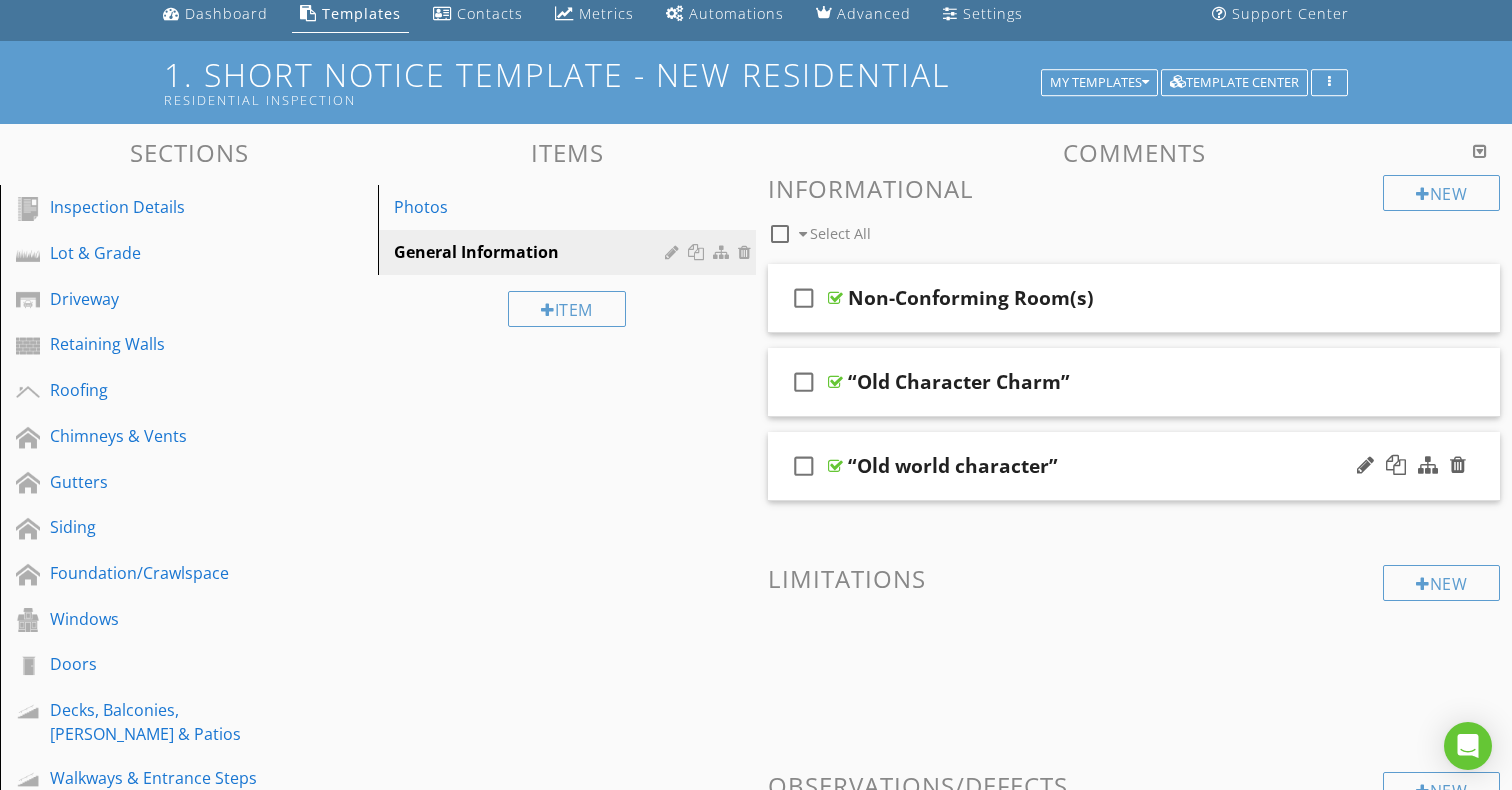 click on "“Old world character”" at bounding box center (1107, 466) 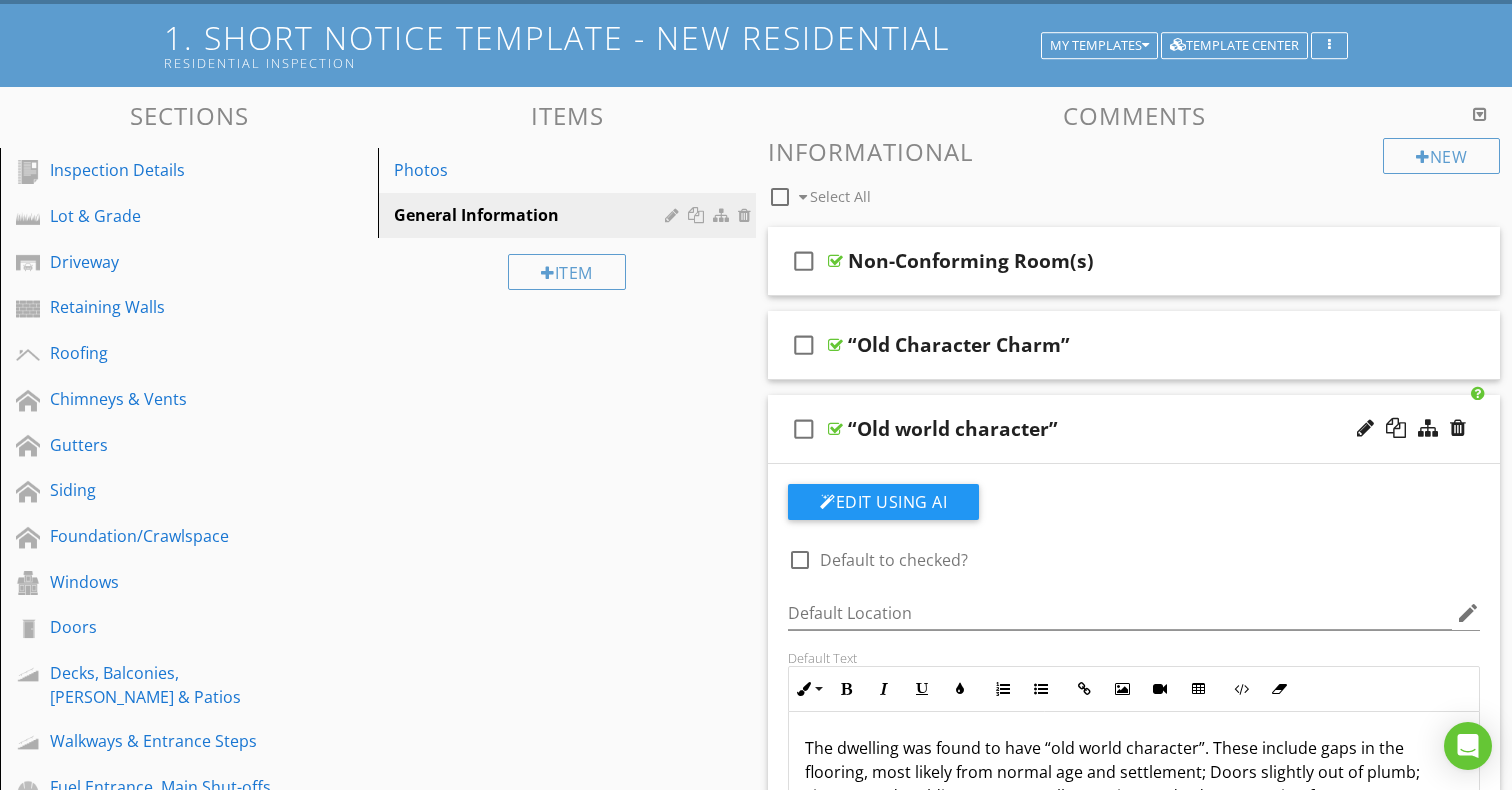 scroll, scrollTop: 87, scrollLeft: 0, axis: vertical 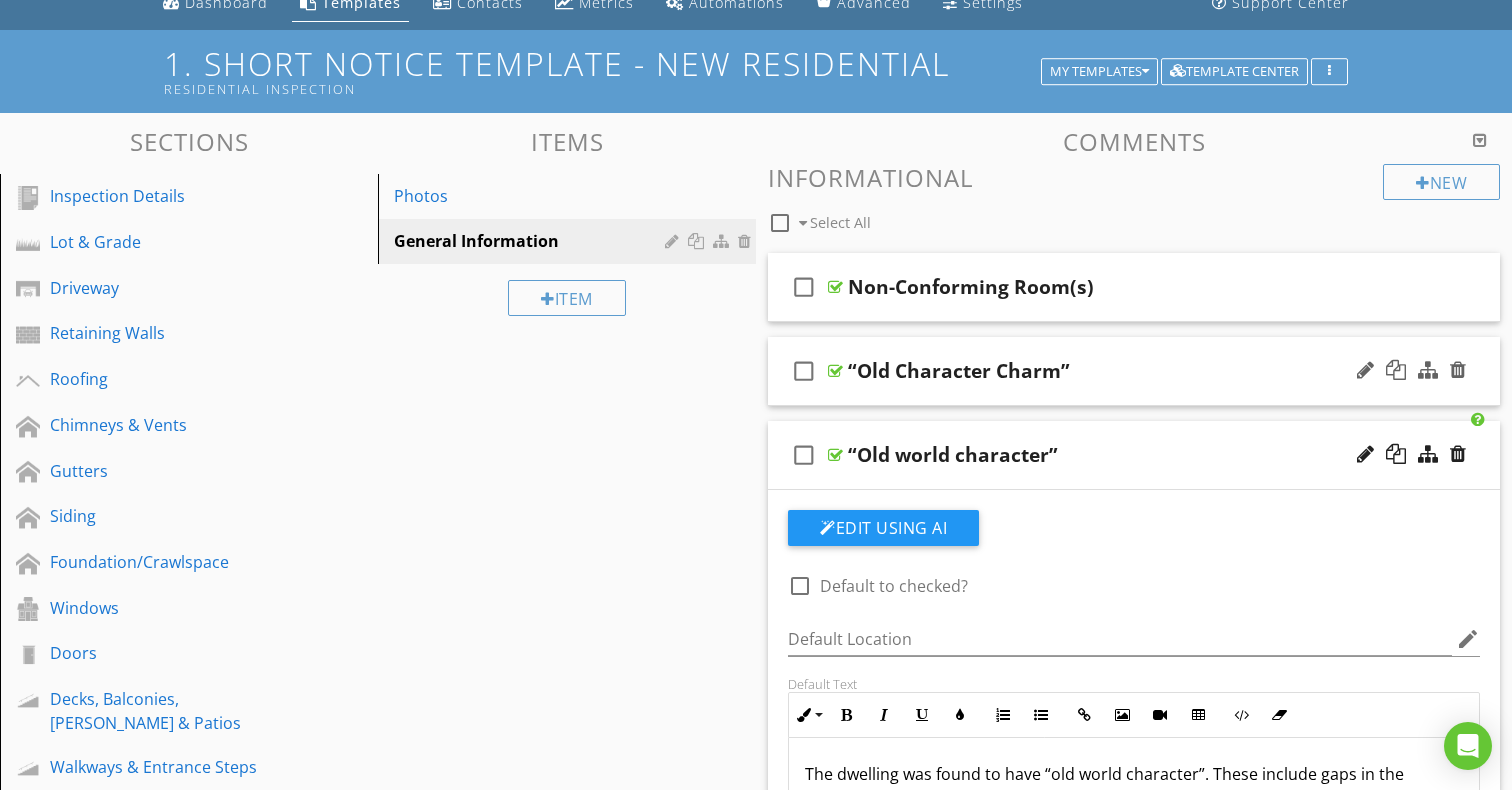 click on "“Old Character Charm”" at bounding box center [1107, 371] 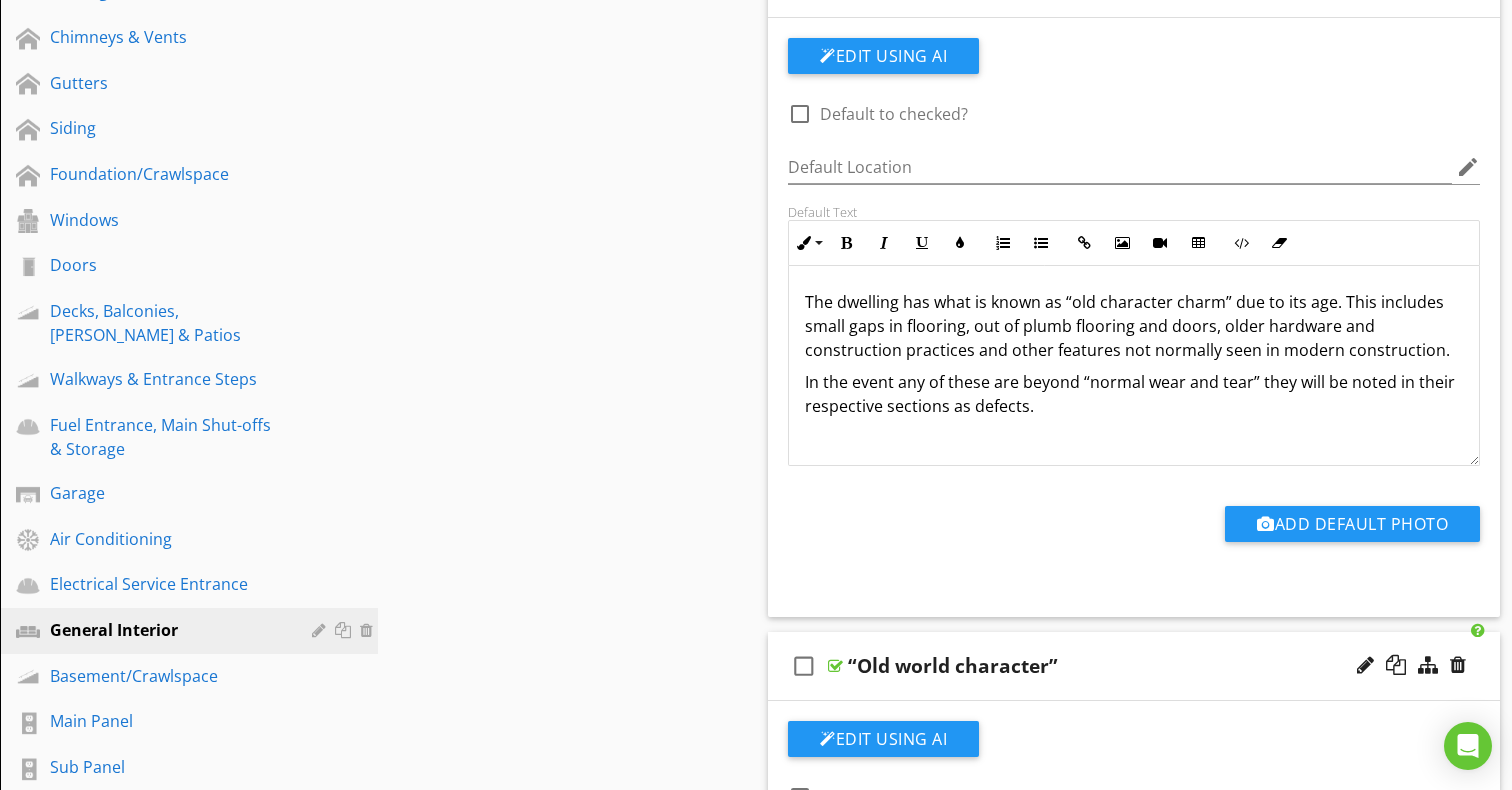 scroll, scrollTop: 483, scrollLeft: 0, axis: vertical 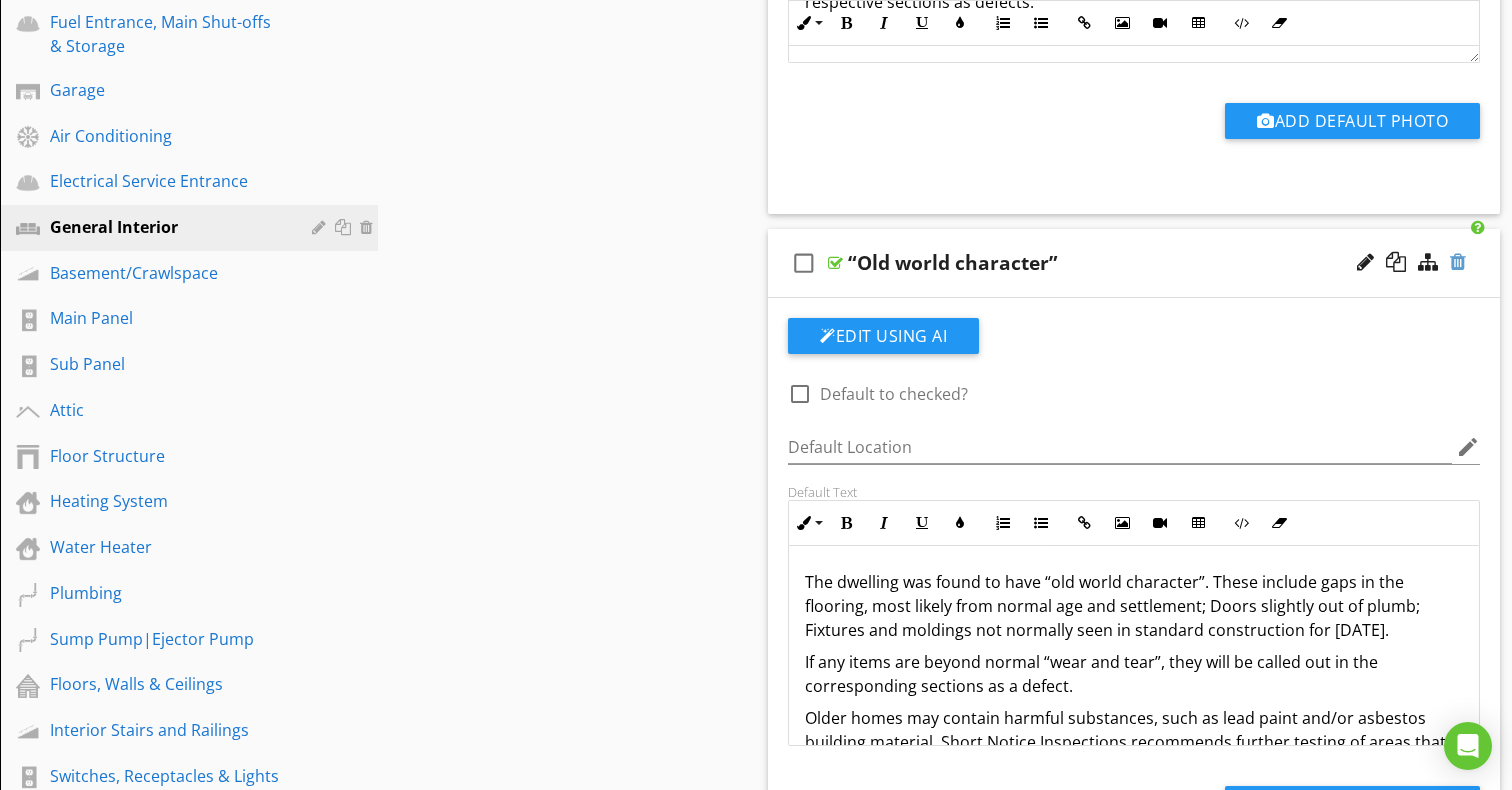 click at bounding box center (1458, 262) 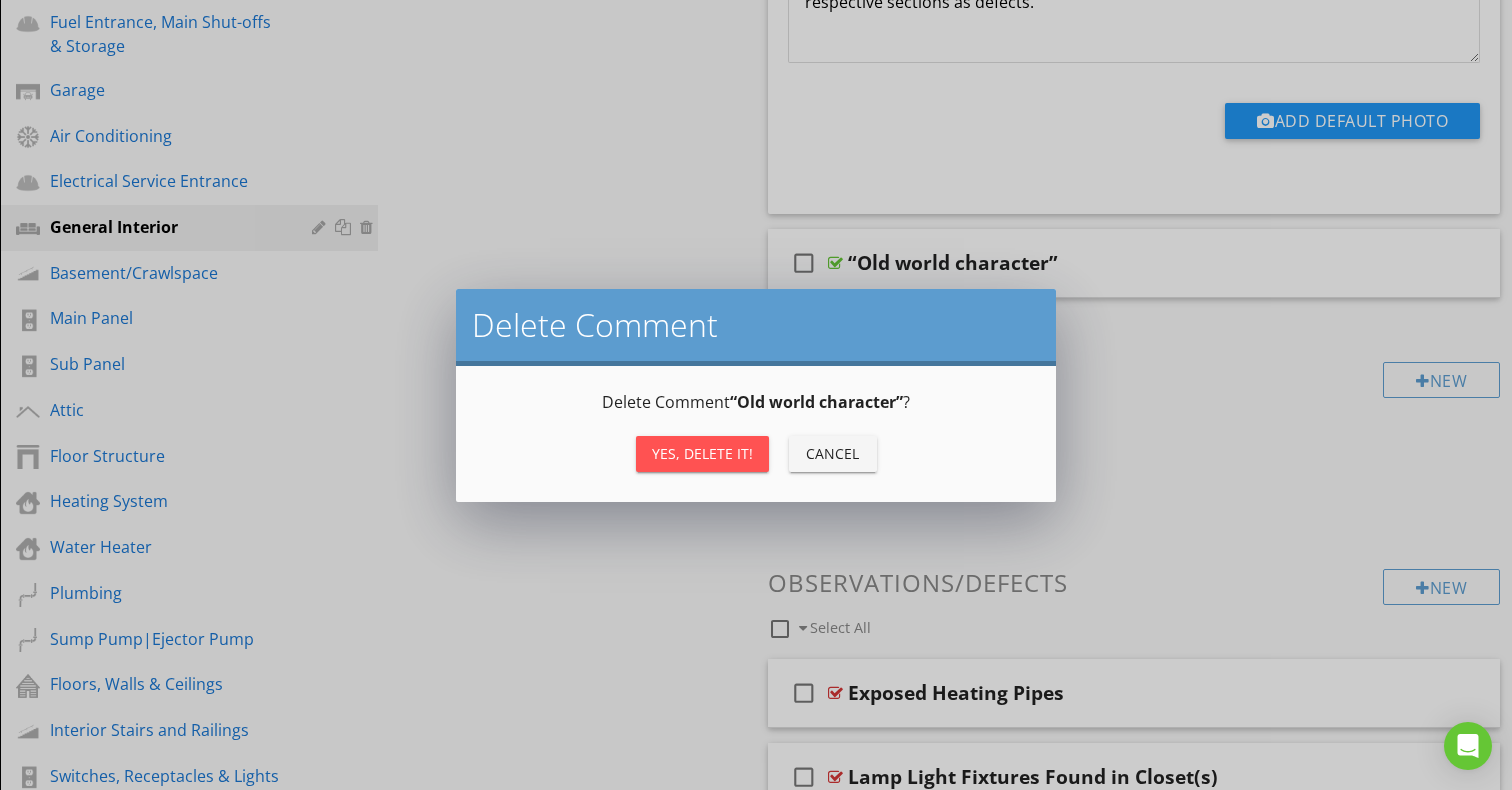 click on "Yes, Delete it!" at bounding box center (702, 453) 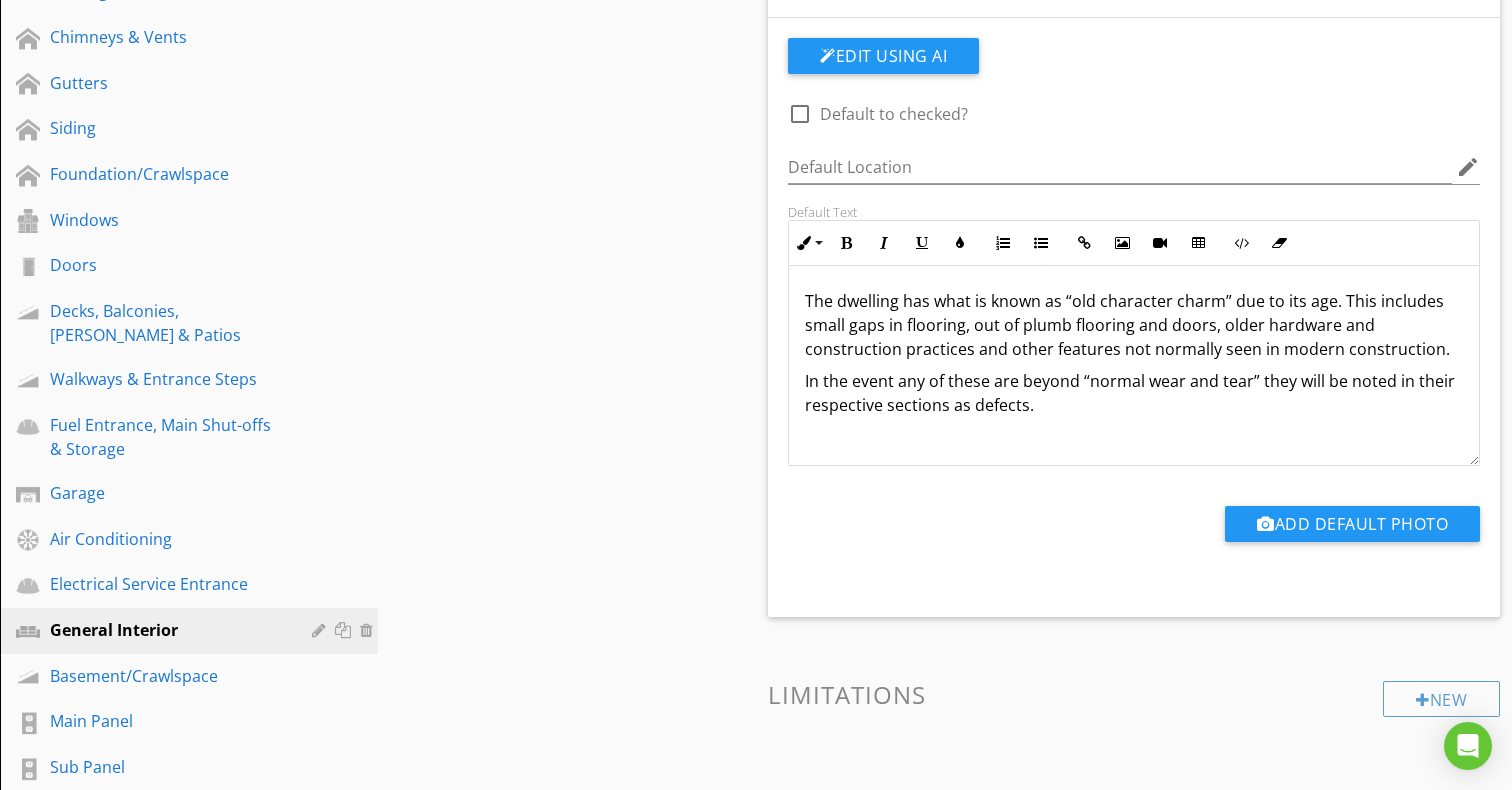 scroll, scrollTop: 440, scrollLeft: 0, axis: vertical 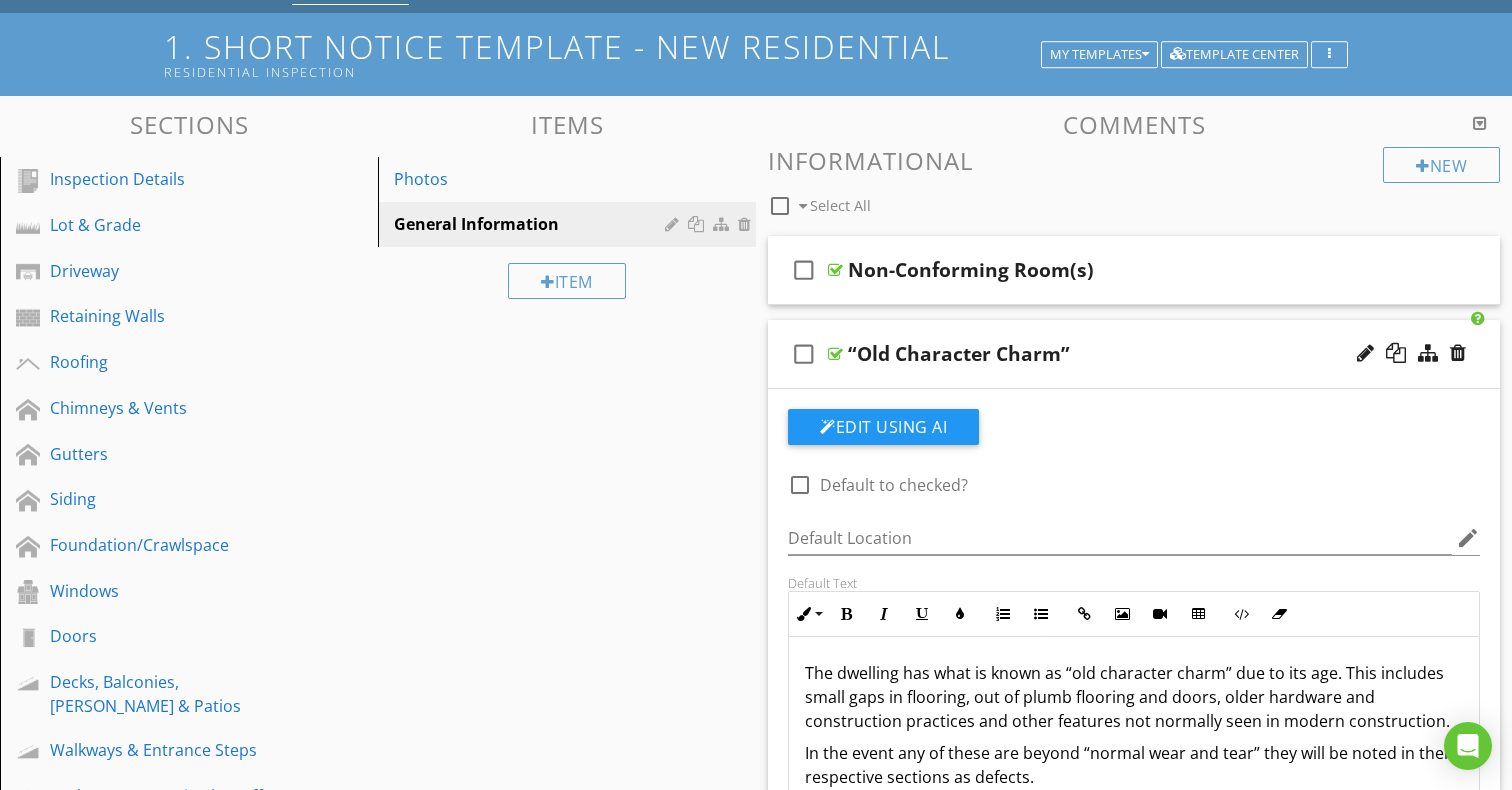 click on "“Old Character Charm”" at bounding box center (1107, 354) 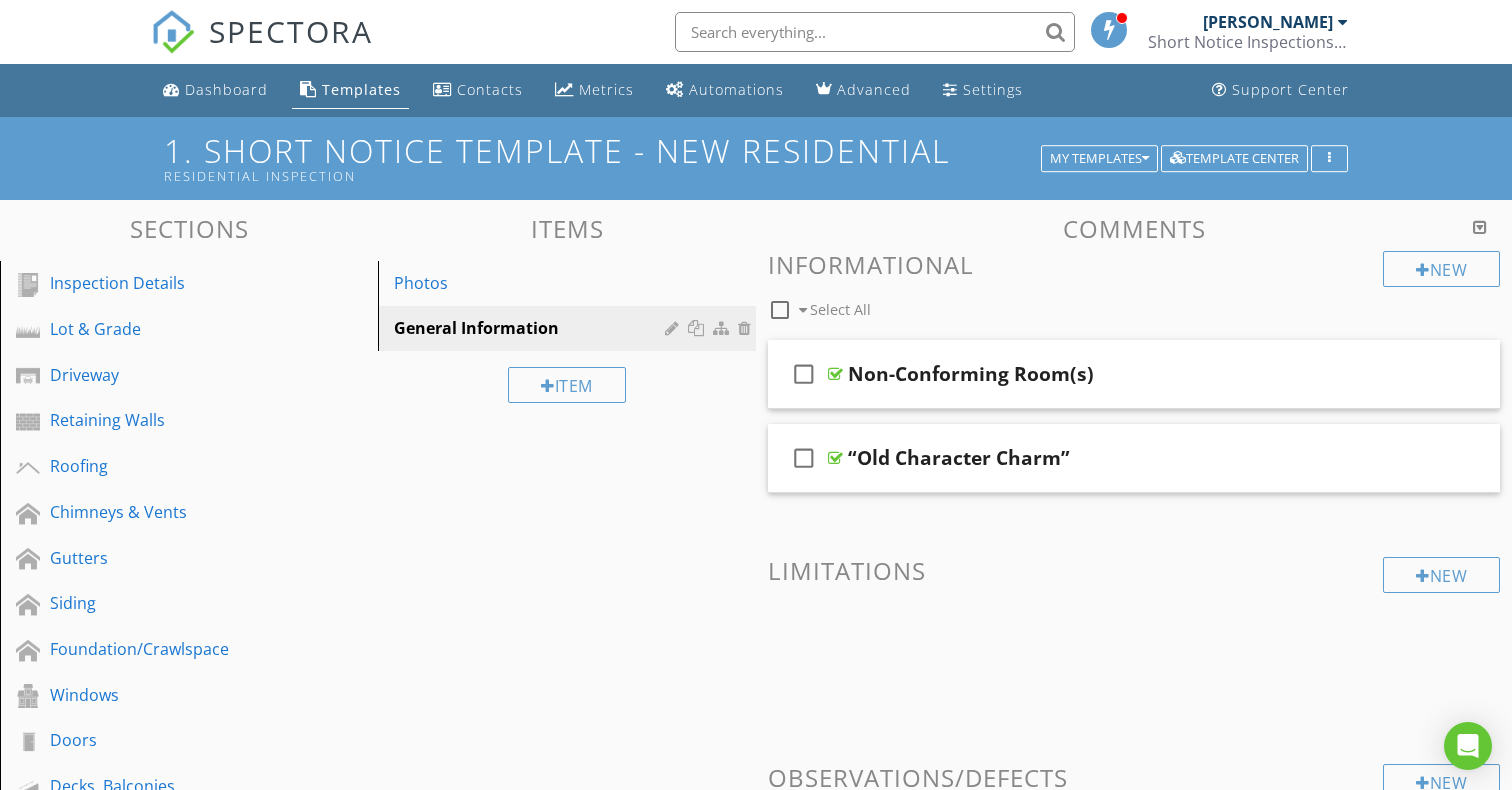 scroll, scrollTop: 0, scrollLeft: 0, axis: both 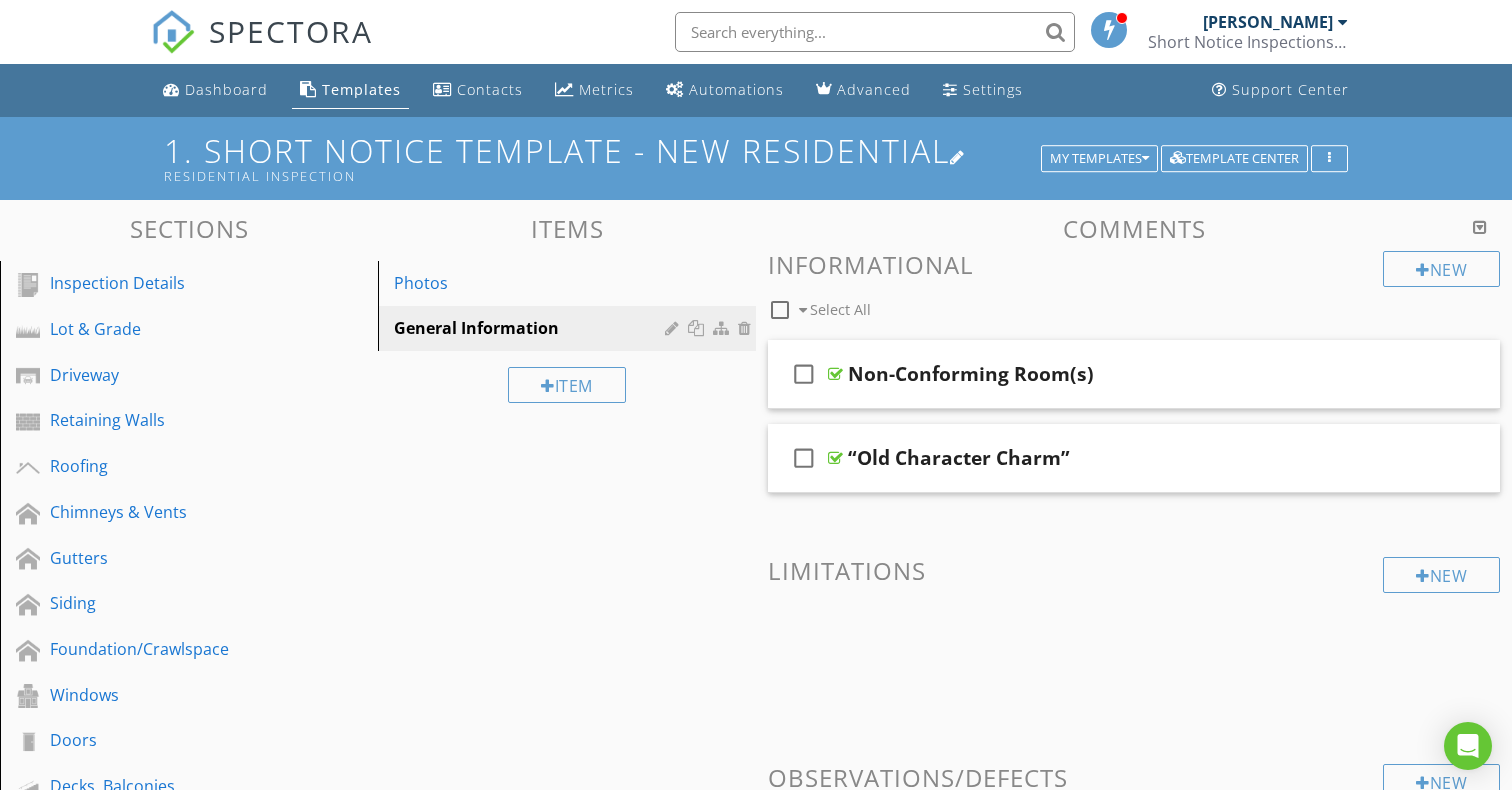 click on "1. Short Notice Template  - New Residential
Residential Inspection" at bounding box center [756, 158] 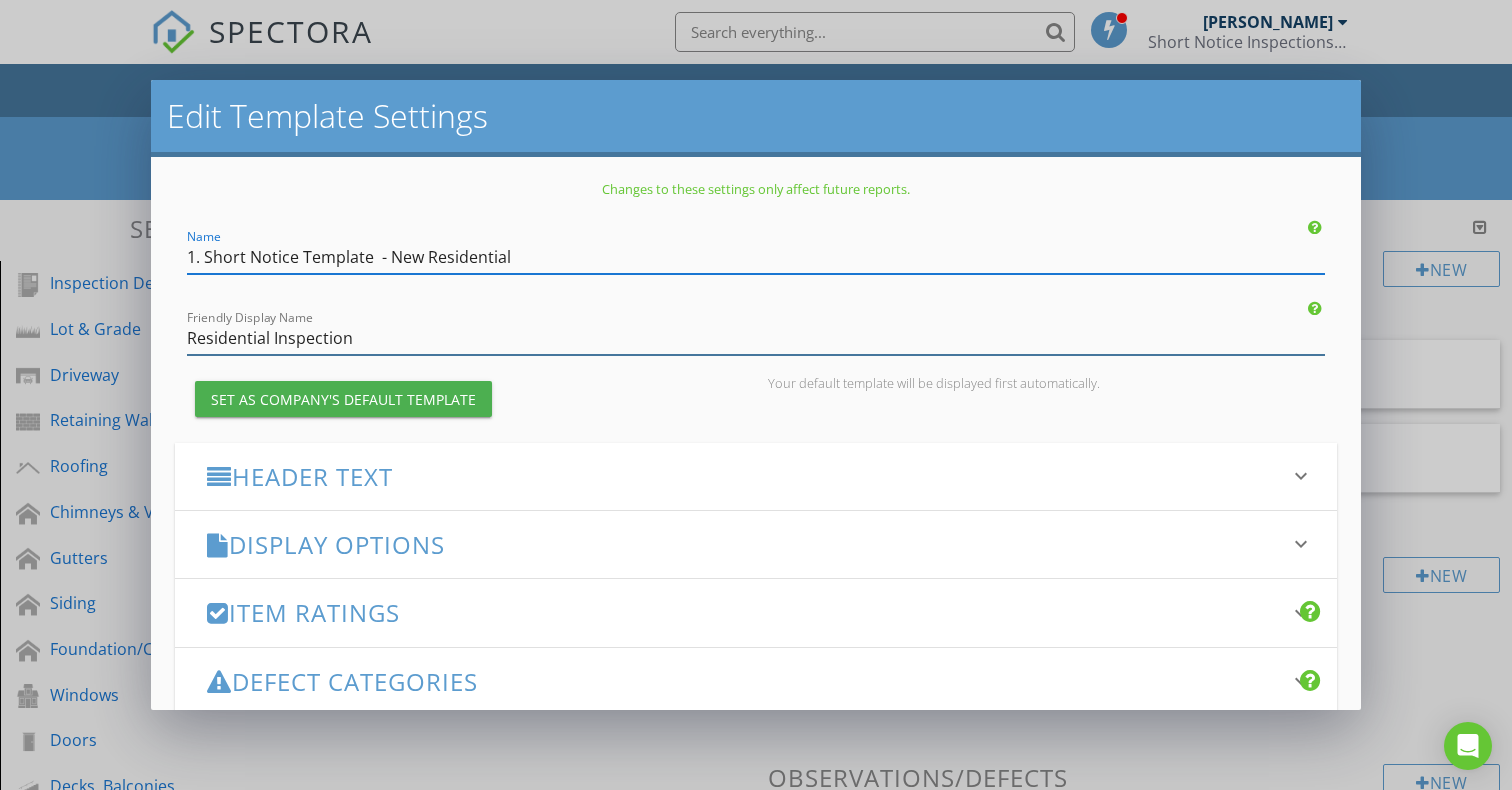 click on "Residential Inspection" at bounding box center (756, 338) 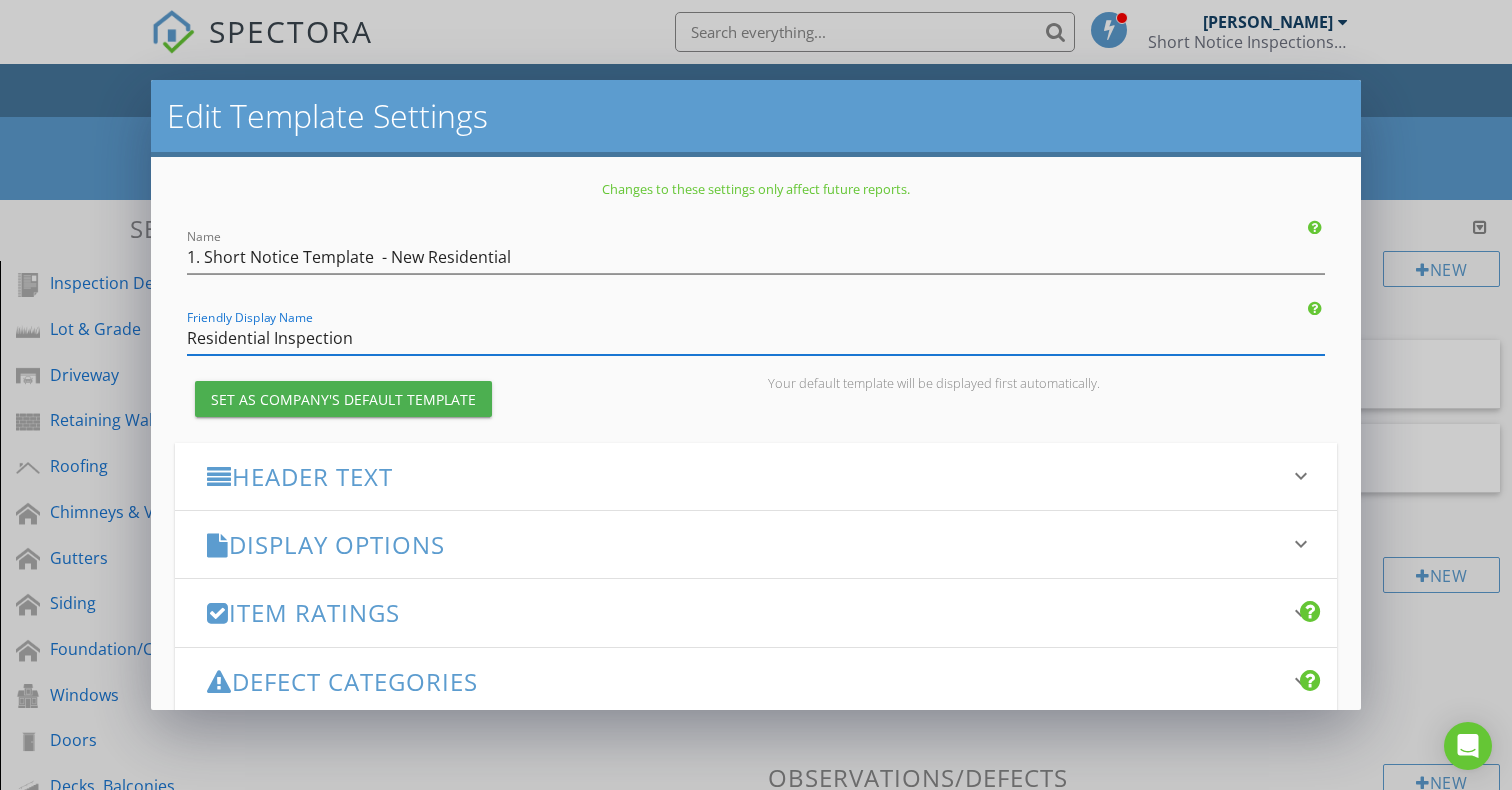 click on "Residential Inspection" at bounding box center [756, 338] 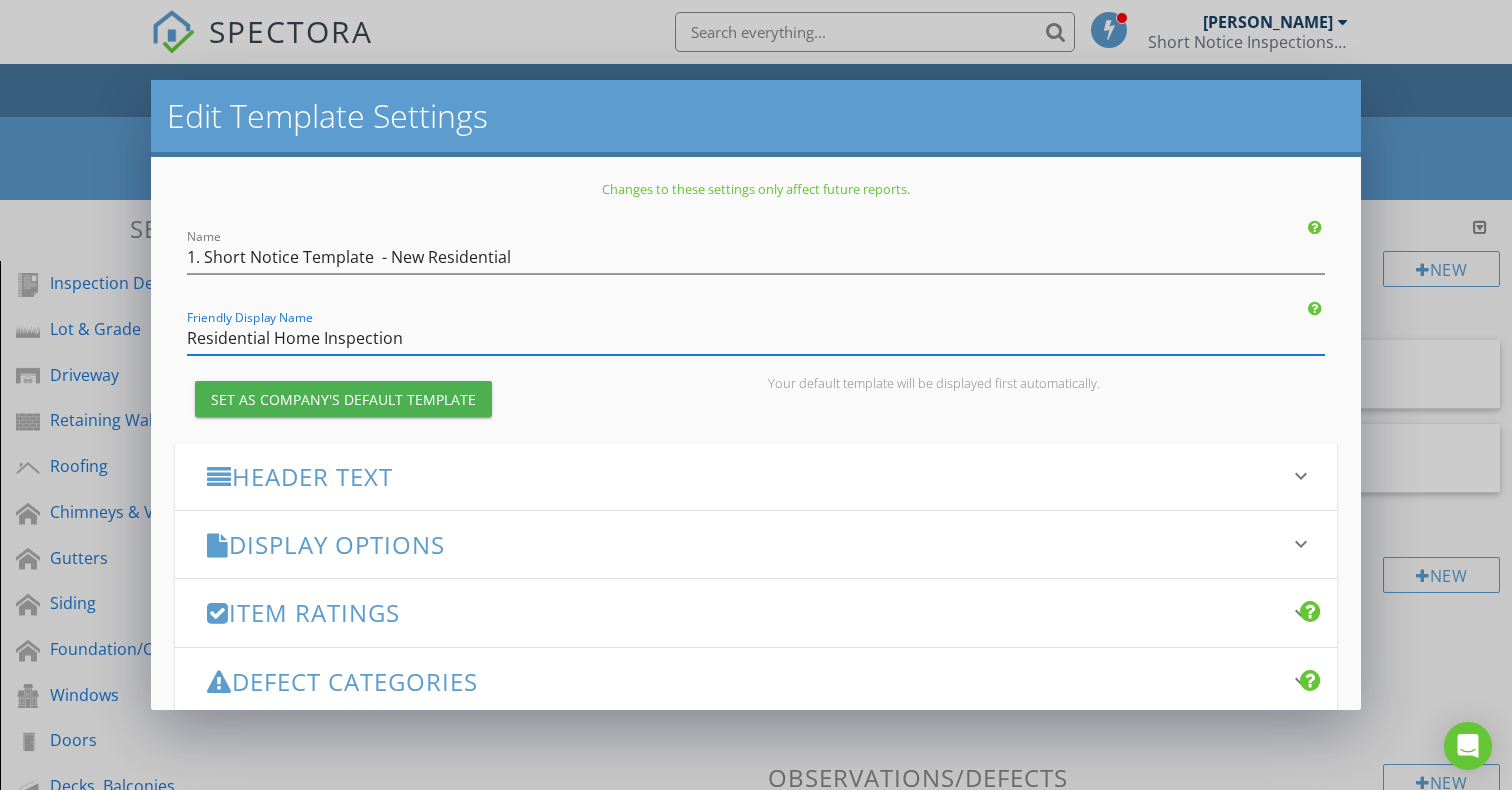 drag, startPoint x: 273, startPoint y: 338, endPoint x: 170, endPoint y: 337, distance: 103.00485 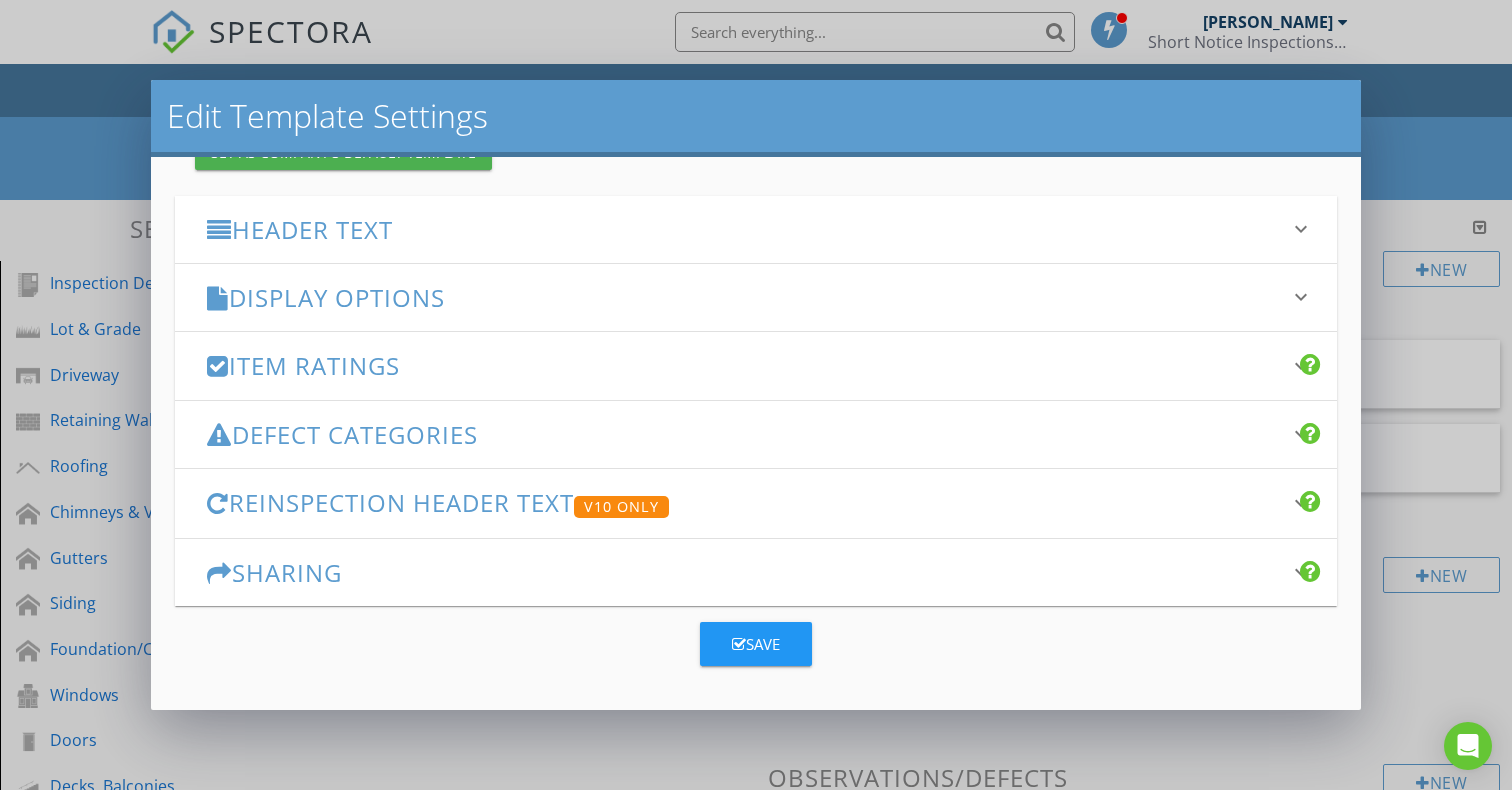 scroll, scrollTop: 246, scrollLeft: 0, axis: vertical 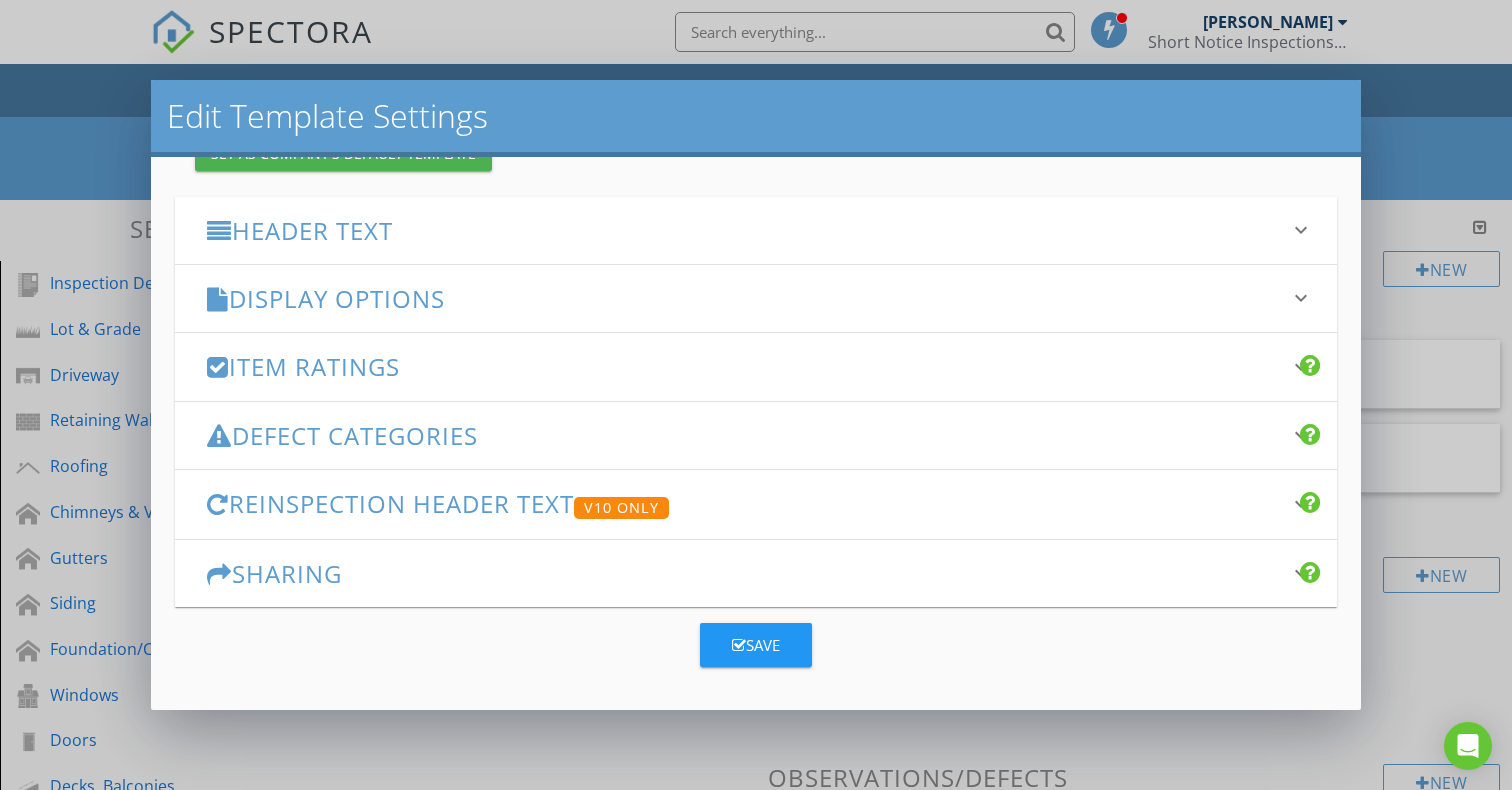 type on "Home Inspection" 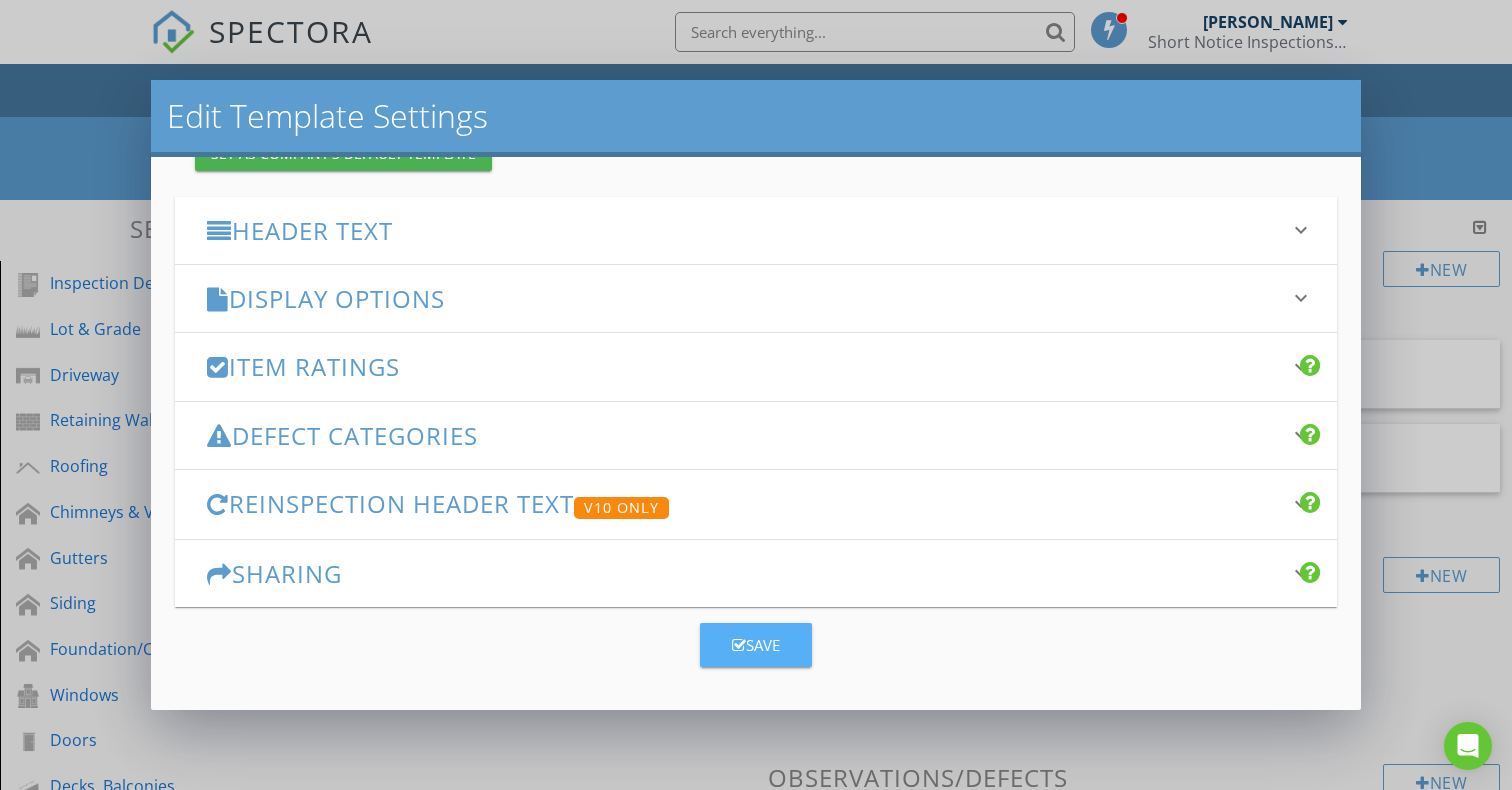click on "Save" at bounding box center [756, 645] 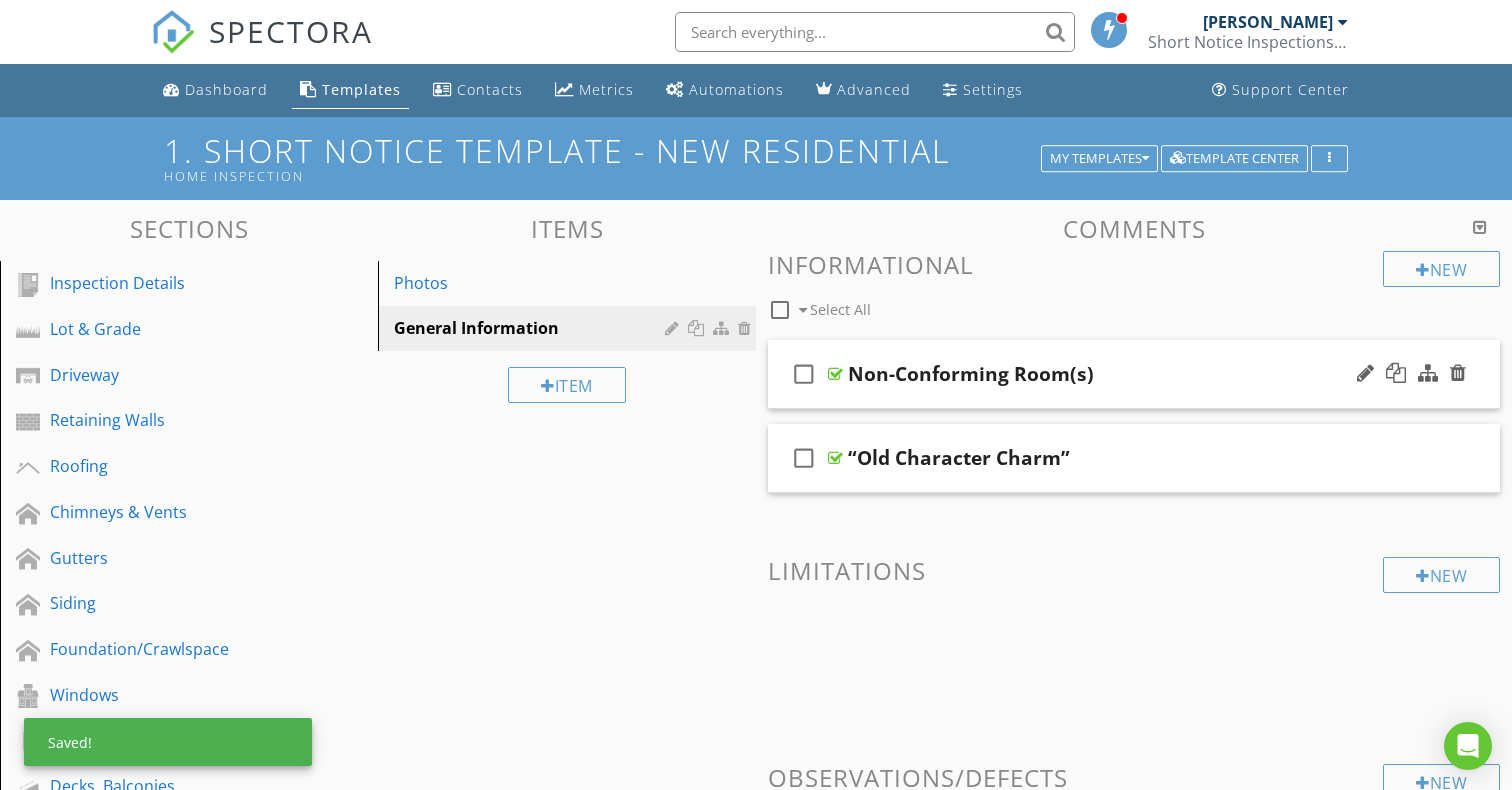 scroll, scrollTop: 0, scrollLeft: 0, axis: both 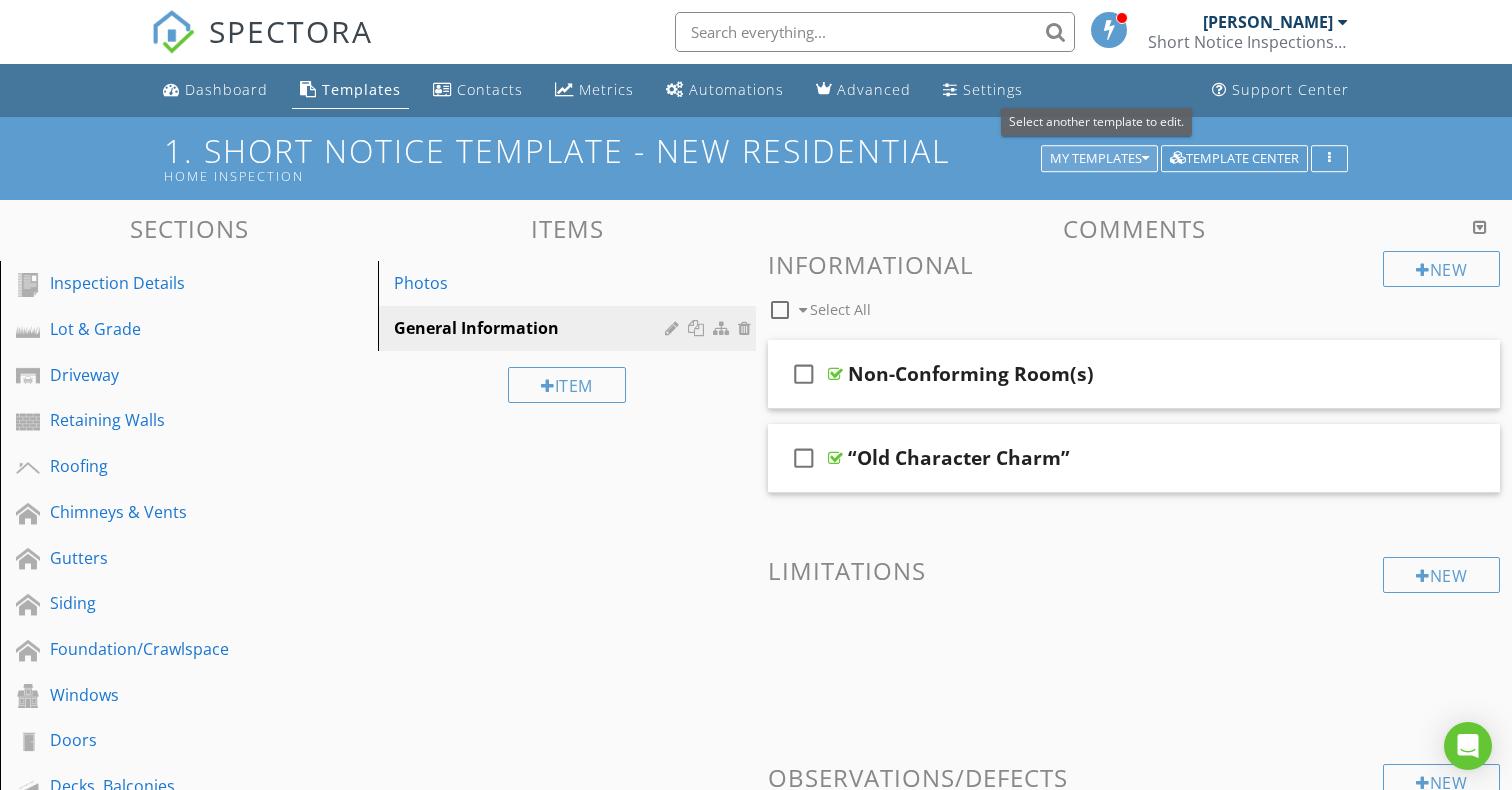click at bounding box center [1145, 159] 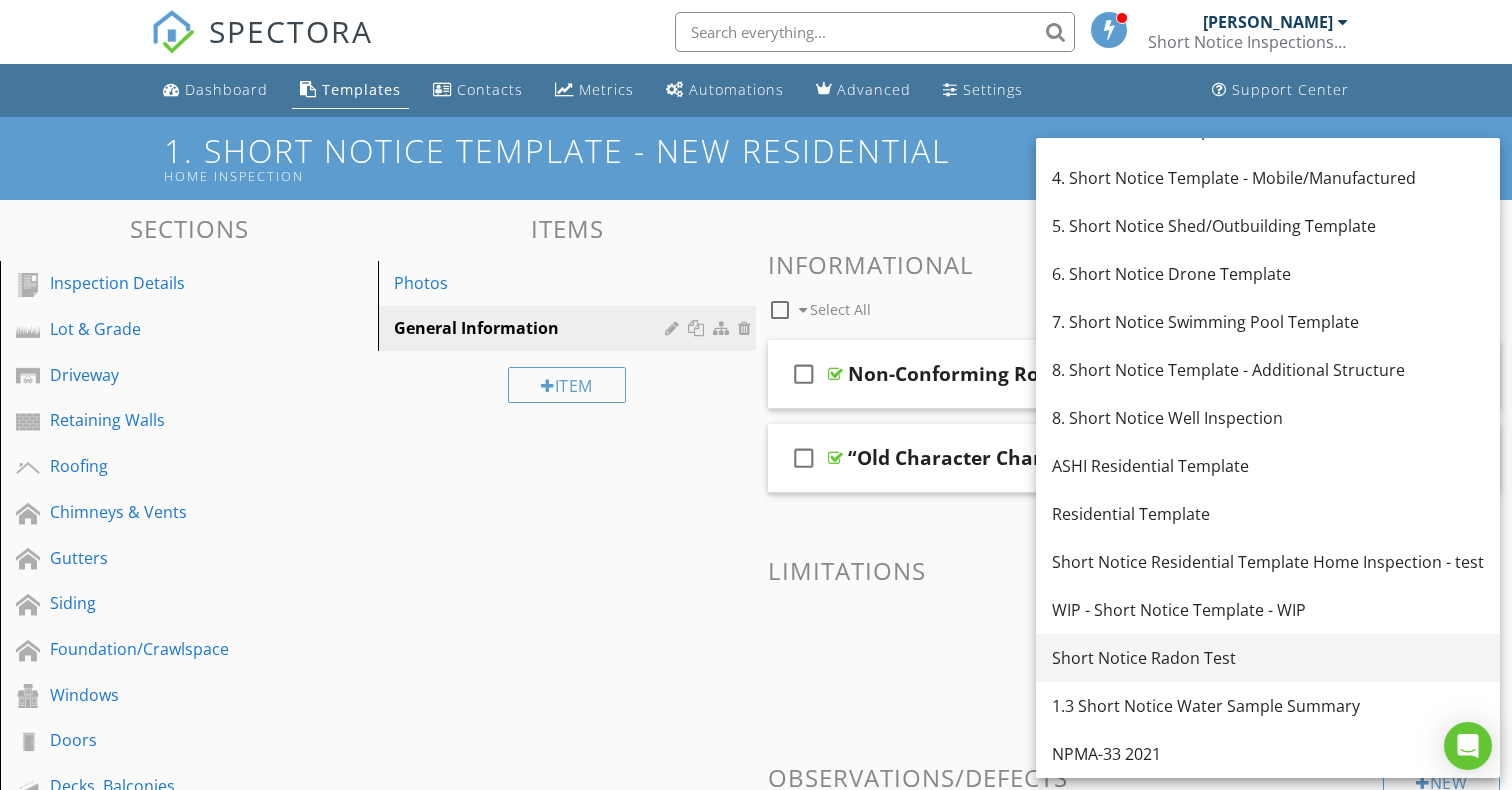 scroll, scrollTop: 176, scrollLeft: 0, axis: vertical 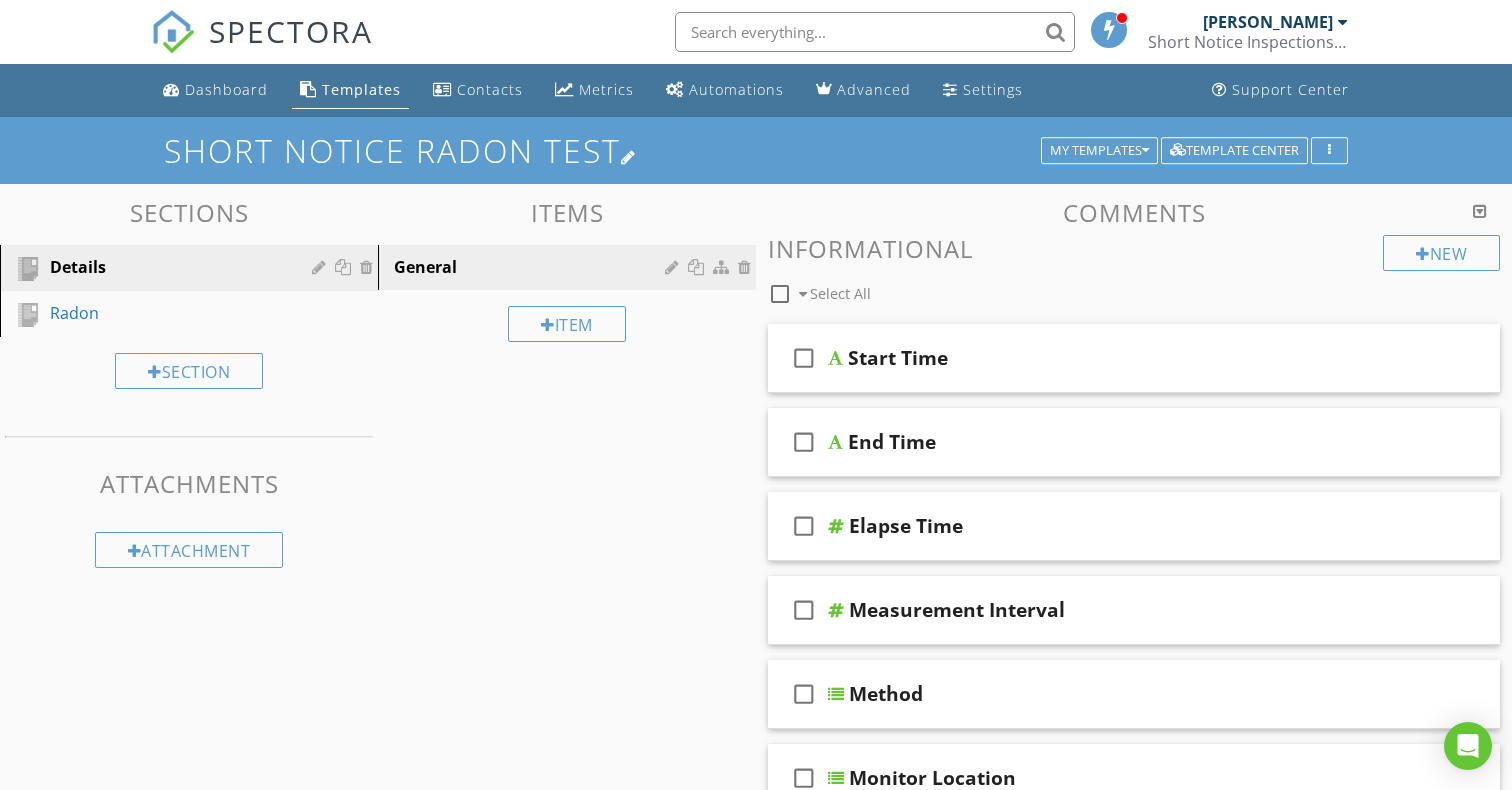 click at bounding box center [629, 157] 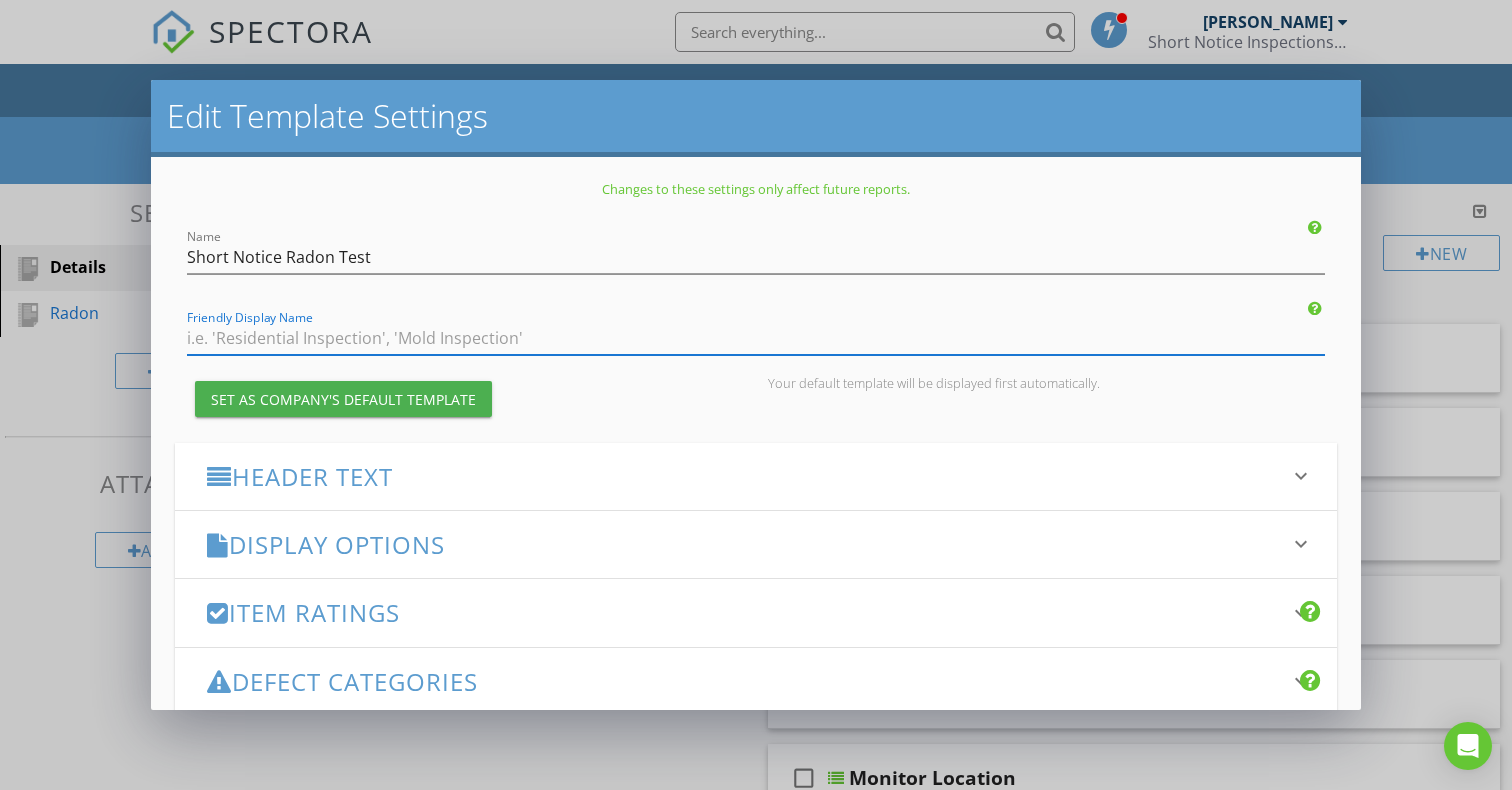 click at bounding box center [756, 338] 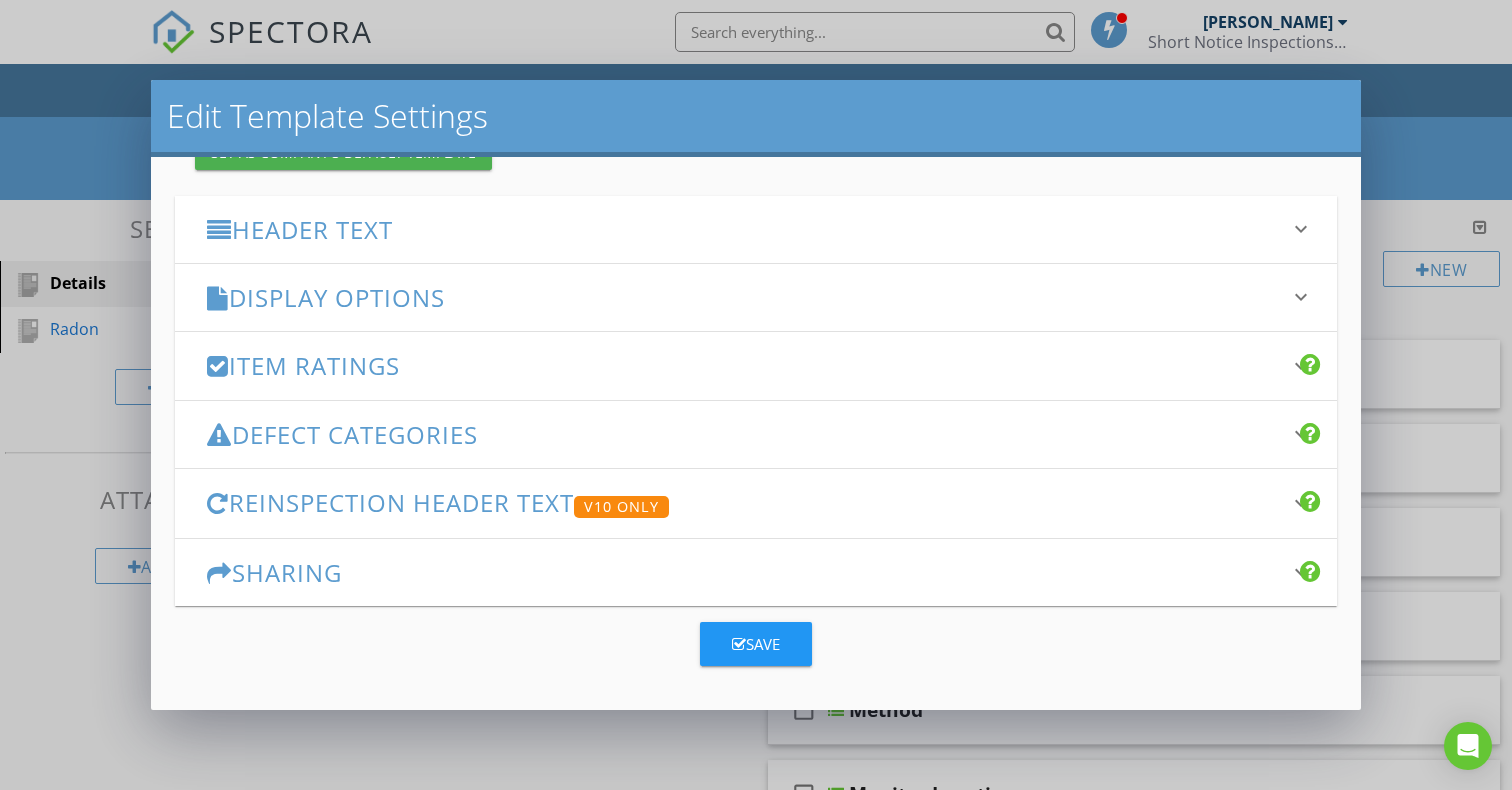 scroll, scrollTop: 246, scrollLeft: 0, axis: vertical 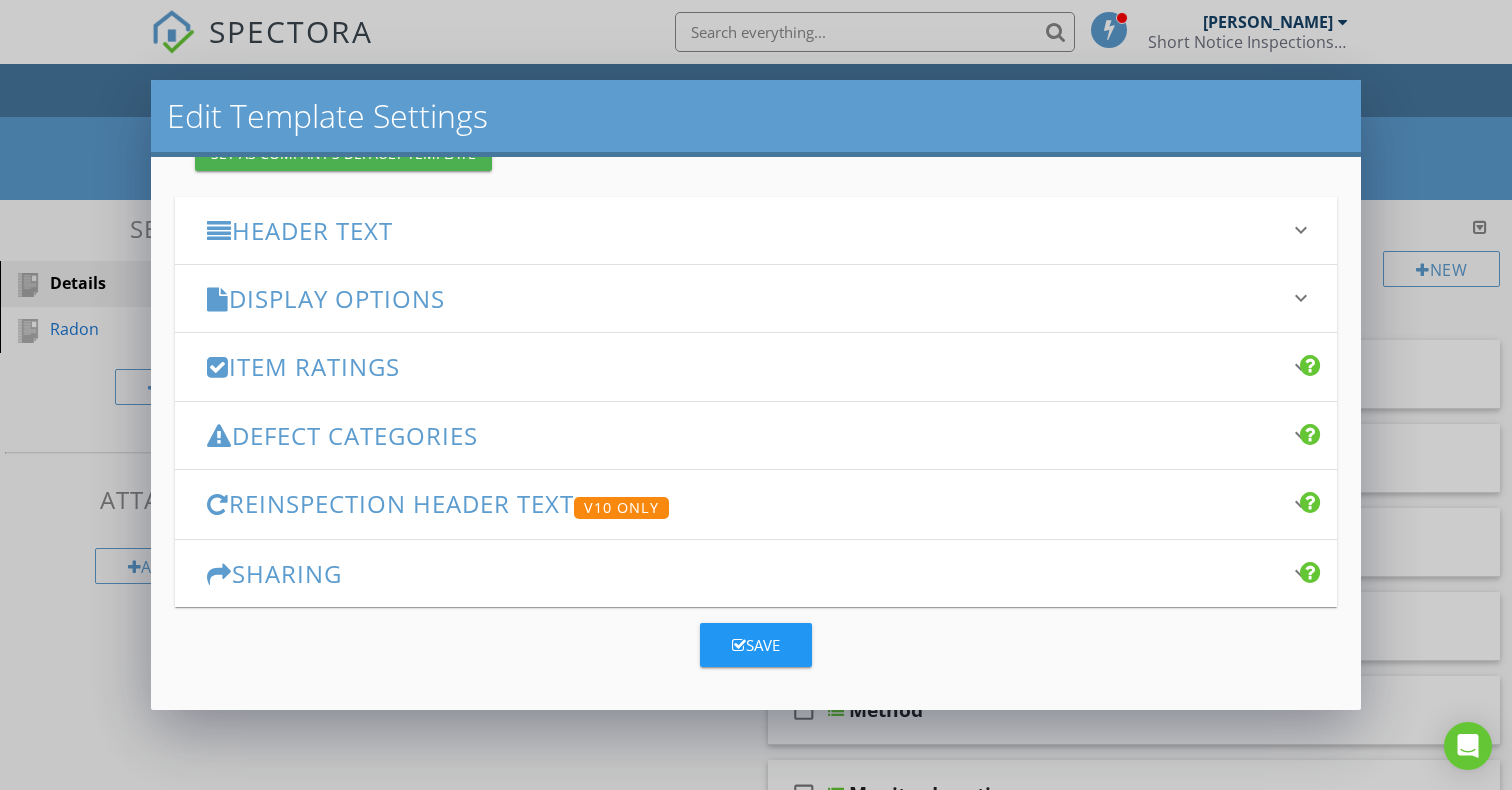 type on "Radon Test Report" 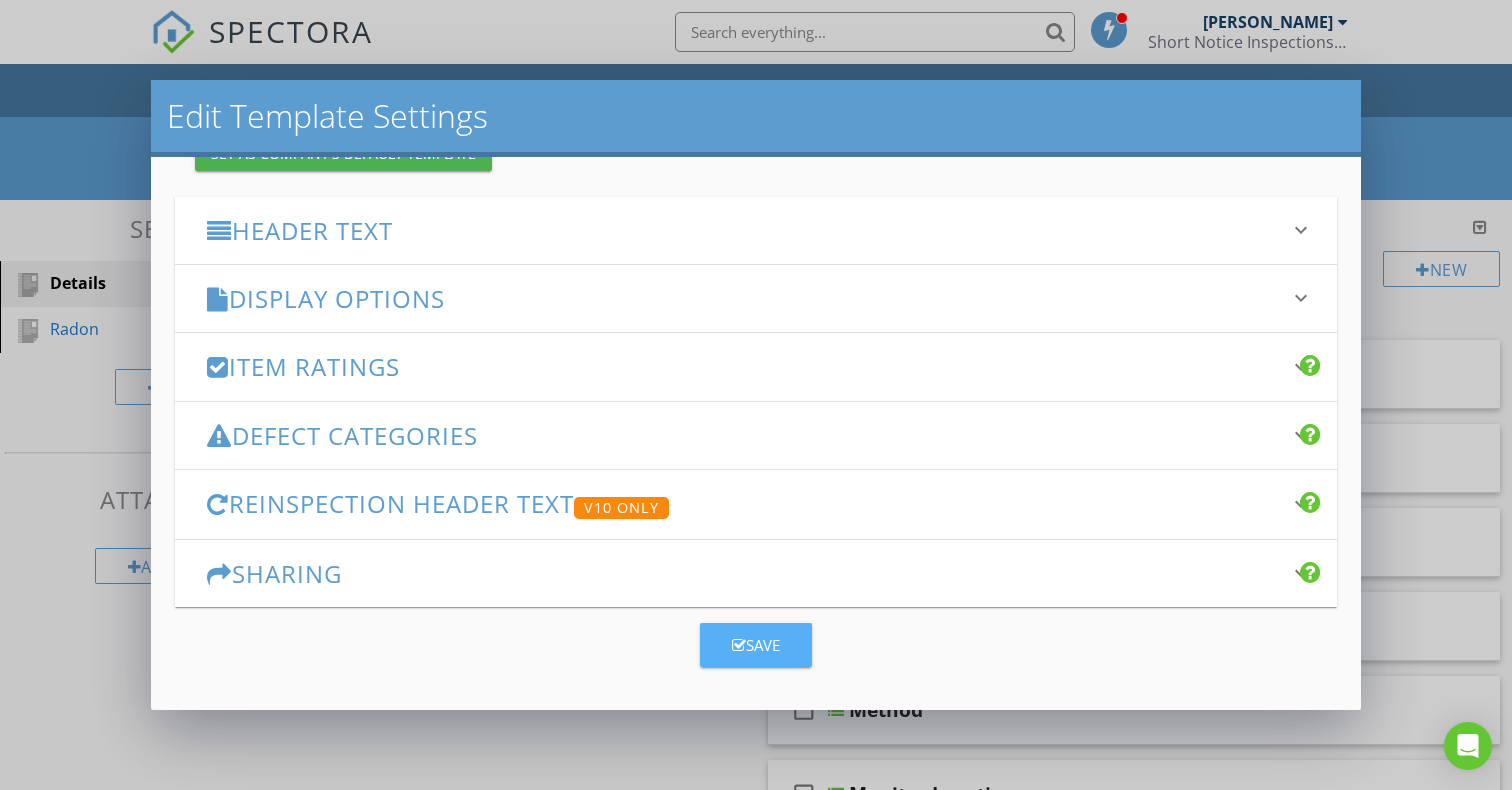 click on "Save" at bounding box center [756, 645] 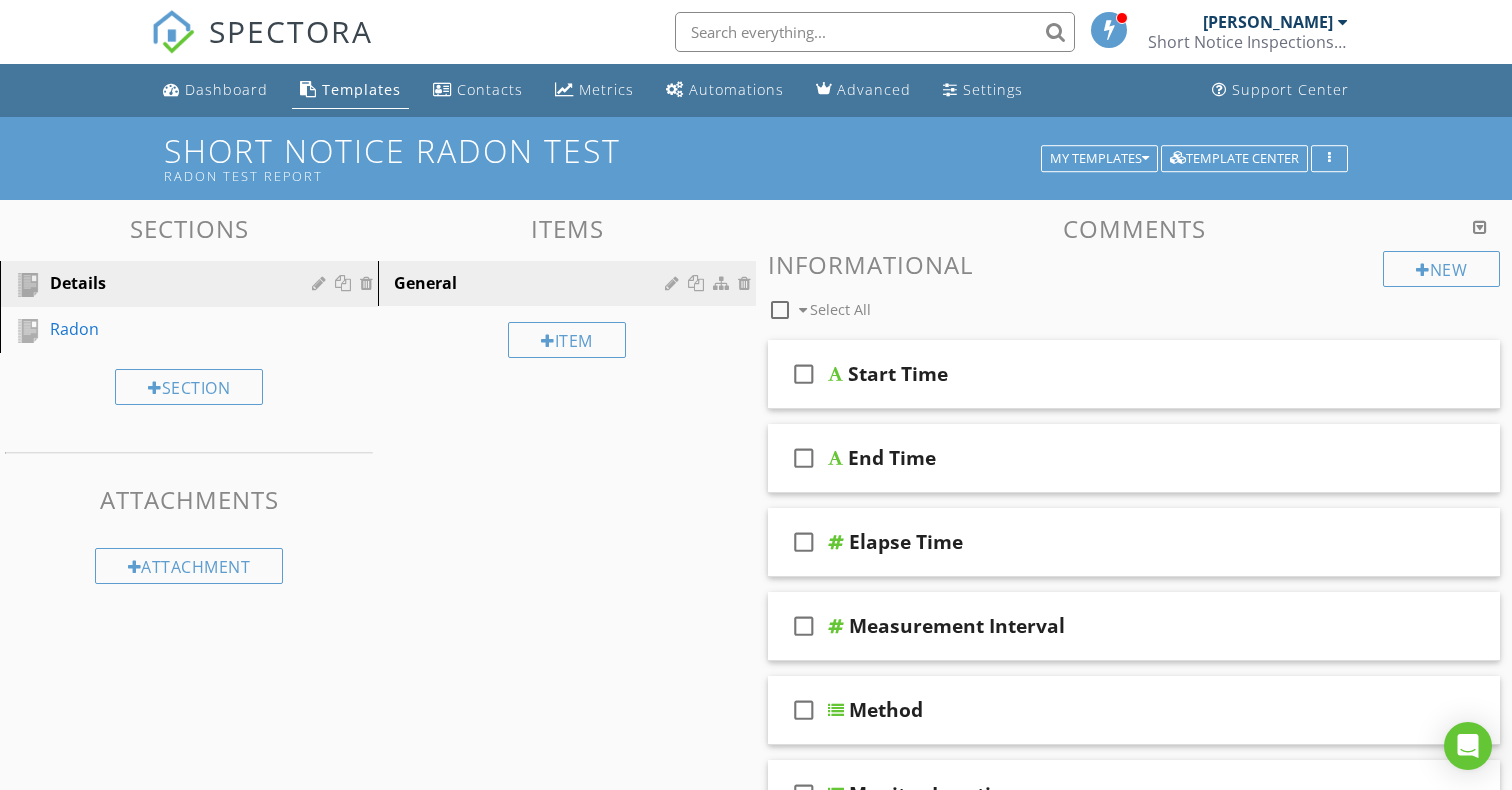 scroll, scrollTop: 0, scrollLeft: 0, axis: both 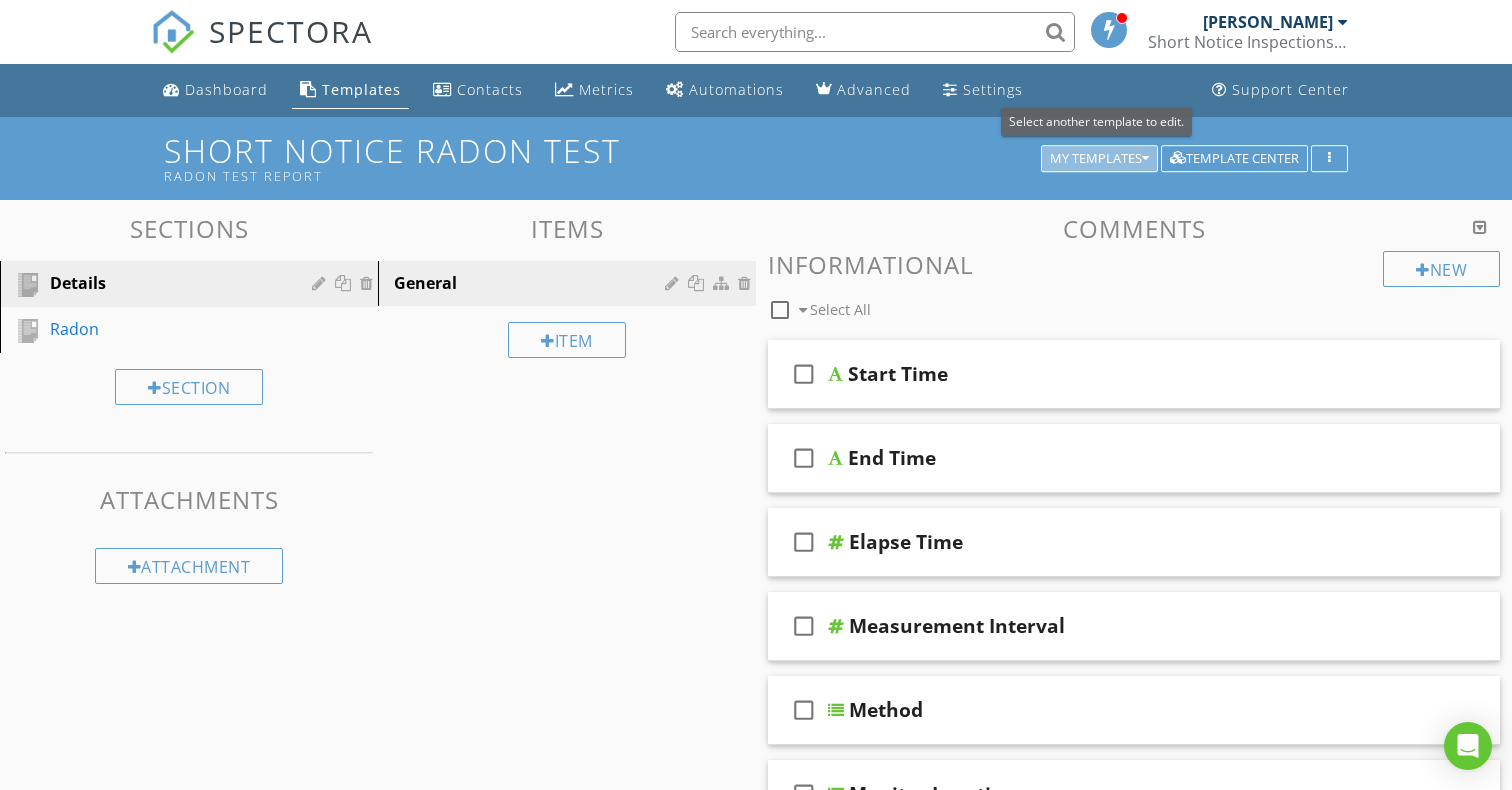 click at bounding box center (1145, 159) 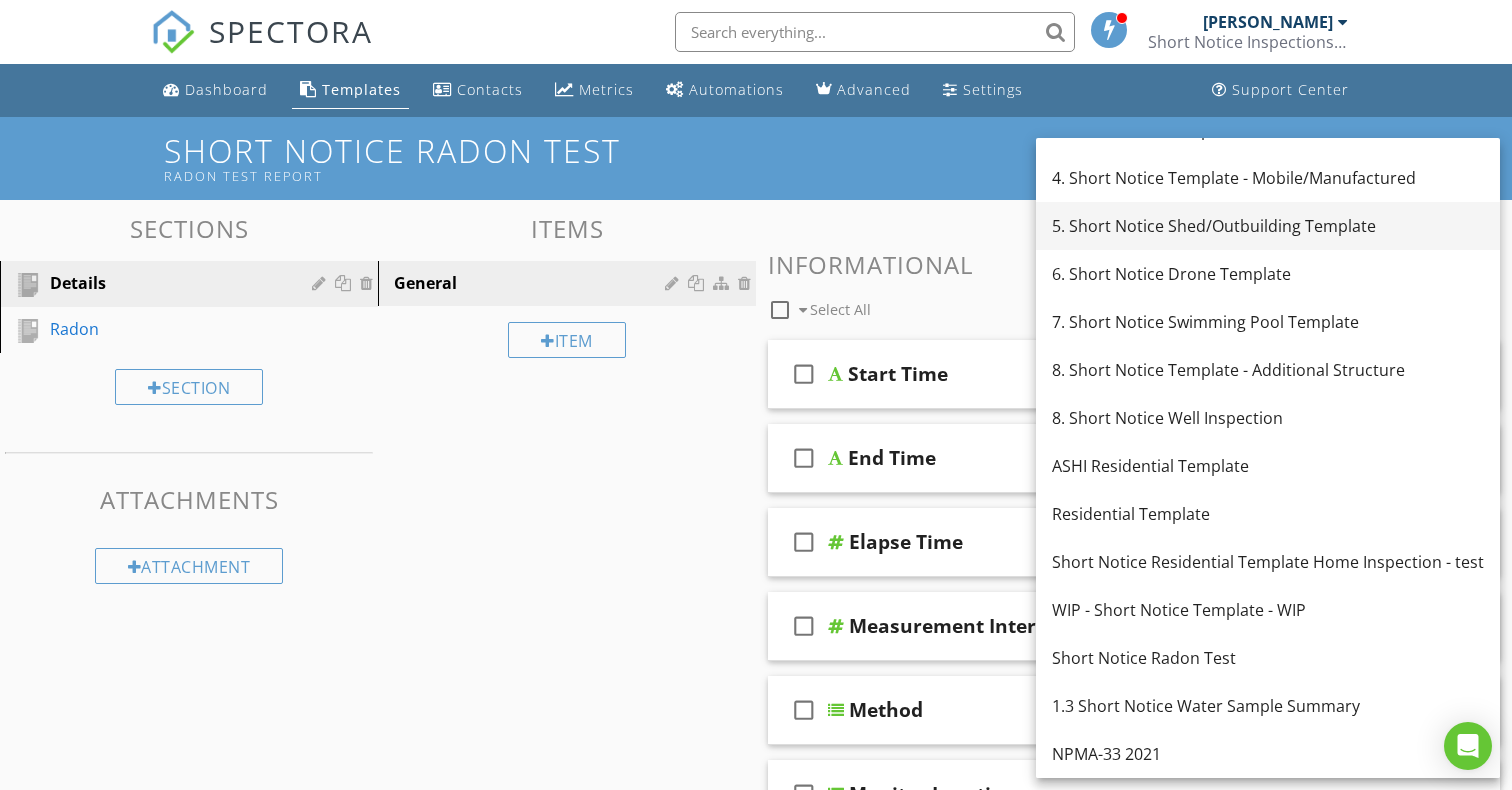 click on "5. Short Notice Shed/Outbuilding Template" at bounding box center (1268, 226) 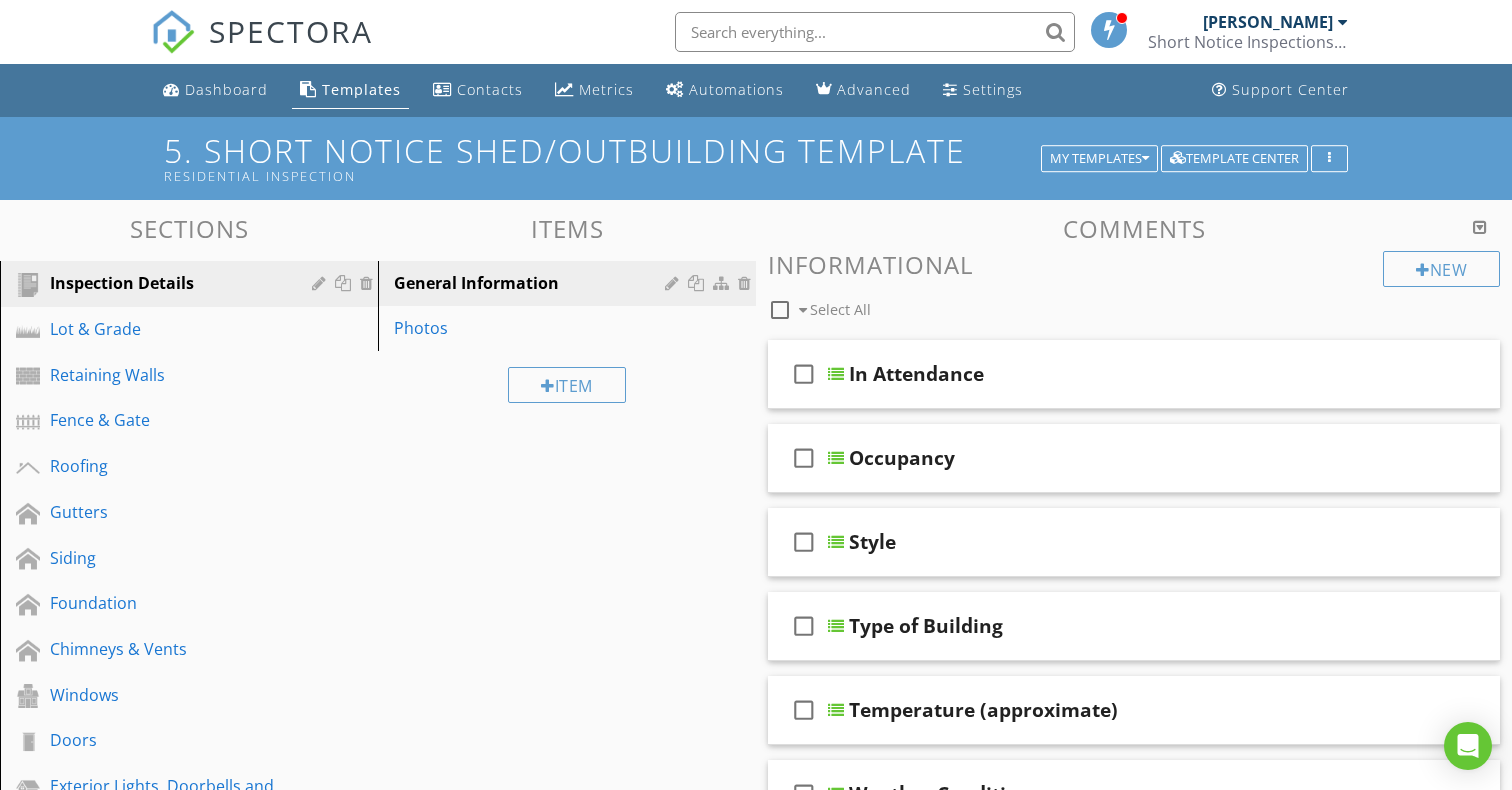 scroll, scrollTop: 0, scrollLeft: 0, axis: both 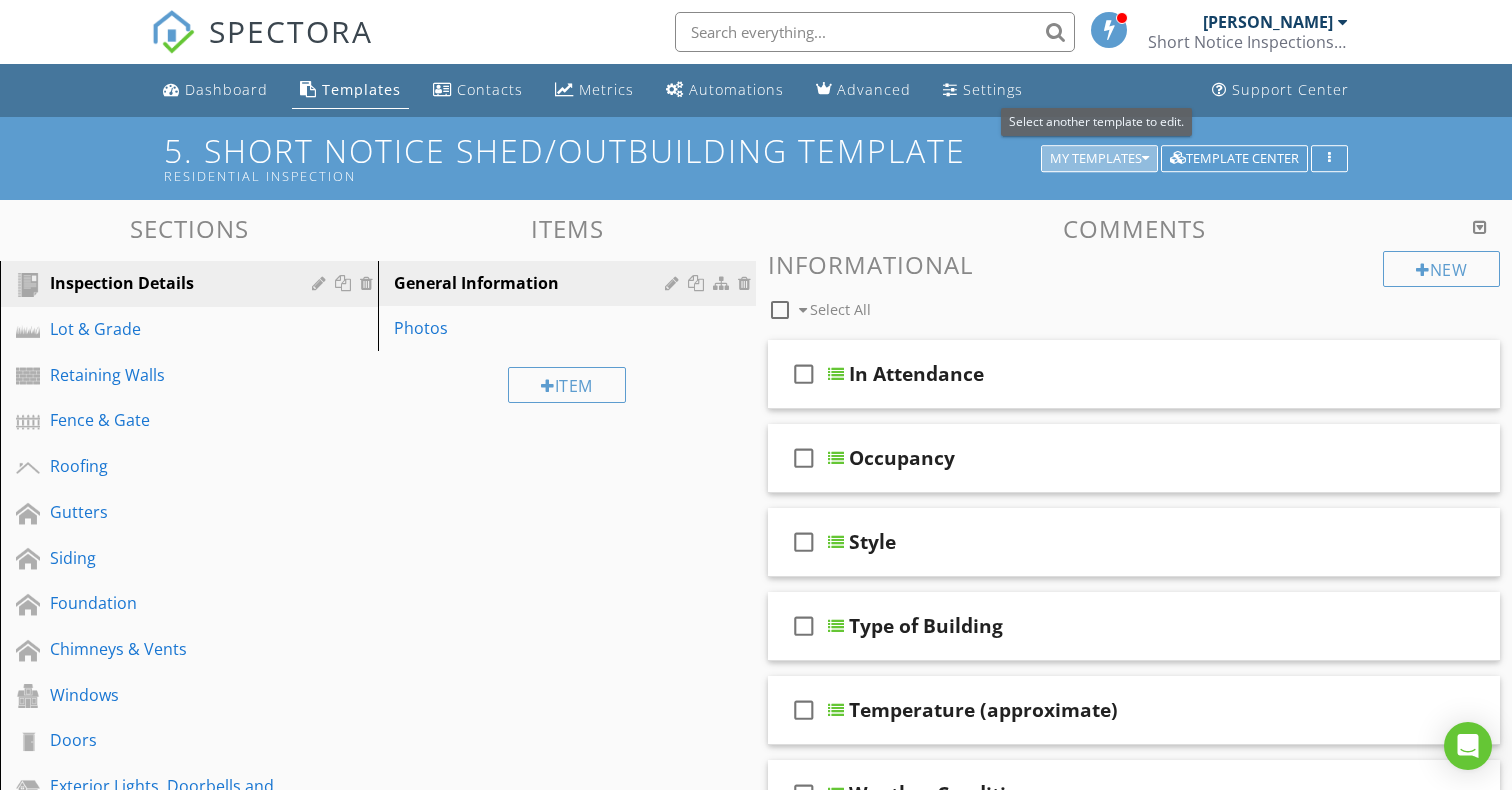 click at bounding box center [1145, 159] 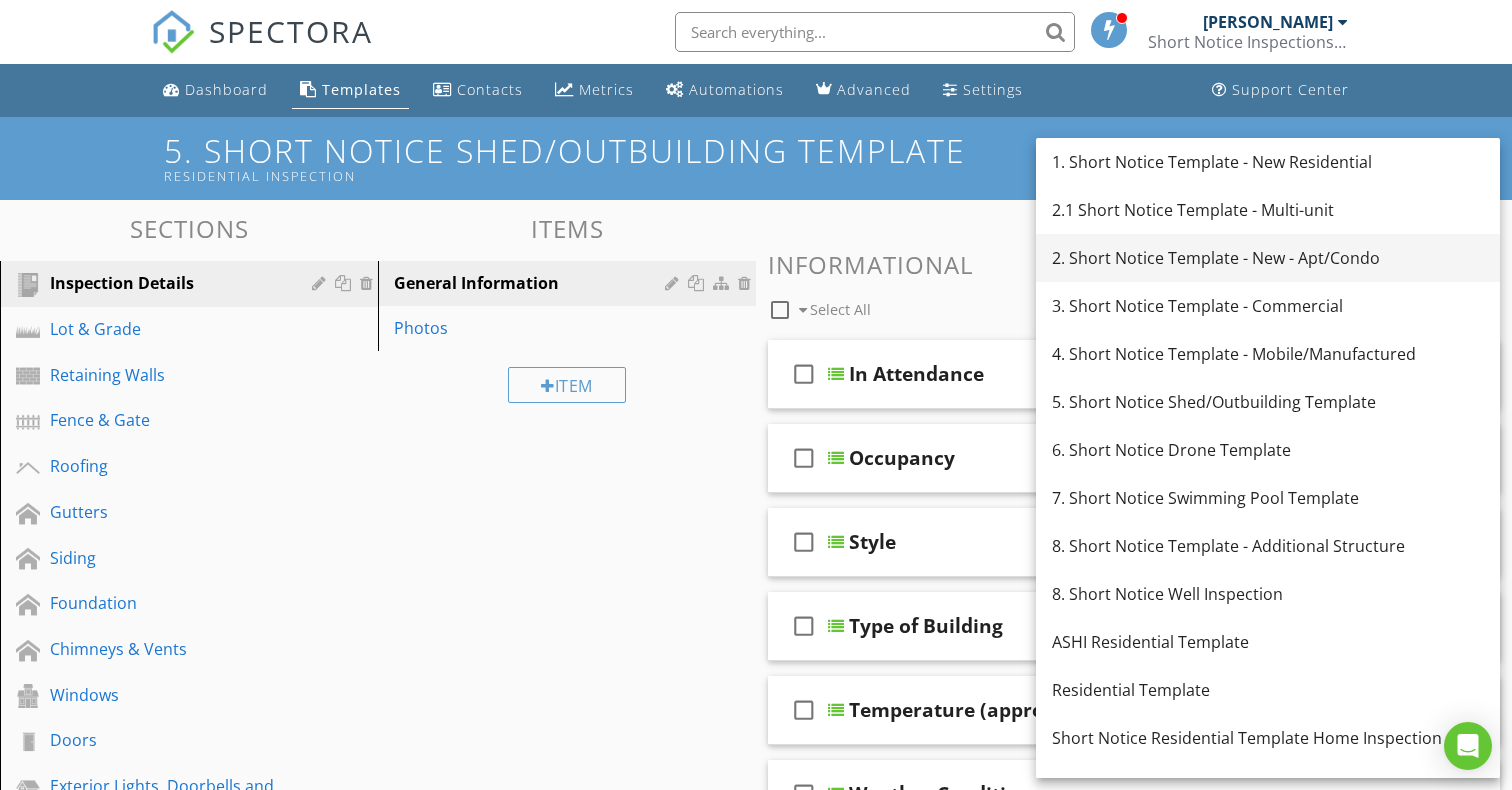scroll, scrollTop: 0, scrollLeft: 0, axis: both 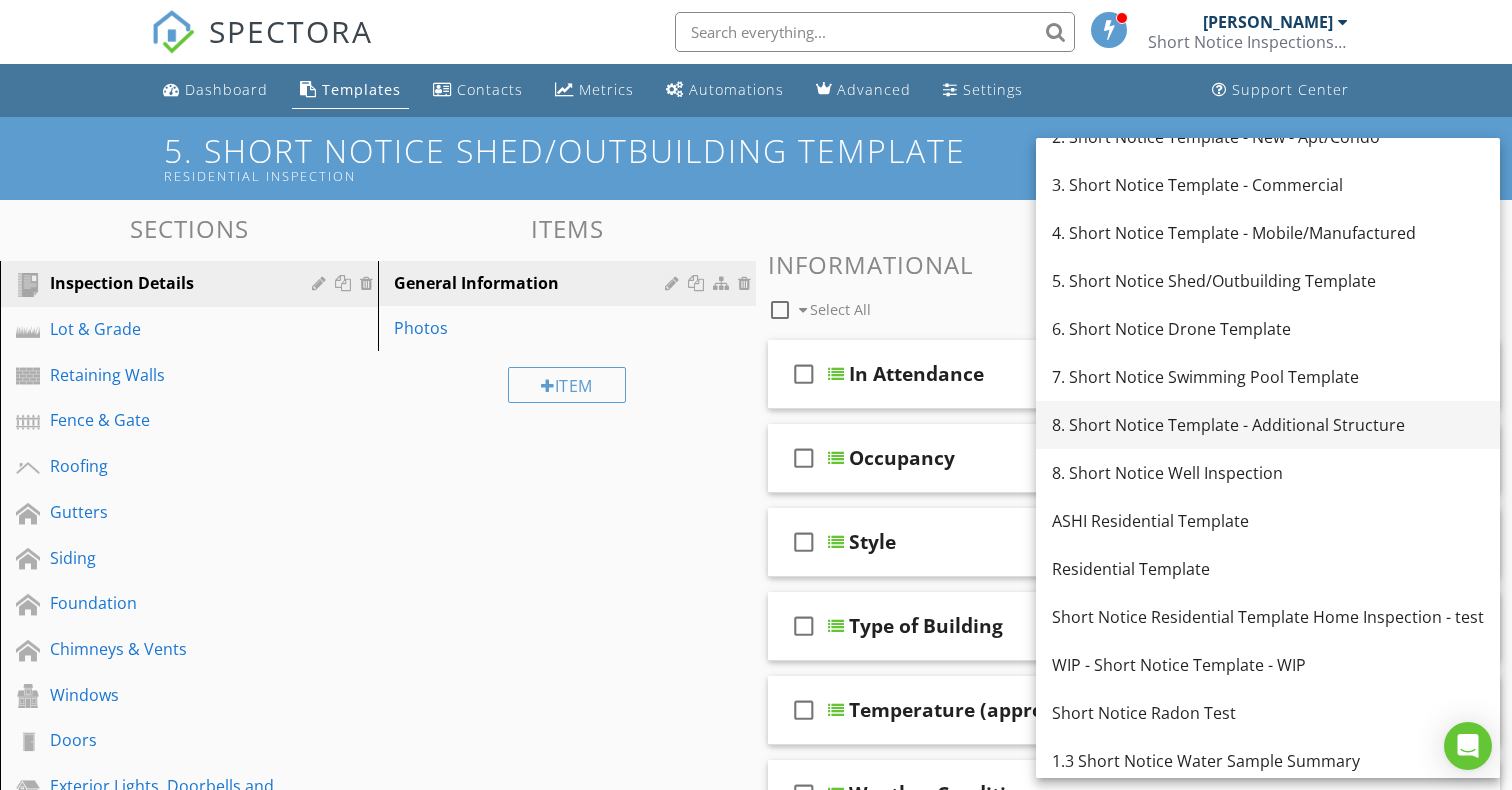 click on "8. Short Notice Template  - Additional Structure" at bounding box center [1268, 425] 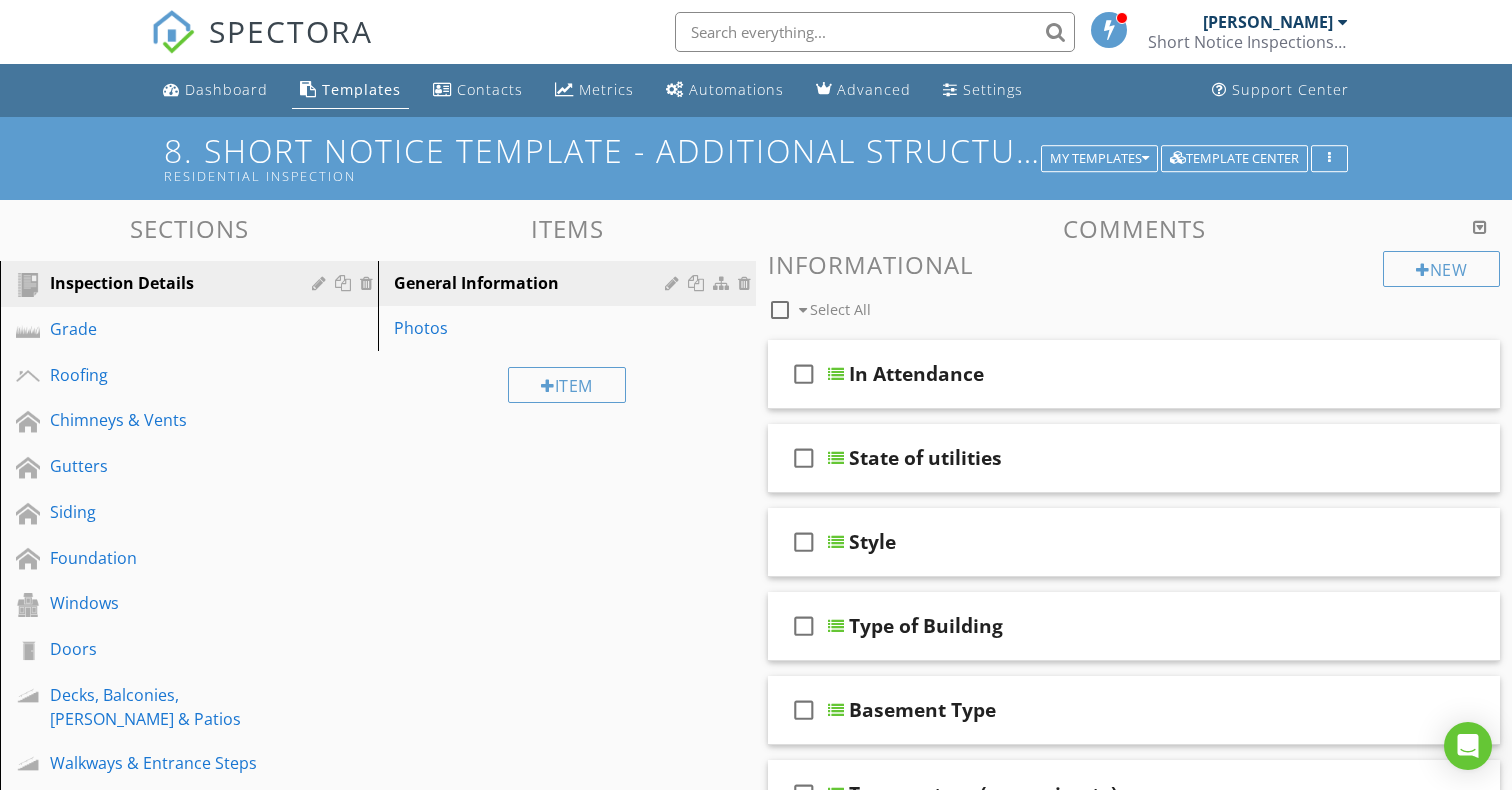 click on "Residential Inspection" at bounding box center [606, 176] 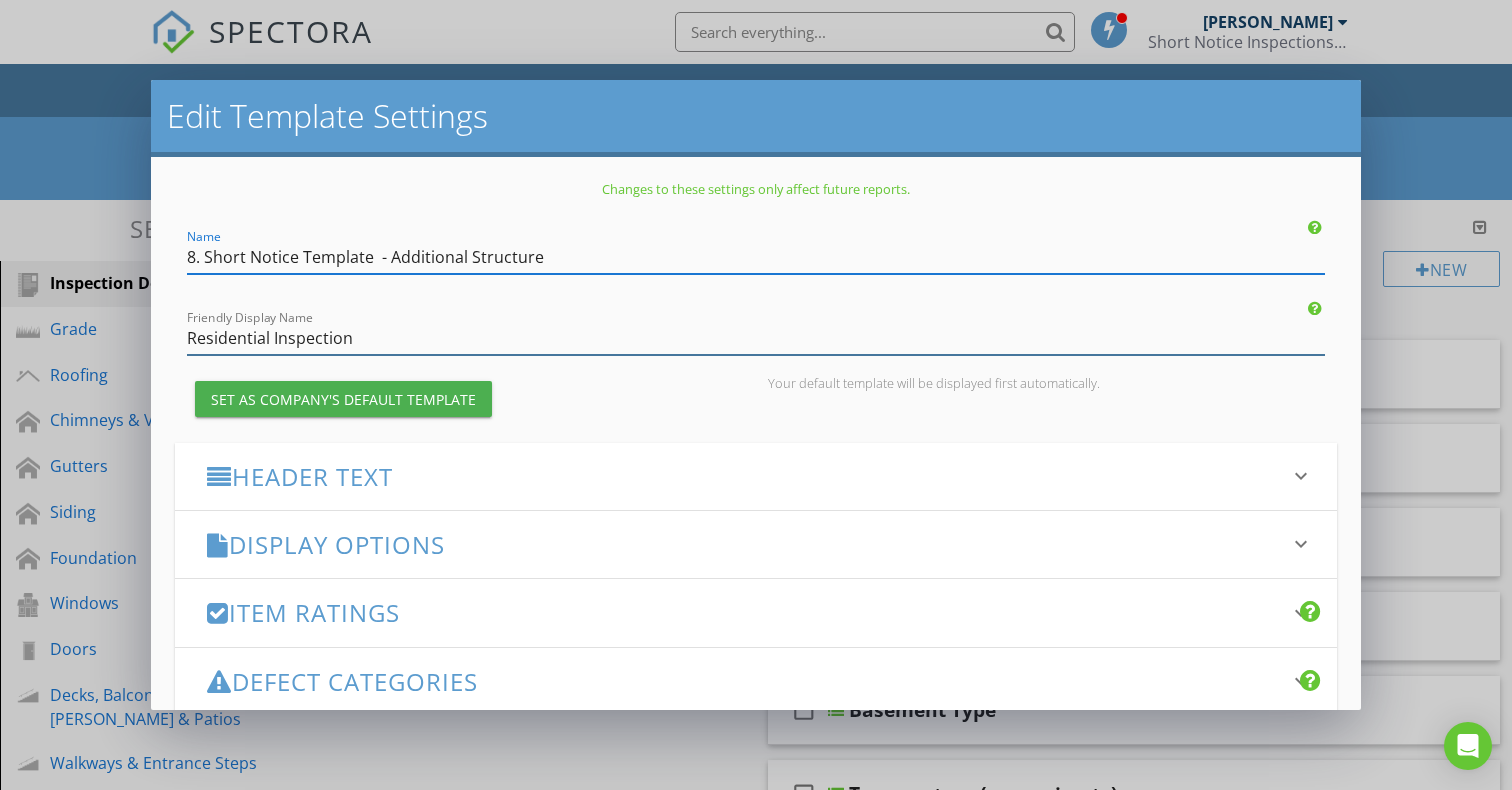 click on "Residential Inspection" at bounding box center (756, 338) 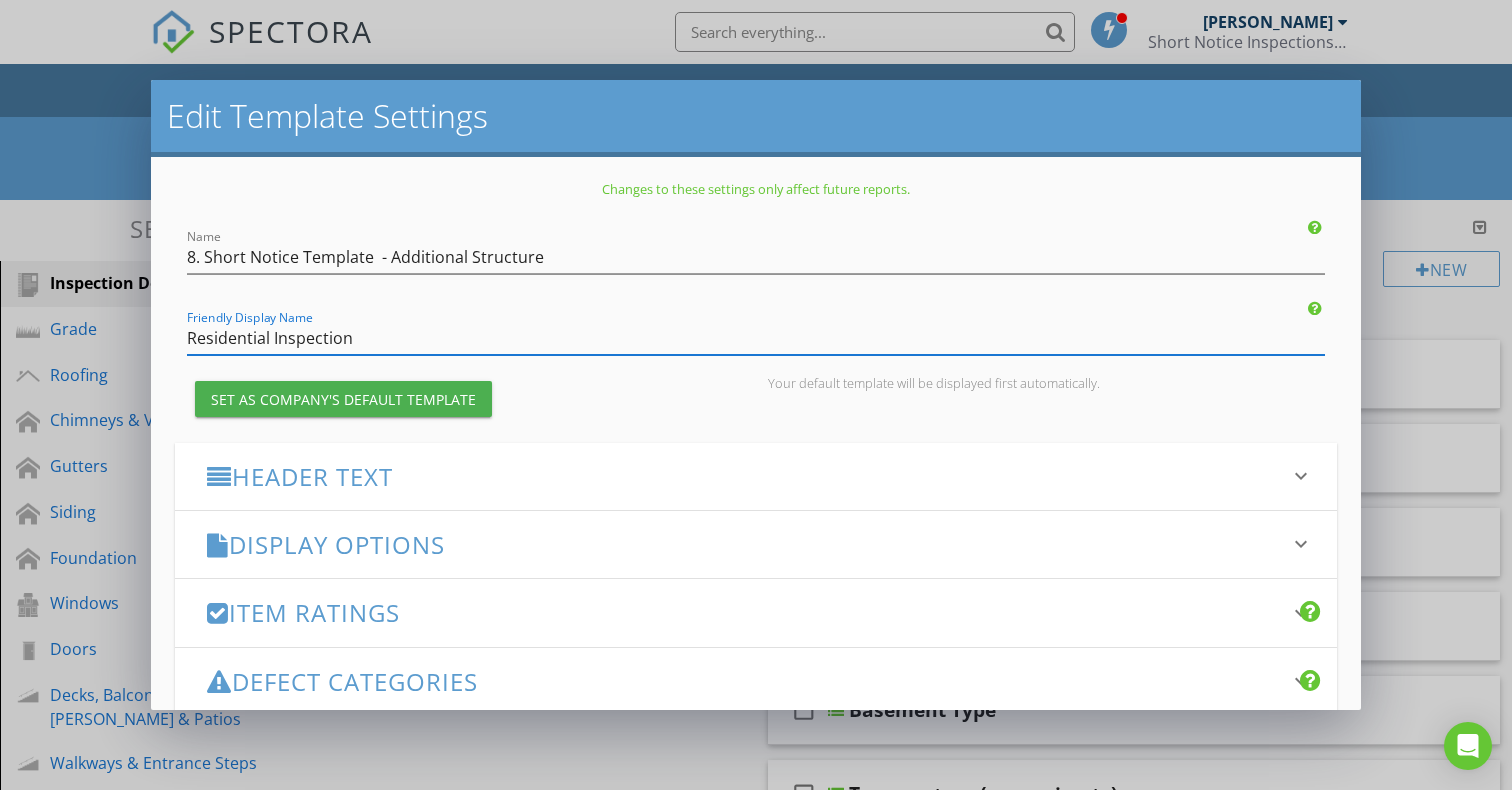 click on "Residential Inspection" at bounding box center (756, 338) 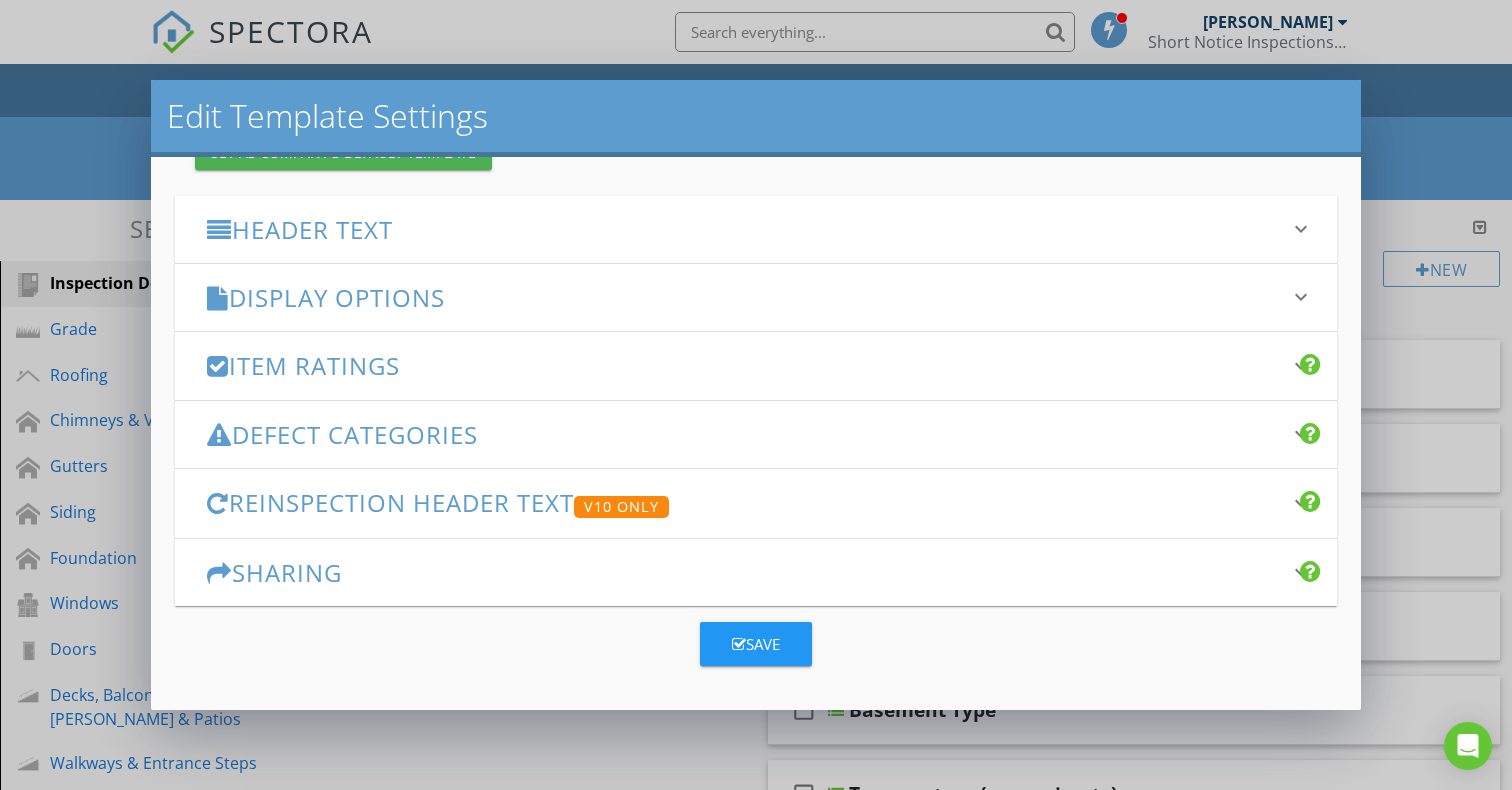 scroll, scrollTop: 246, scrollLeft: 0, axis: vertical 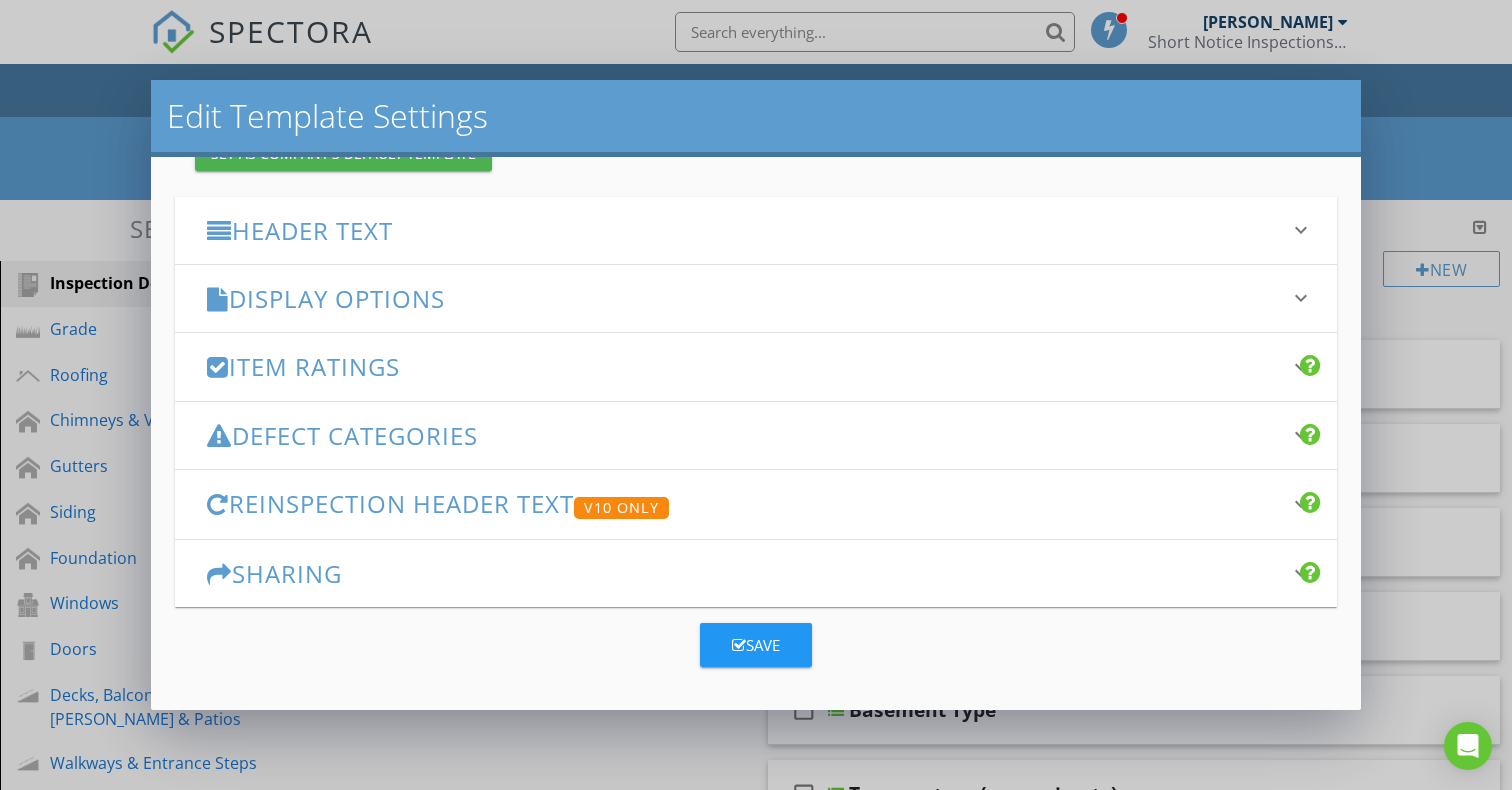 type on "Additional Structure Inspection" 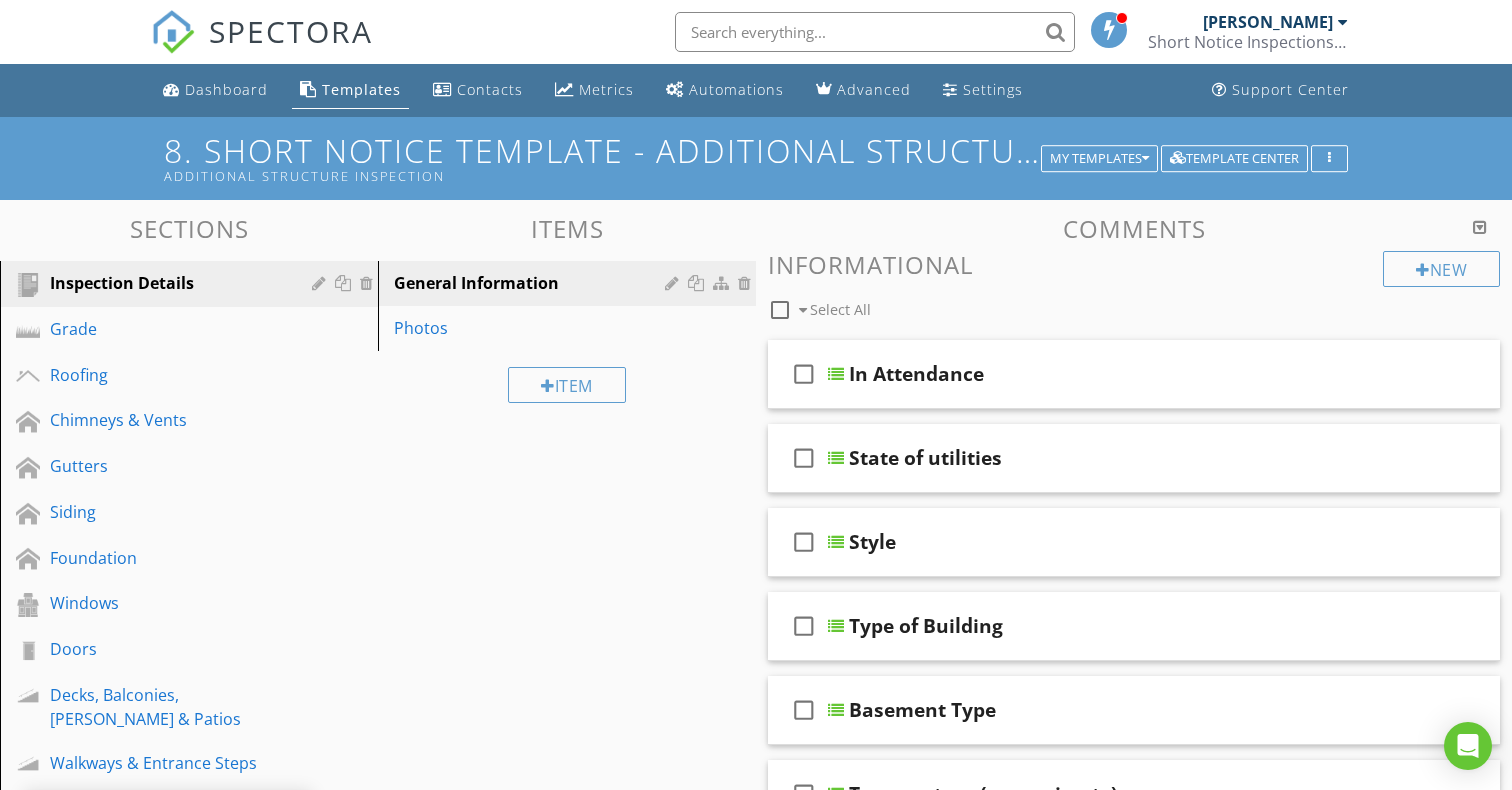 scroll, scrollTop: 0, scrollLeft: 0, axis: both 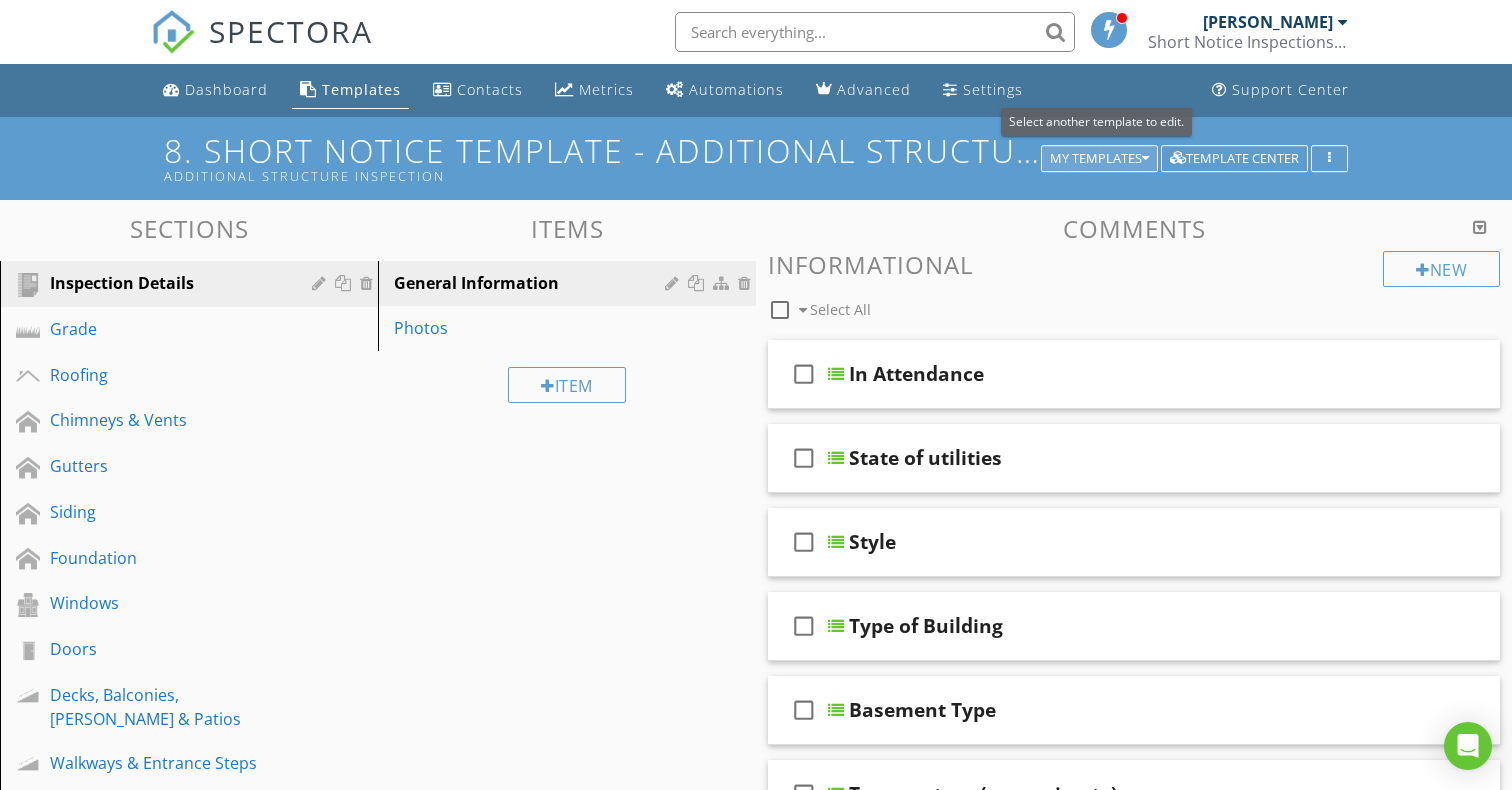 click at bounding box center [1145, 159] 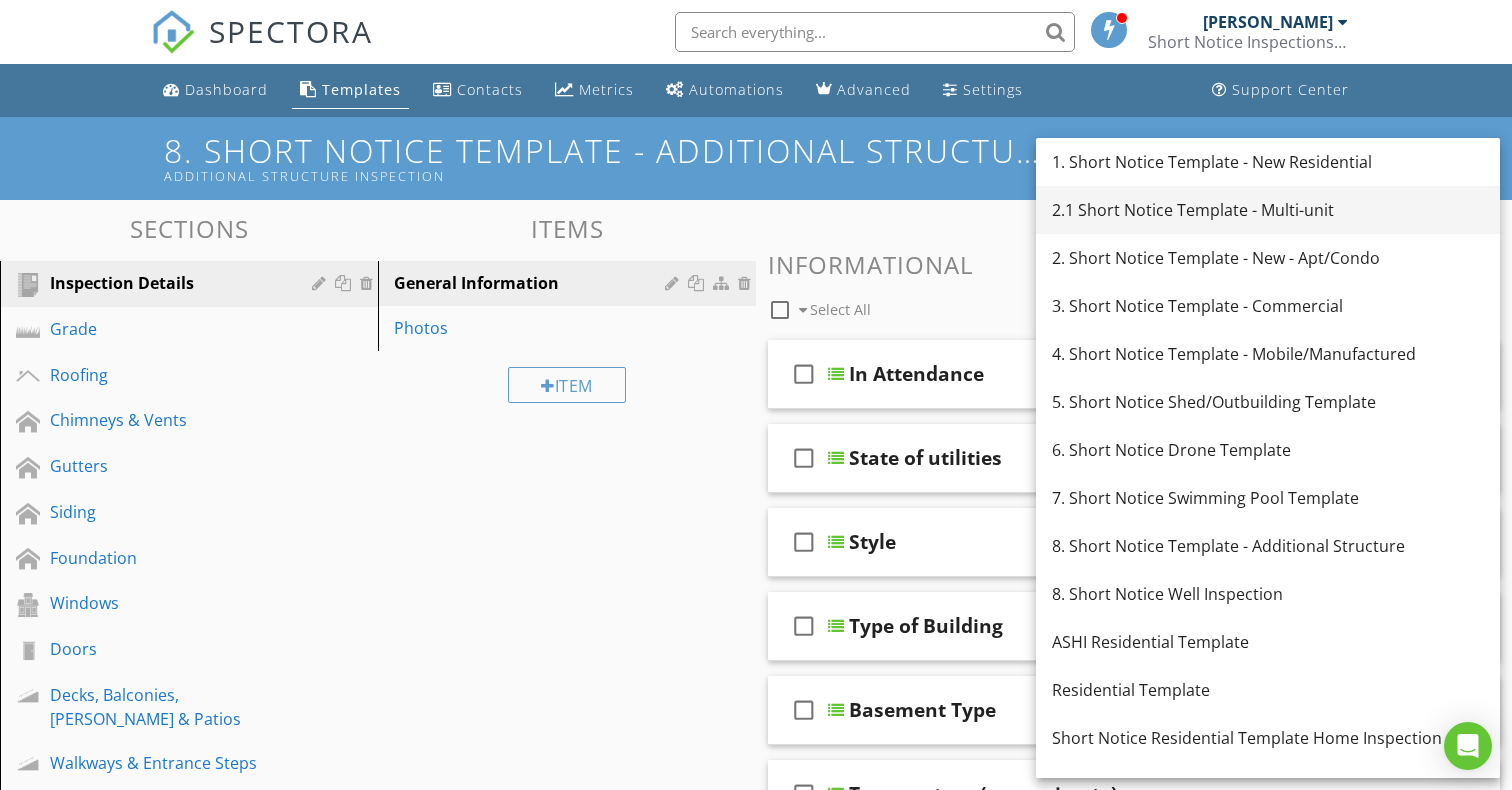 scroll, scrollTop: 0, scrollLeft: 0, axis: both 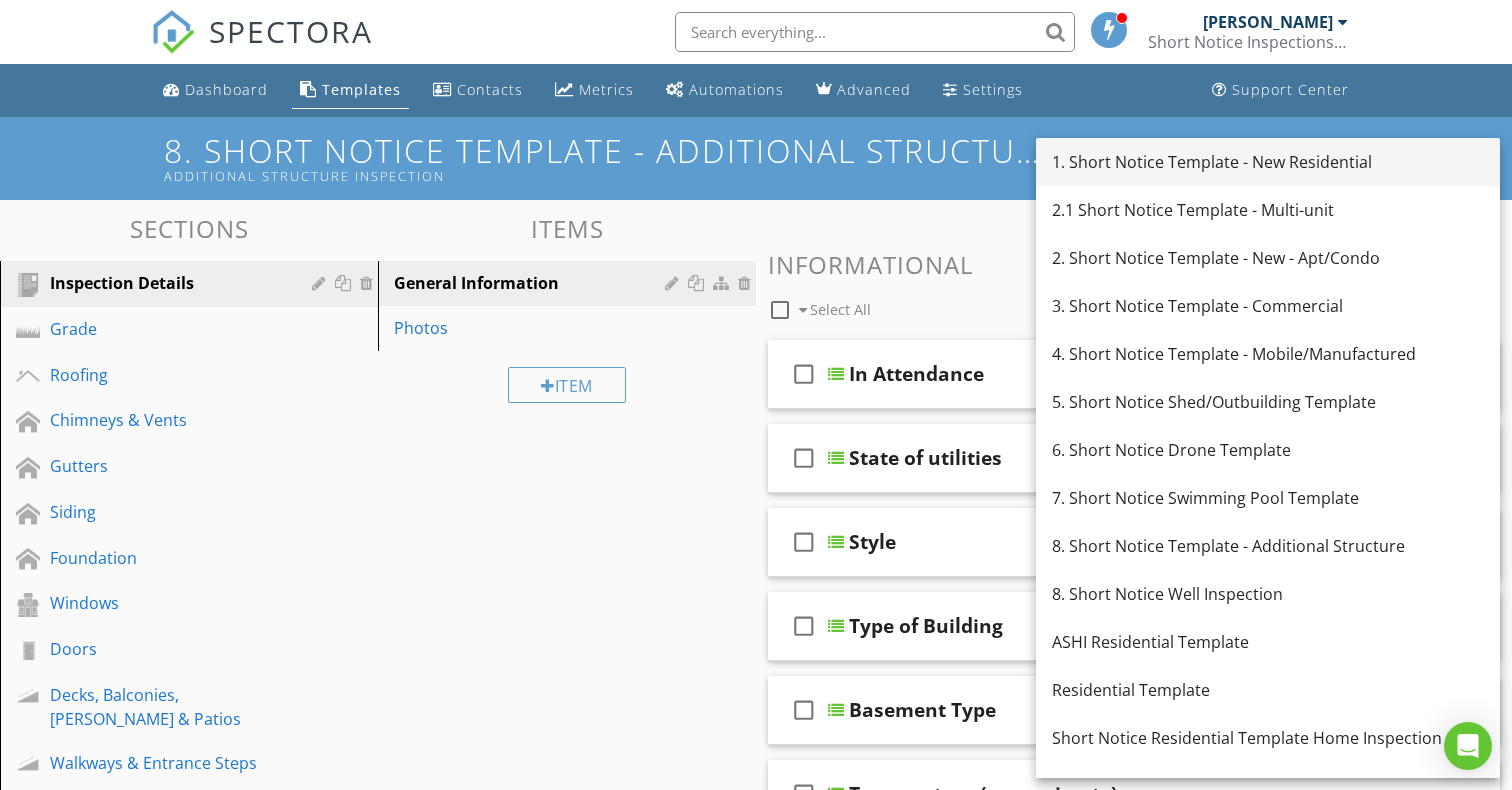 click on "1. Short Notice Template  - New Residential" at bounding box center (1268, 162) 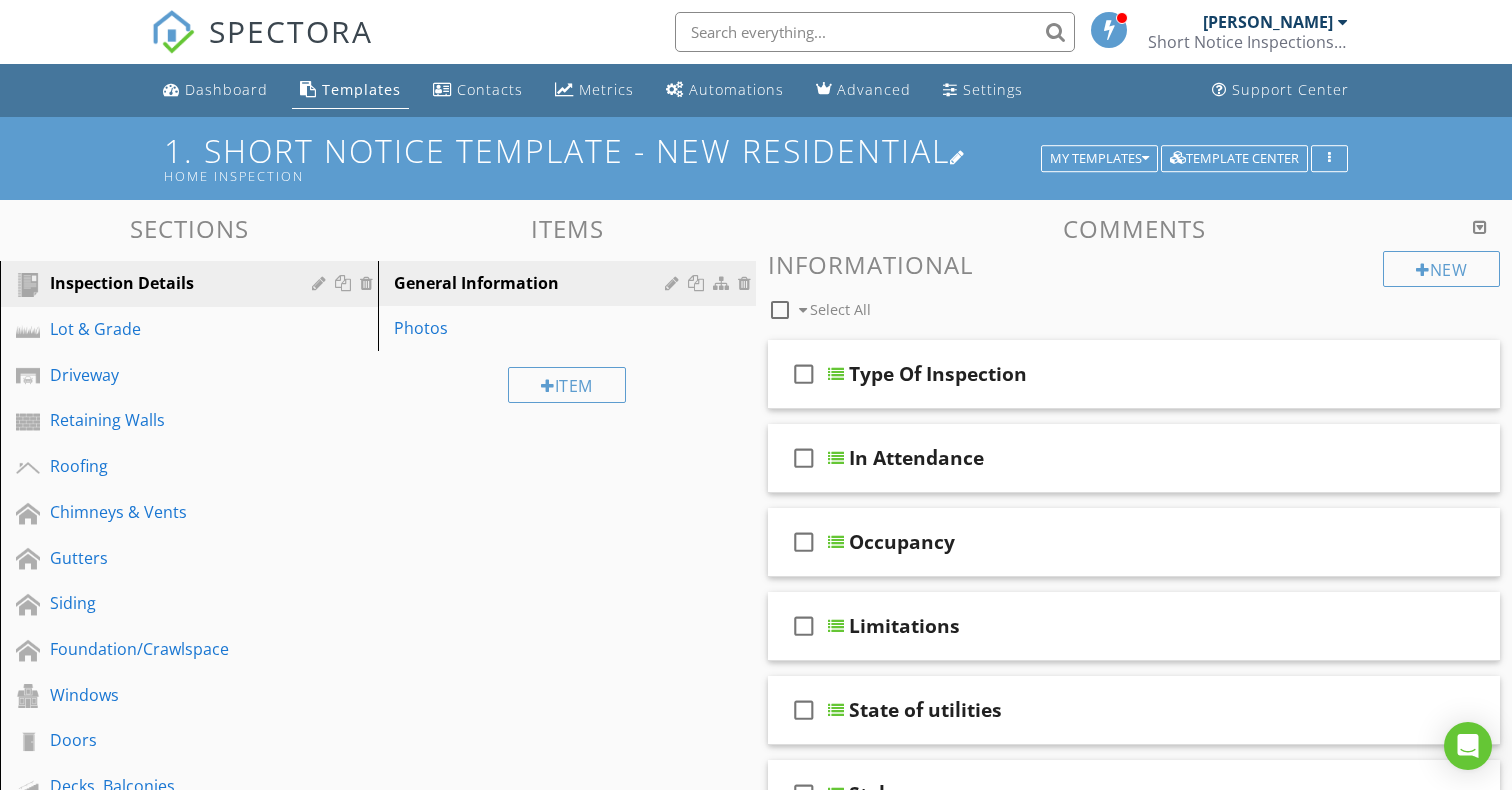 click on "Home Inspection" at bounding box center [606, 176] 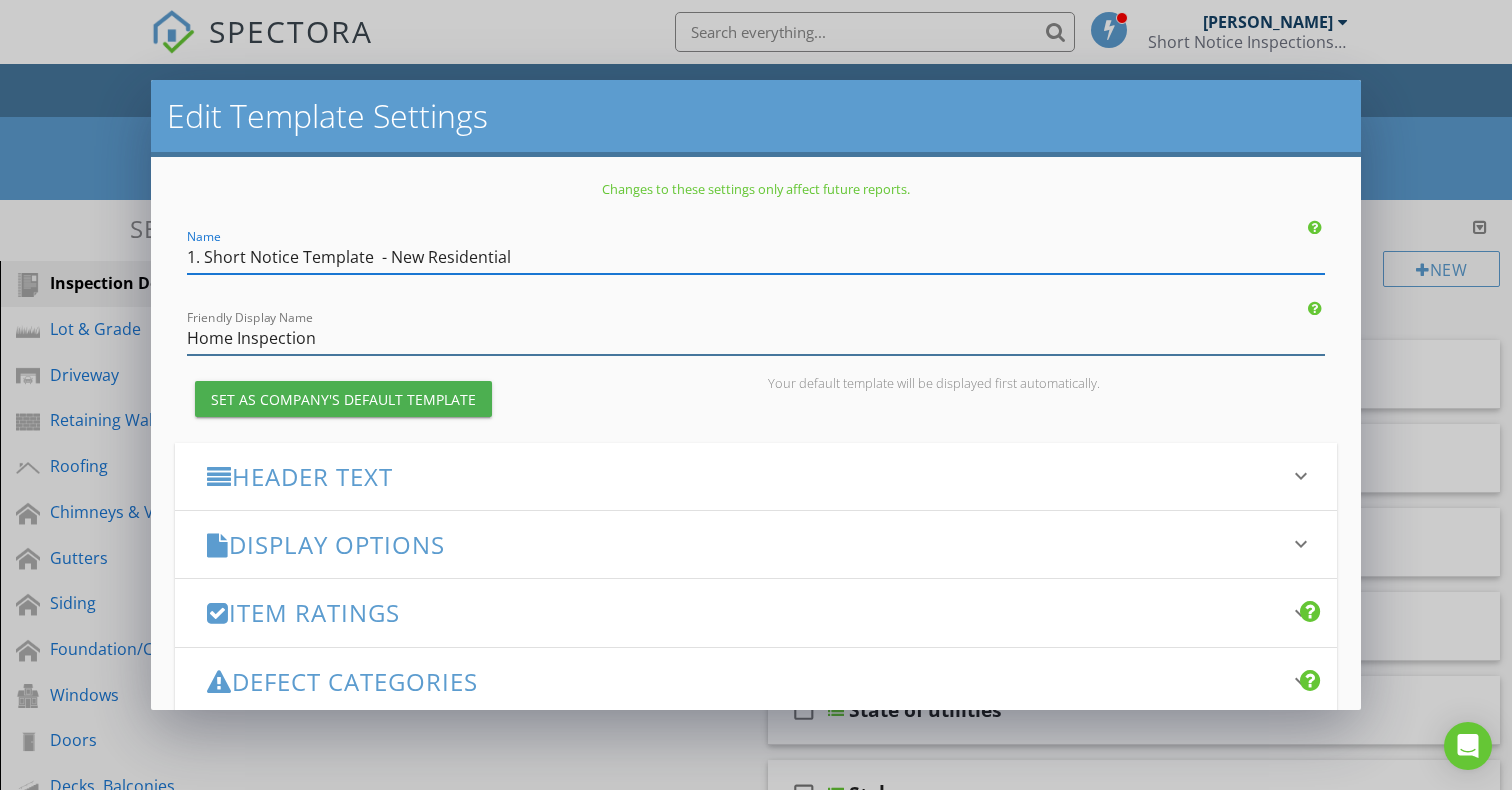 click on "Home Inspection" at bounding box center [756, 338] 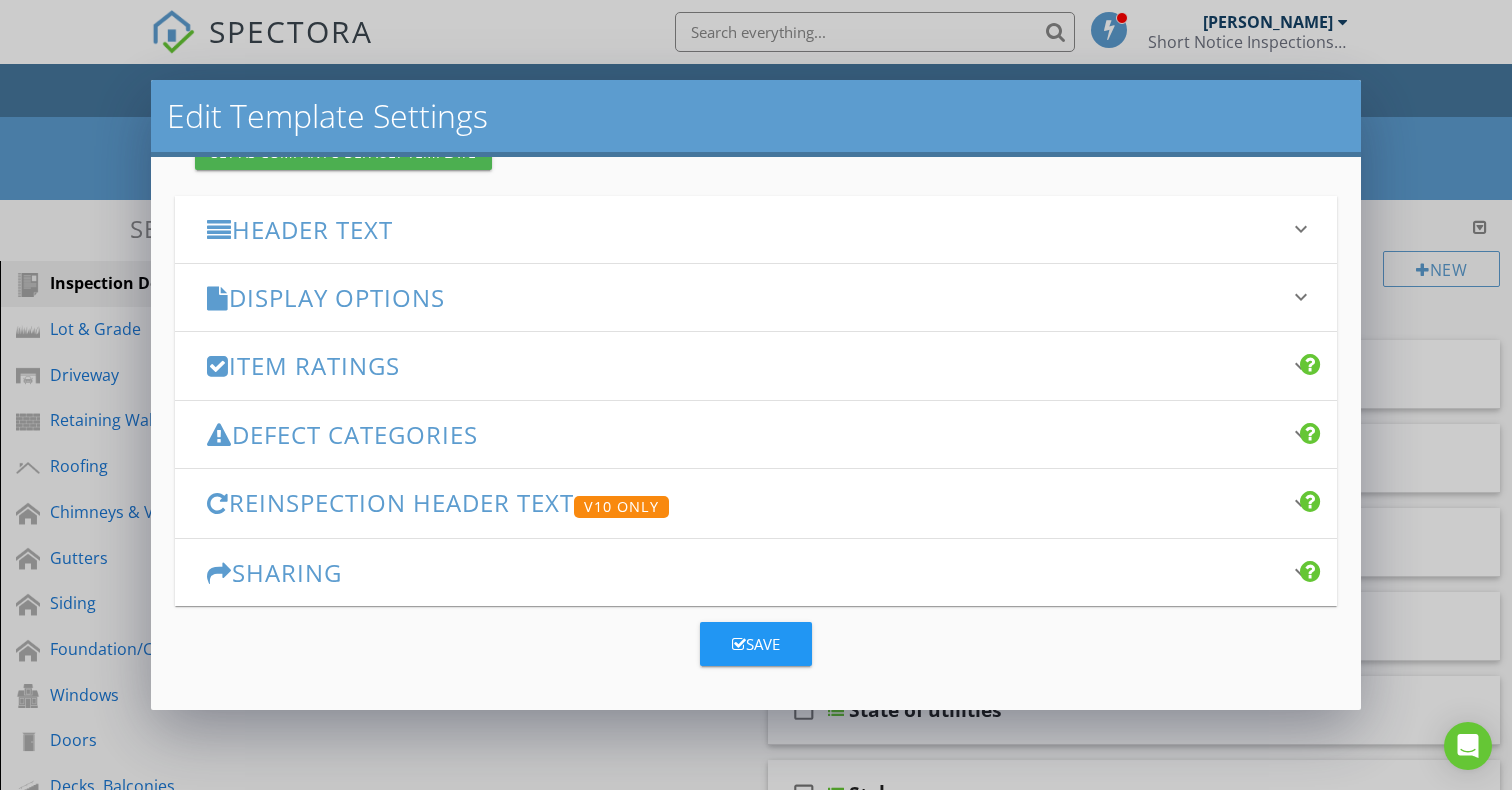 scroll, scrollTop: 246, scrollLeft: 0, axis: vertical 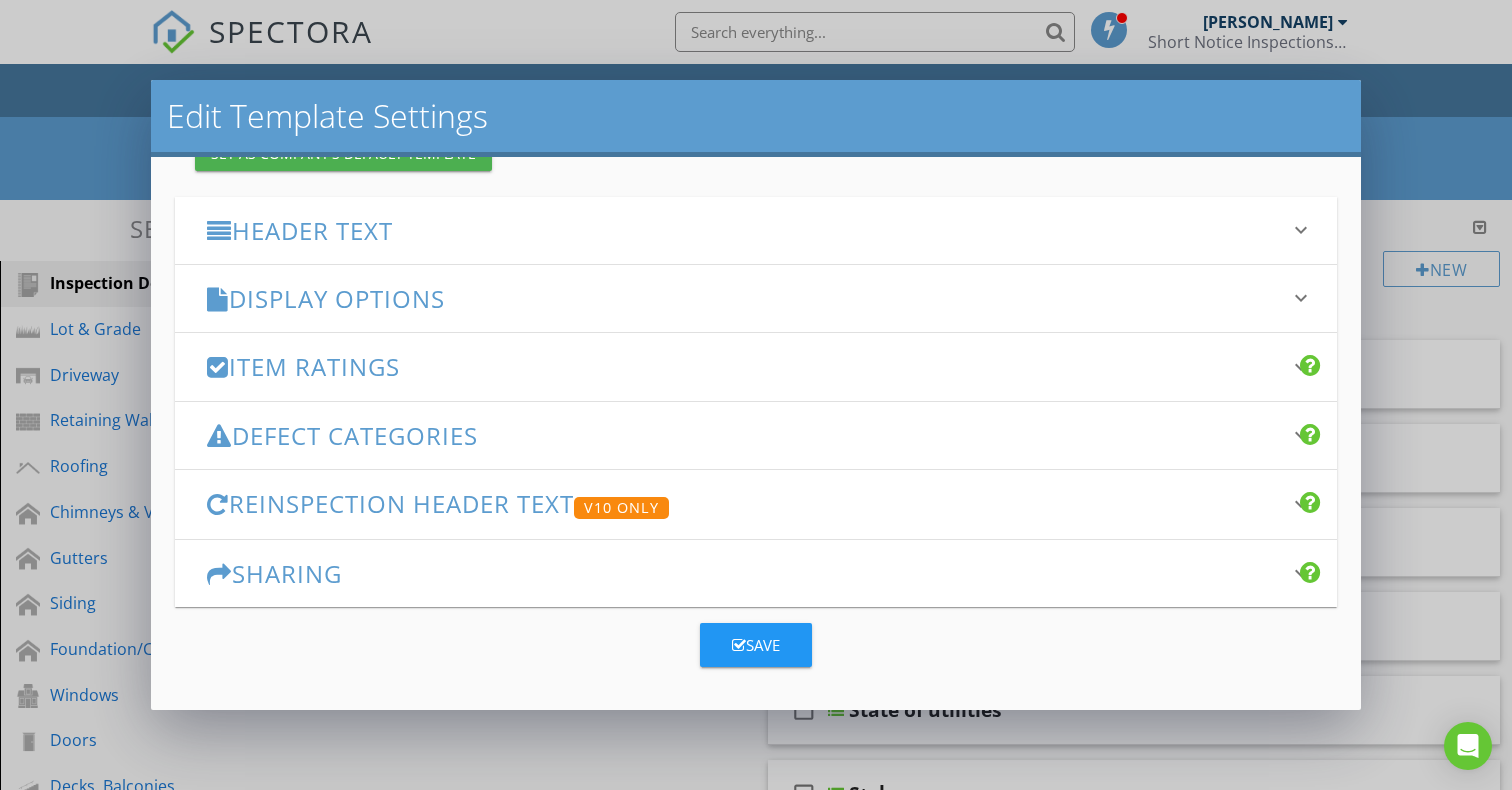 type on "Home Inspection Report" 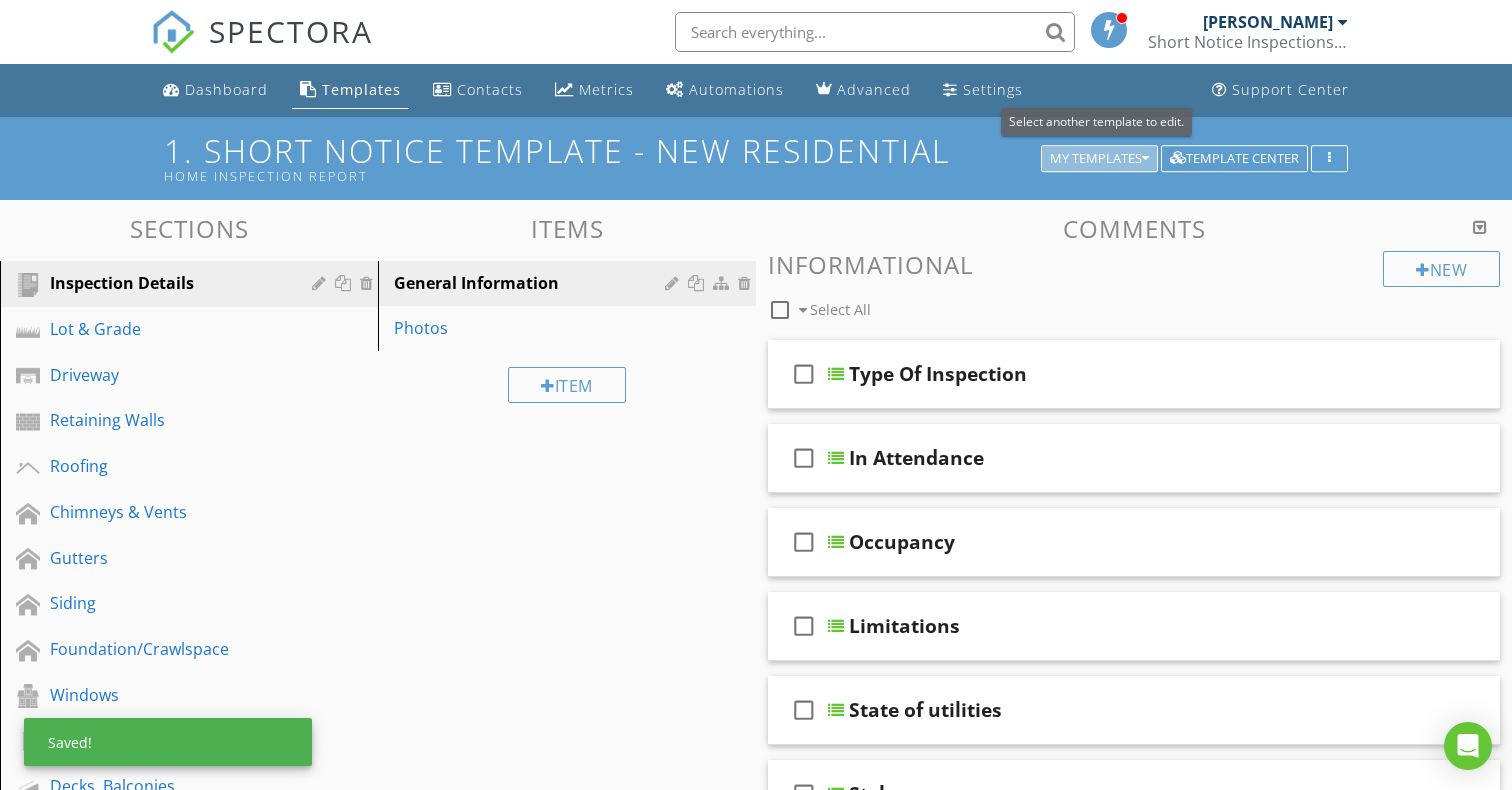 click at bounding box center [1145, 159] 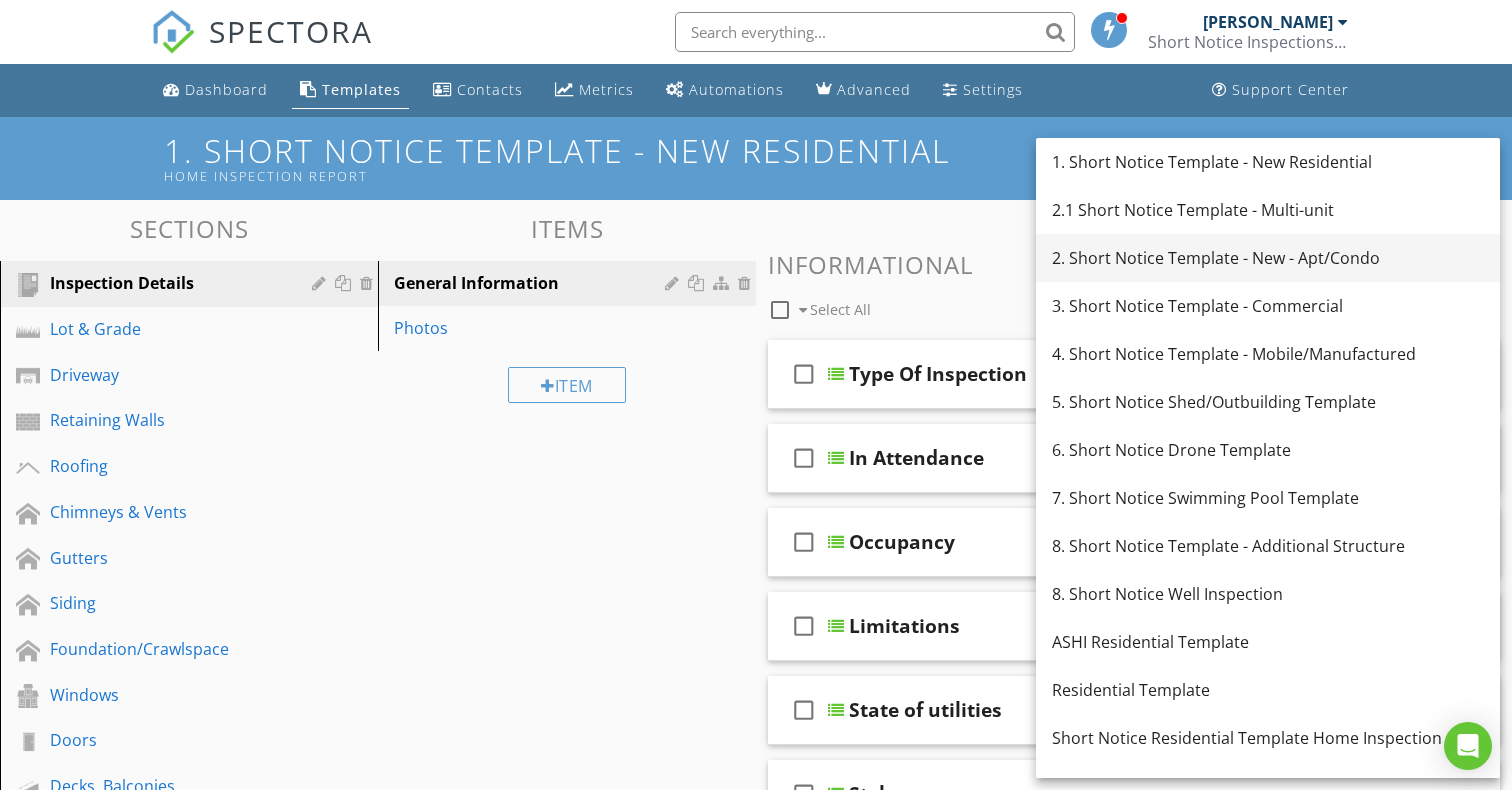 click on "2. Short Notice Template  - New - Apt/Condo" at bounding box center (1268, 258) 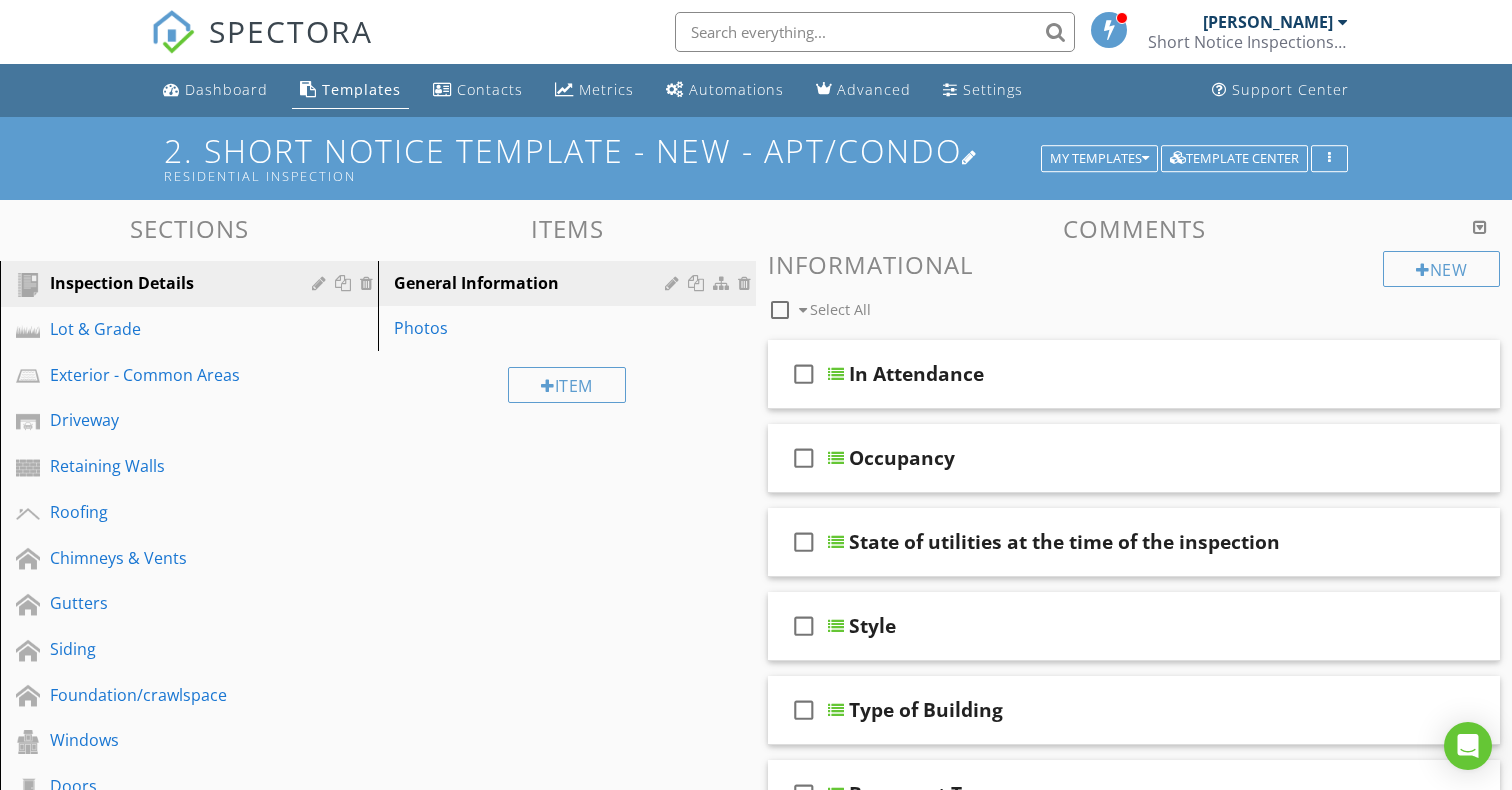 click on "2. Short Notice Template  - New - Apt/Condo
Residential Inspection" at bounding box center (756, 158) 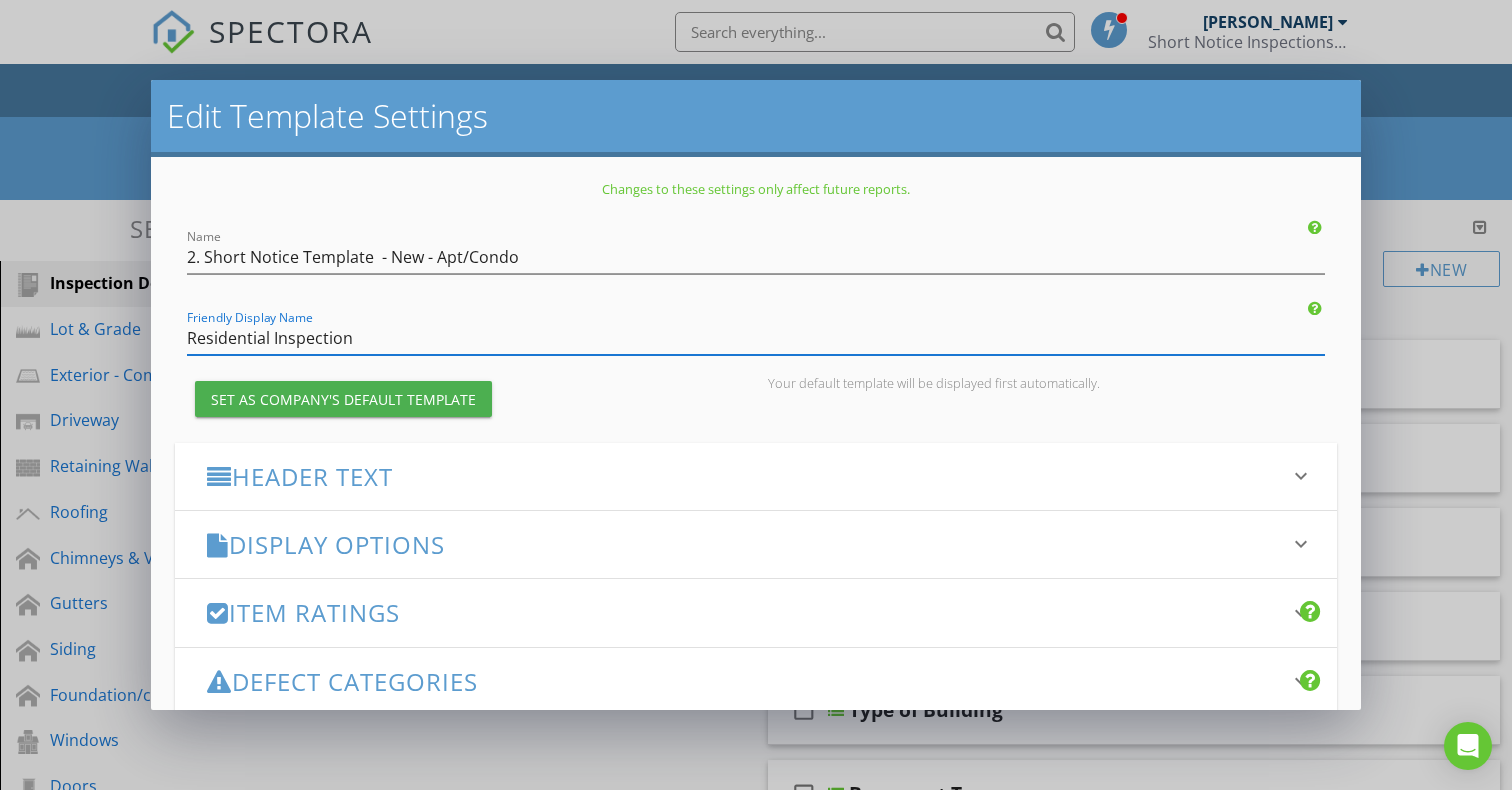 drag, startPoint x: 394, startPoint y: 339, endPoint x: 105, endPoint y: 337, distance: 289.00693 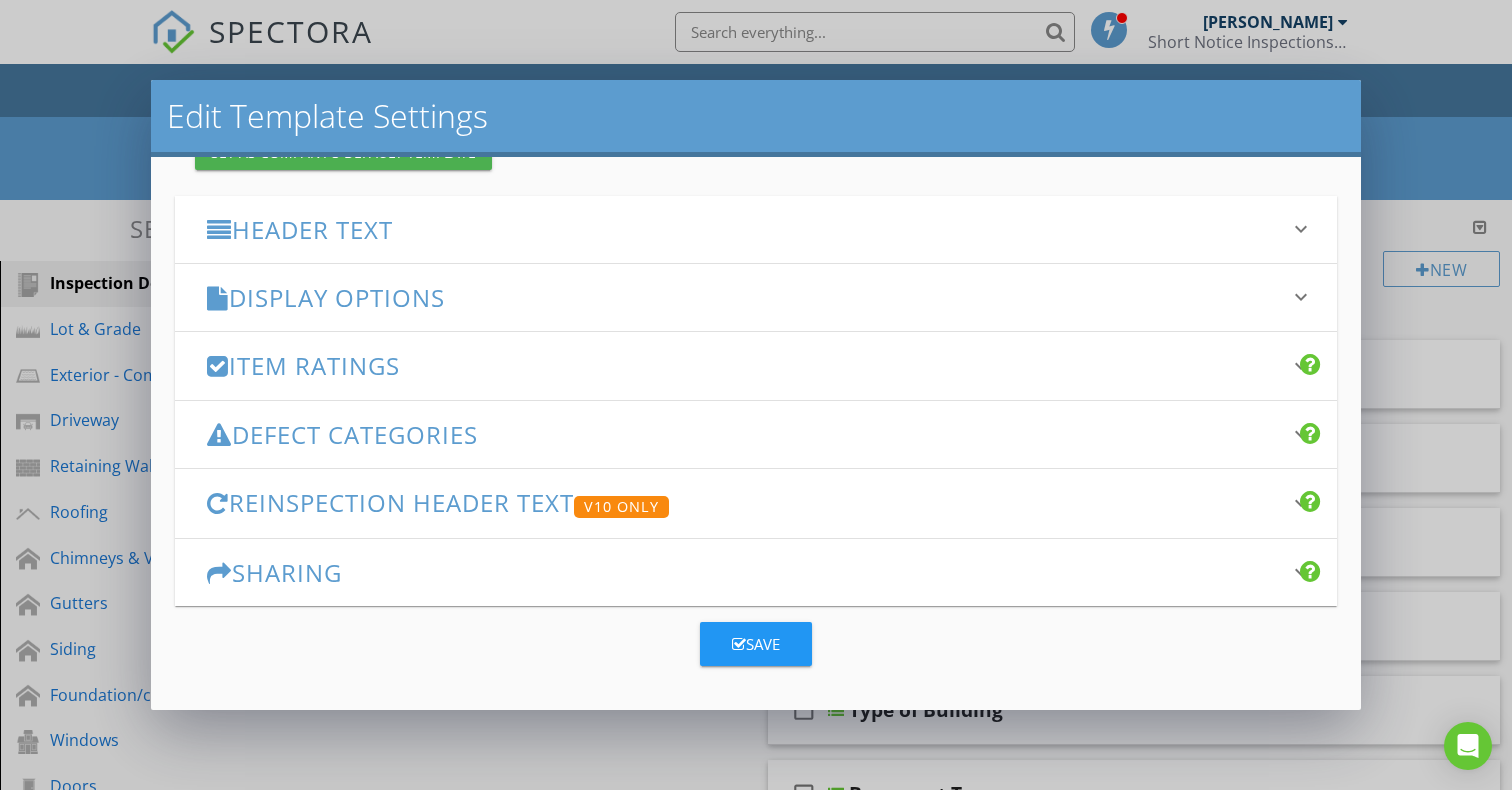 scroll, scrollTop: 246, scrollLeft: 0, axis: vertical 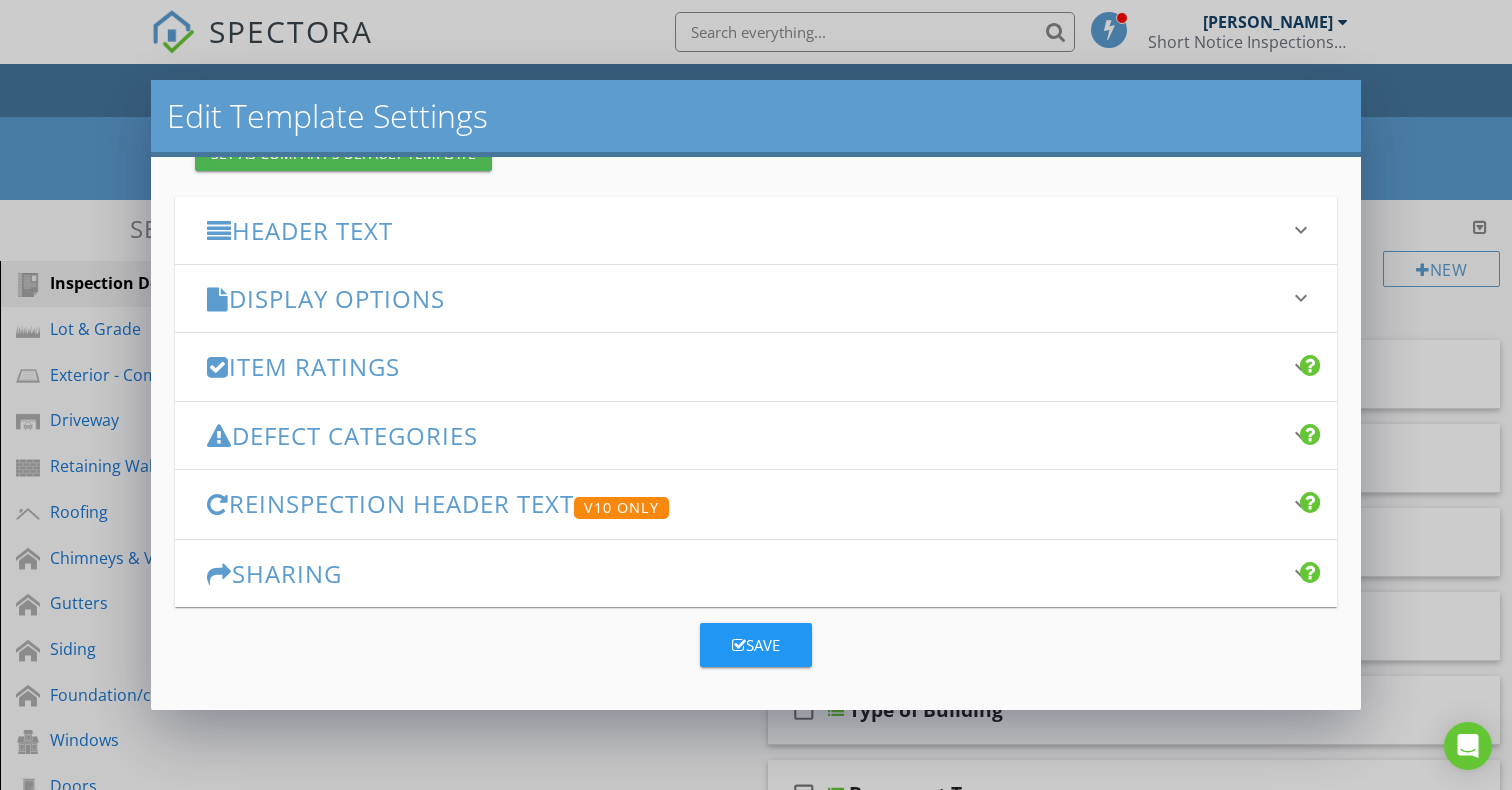 type on "Home Inspection Report" 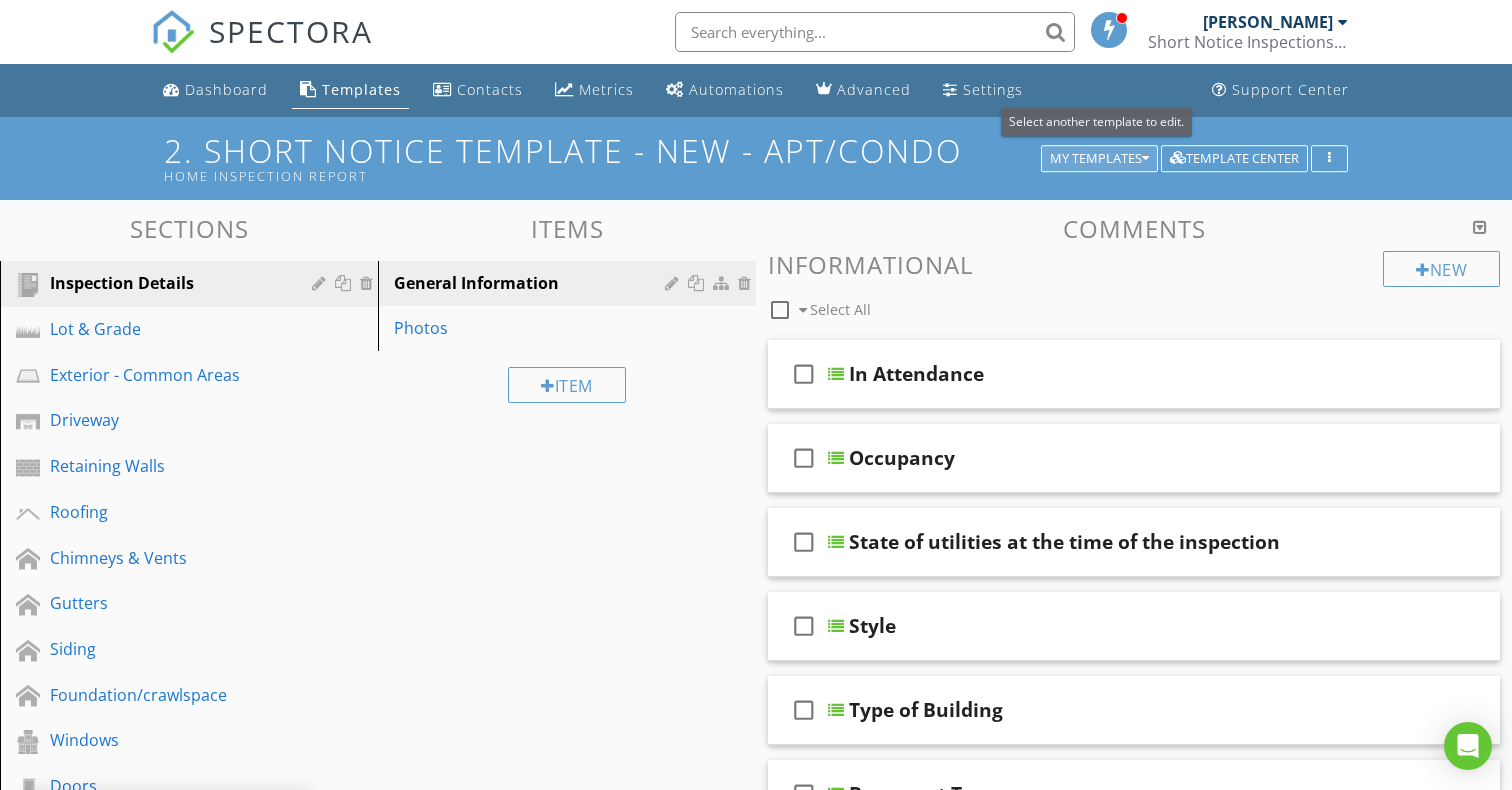 click at bounding box center (1145, 159) 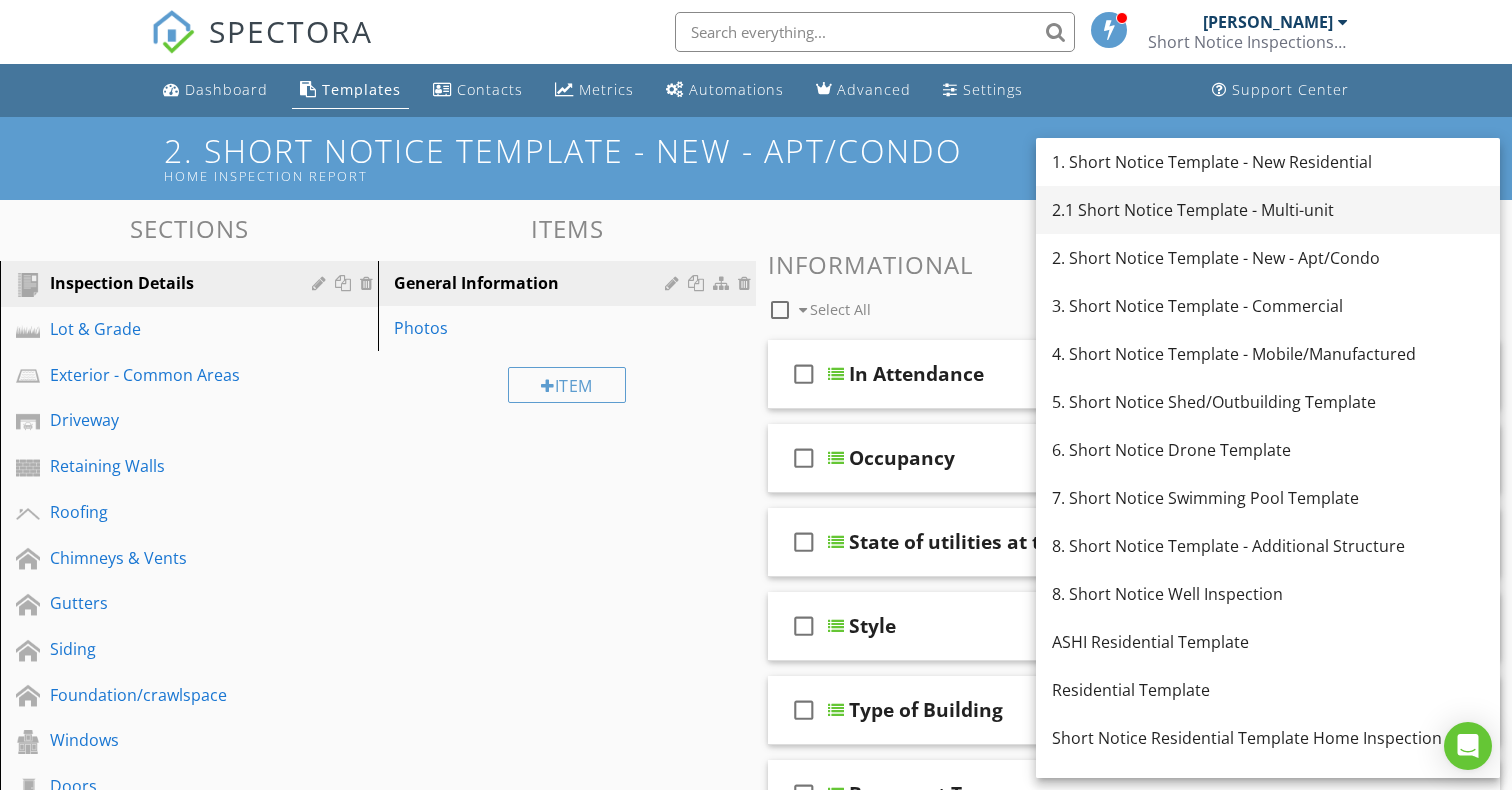 click on "2.1 Short Notice Template  - Multi-unit" at bounding box center [1268, 210] 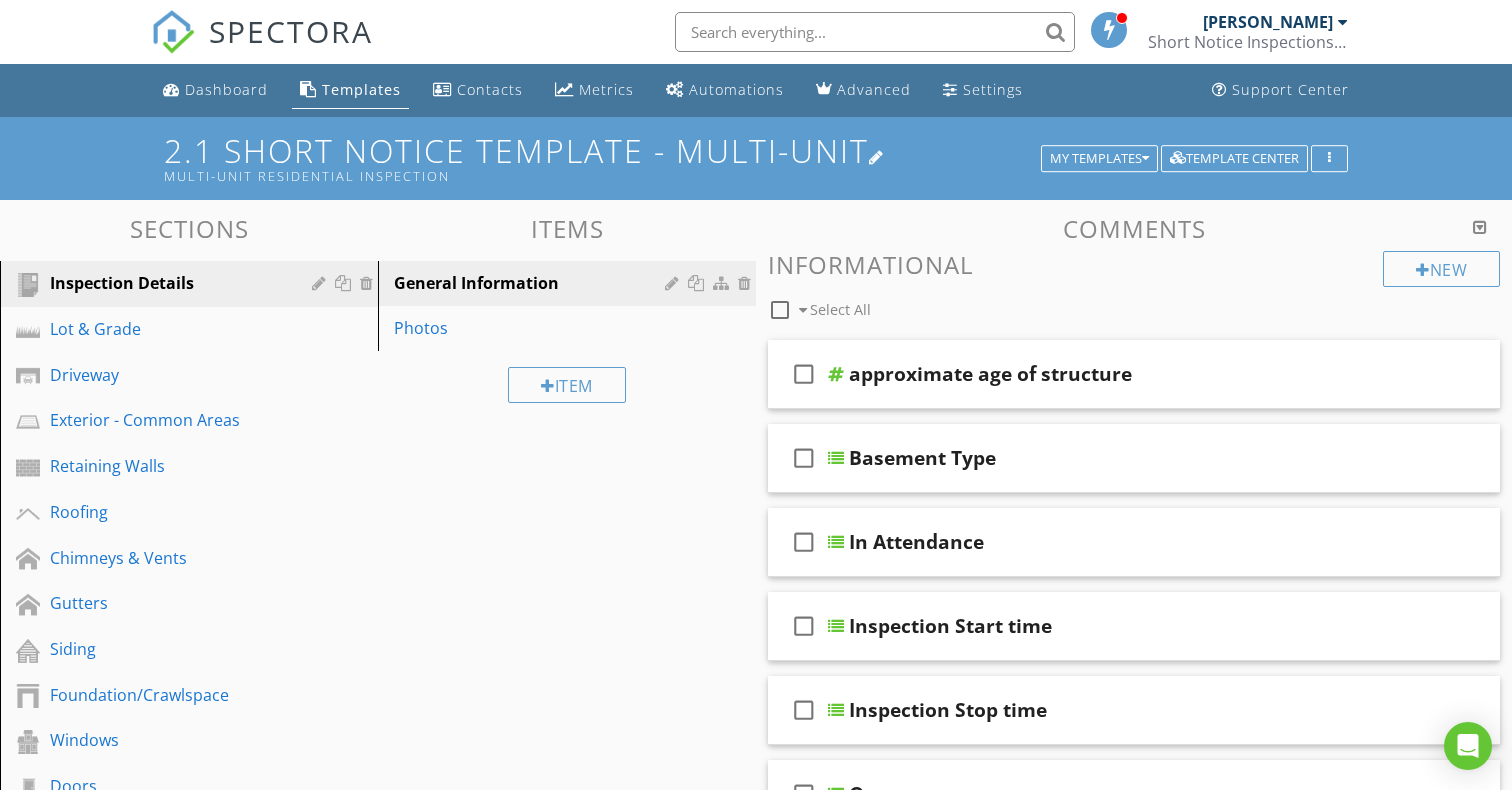click on "2.1 Short Notice Template  - Multi-unit
Multi-Unit Residential Inspection" at bounding box center [756, 158] 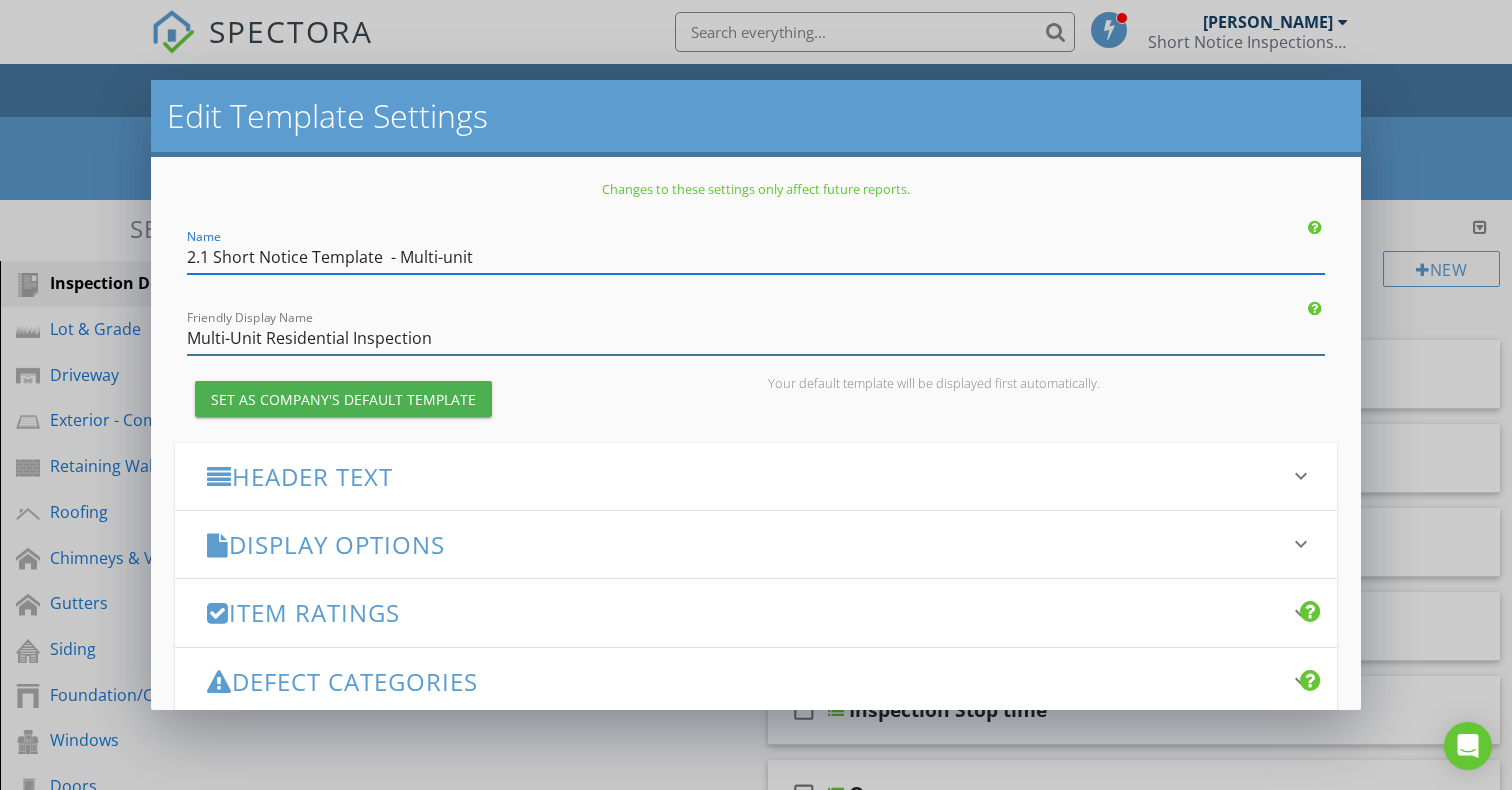 click on "Multi-Unit Residential Inspection" at bounding box center (756, 338) 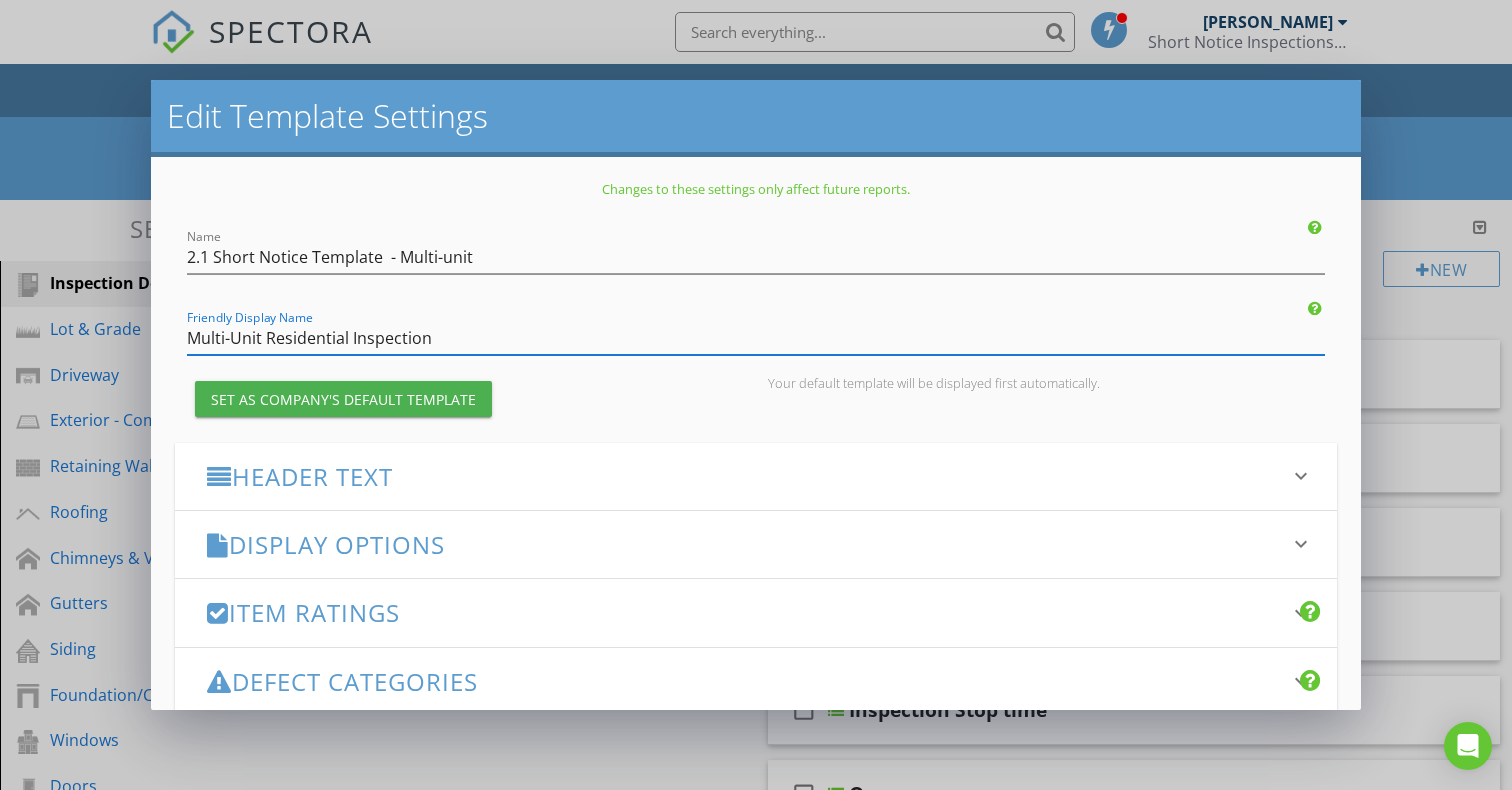click on "Multi-Unit Residential Inspection" at bounding box center [756, 338] 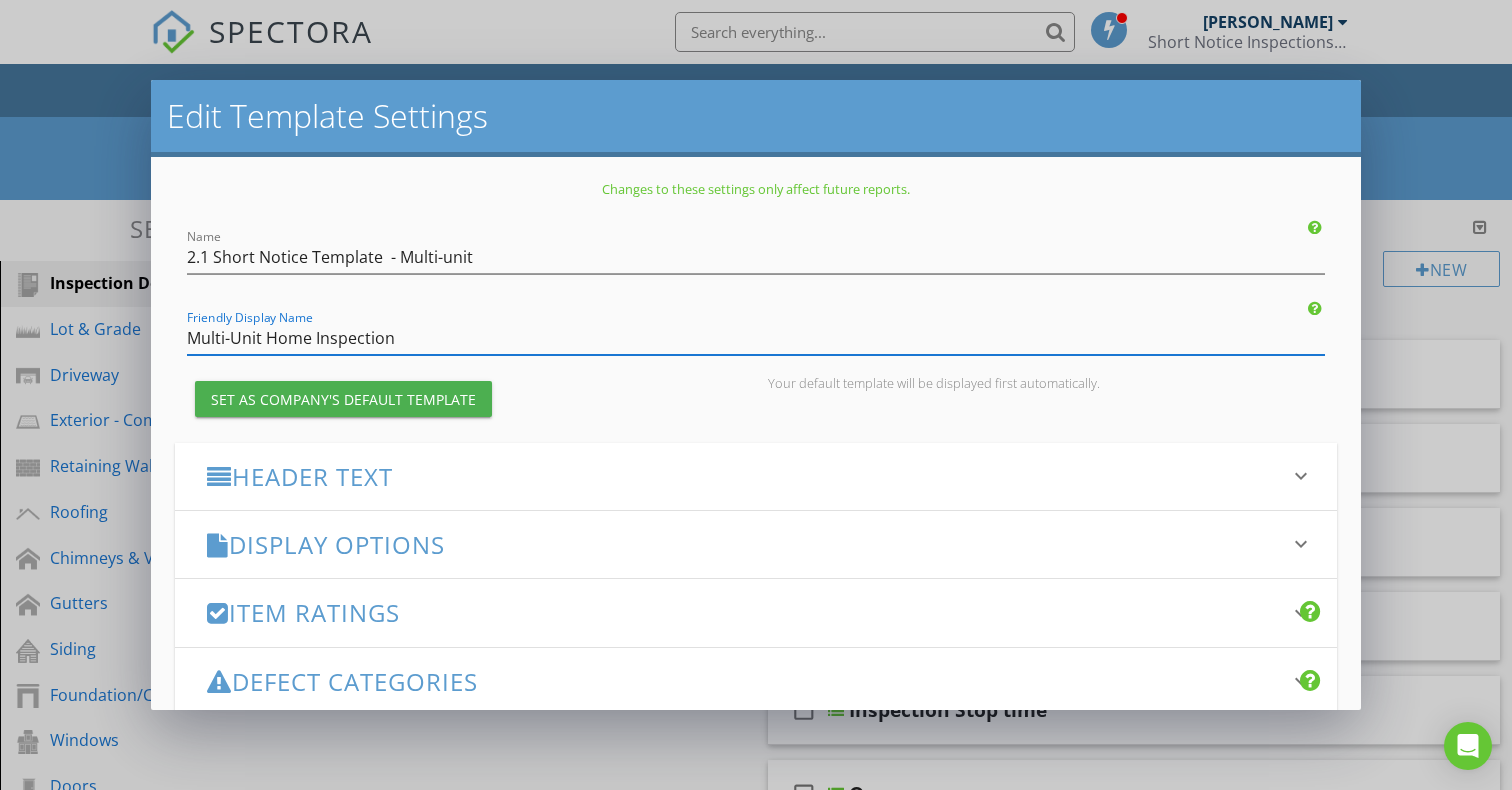 click on "Multi-Unit Home Inspection" at bounding box center [756, 338] 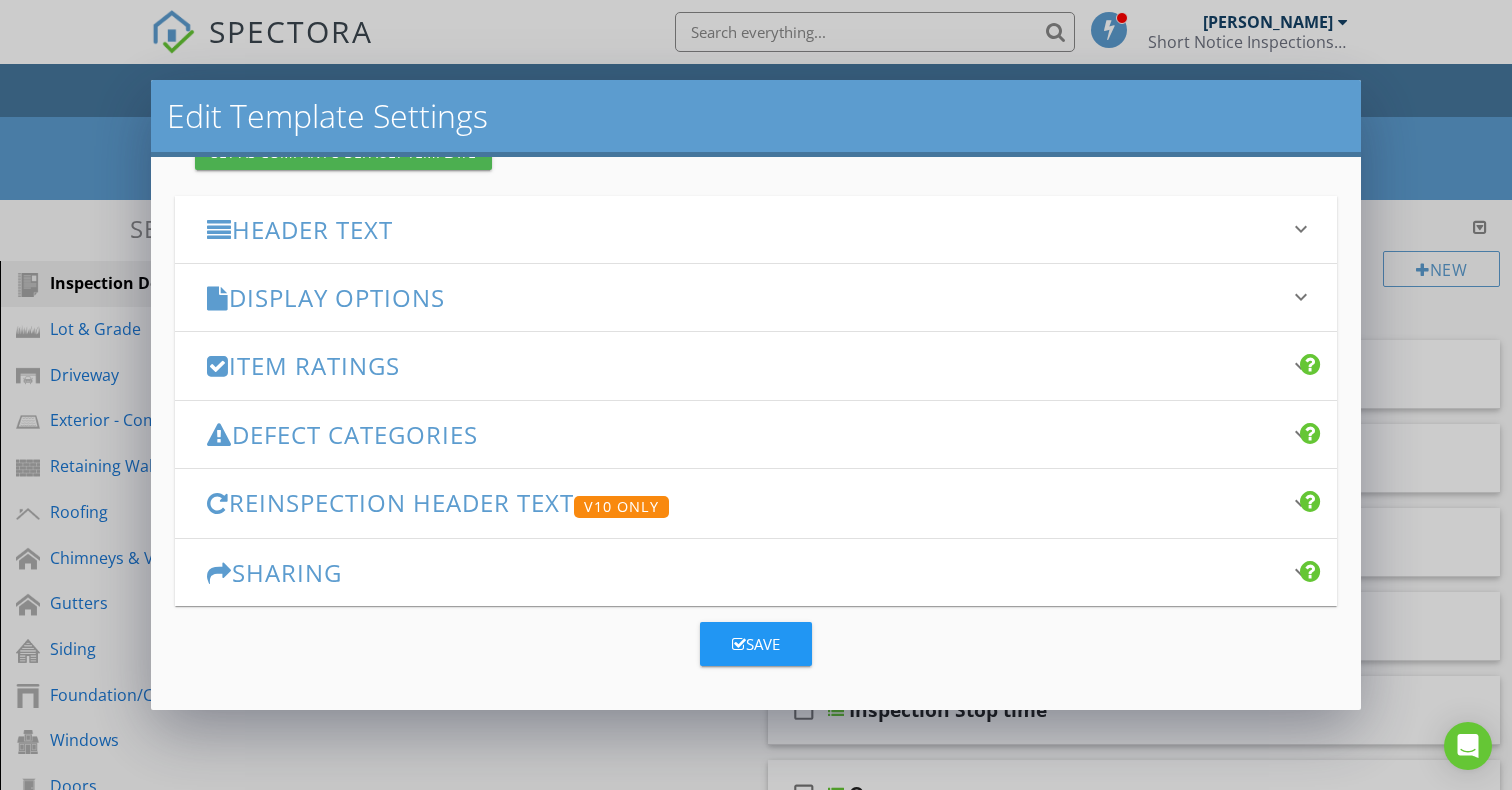 scroll, scrollTop: 246, scrollLeft: 0, axis: vertical 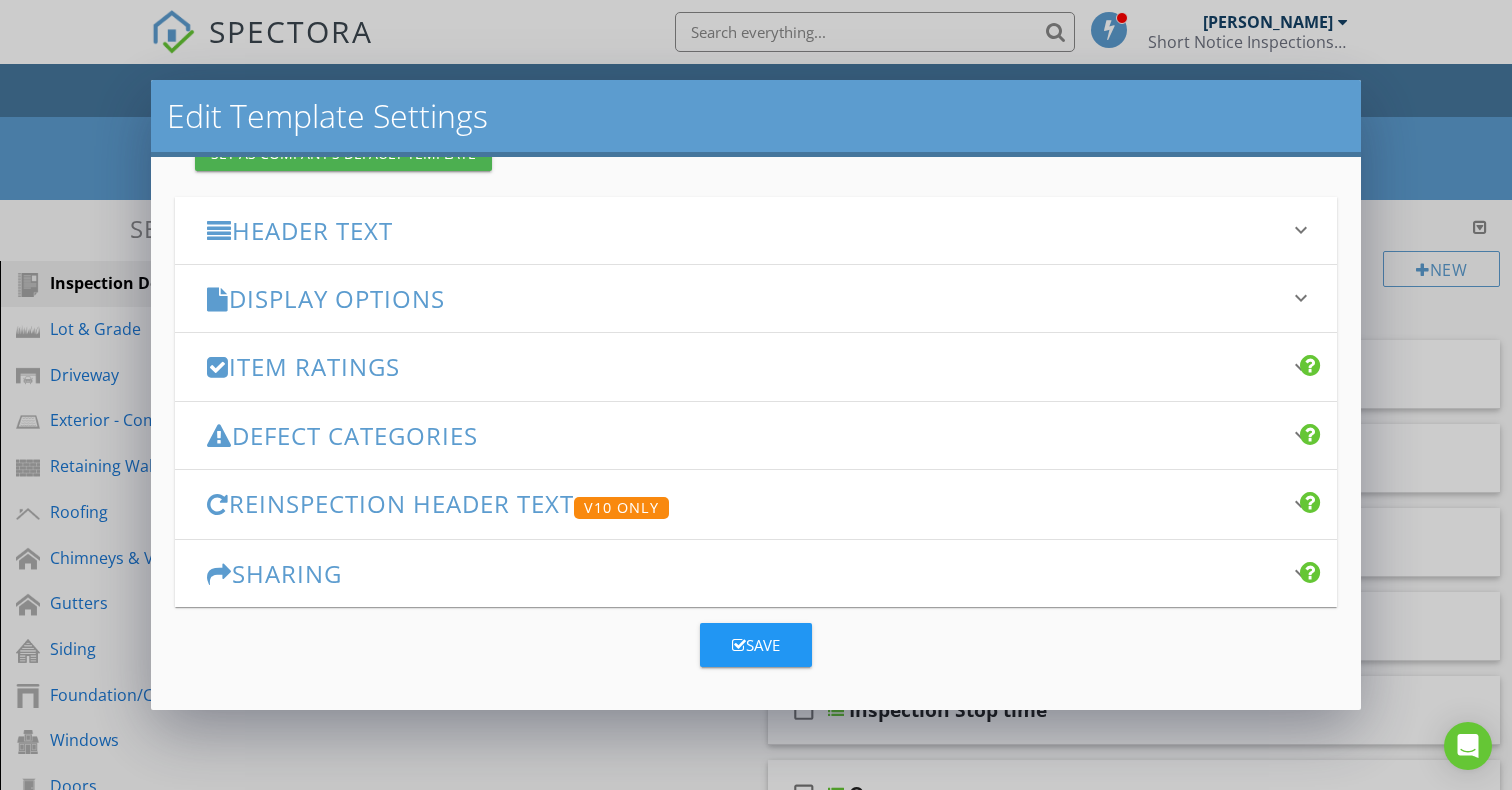 type on "Multi-Unit Home Inspection Report" 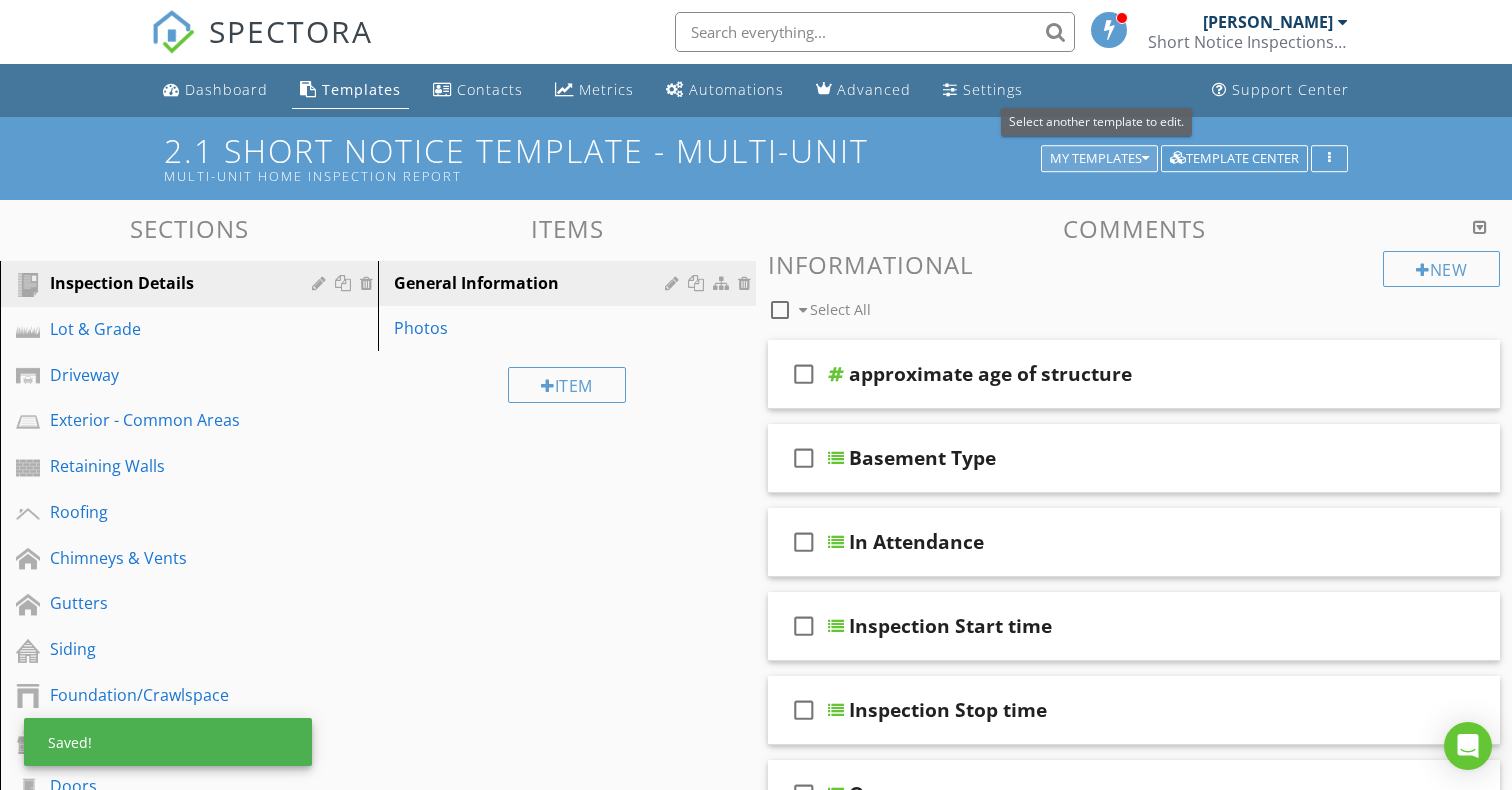 click at bounding box center [1145, 159] 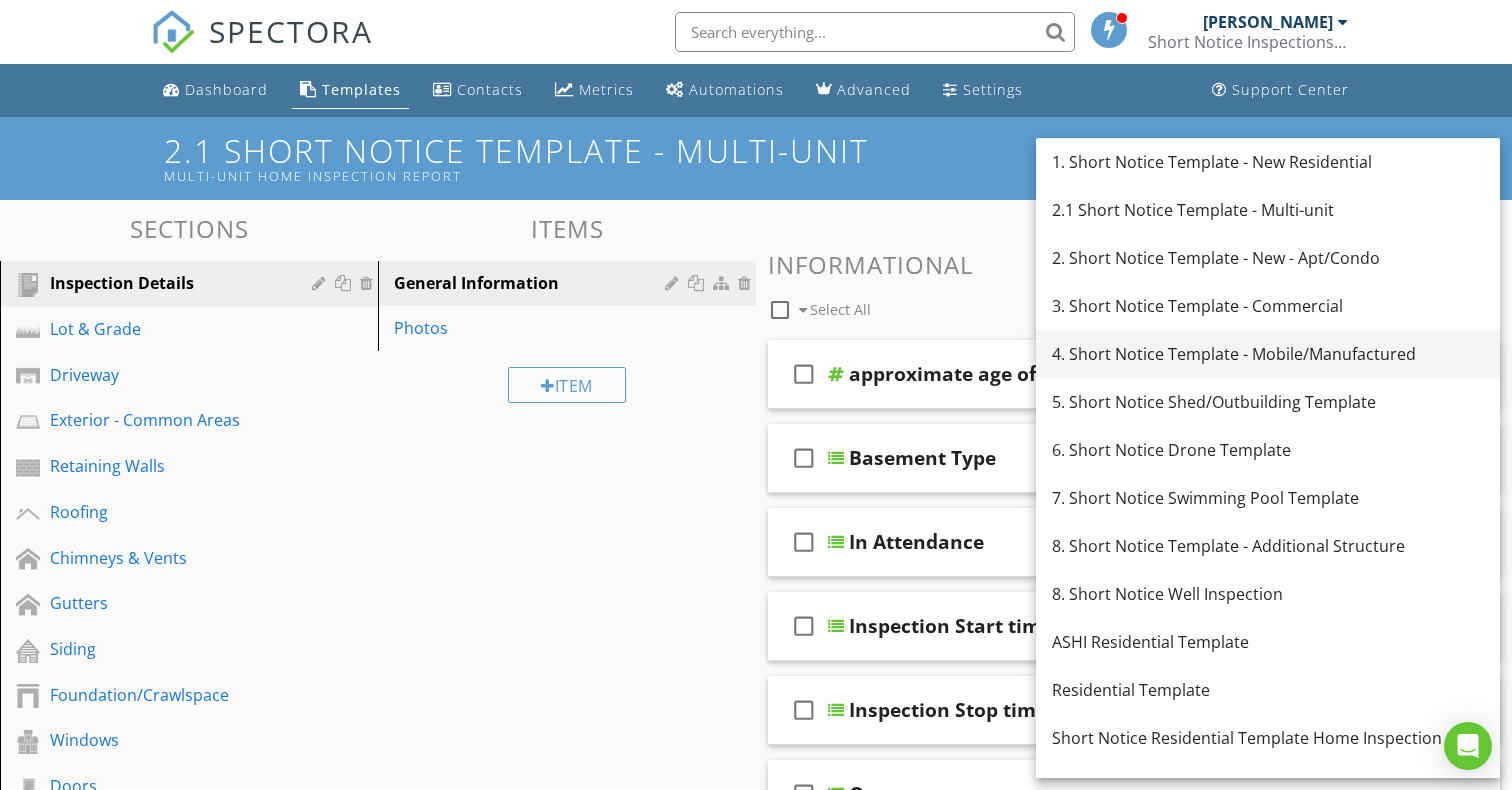 click on "4. Short Notice Template  - Mobile/Manufactured" at bounding box center [1268, 354] 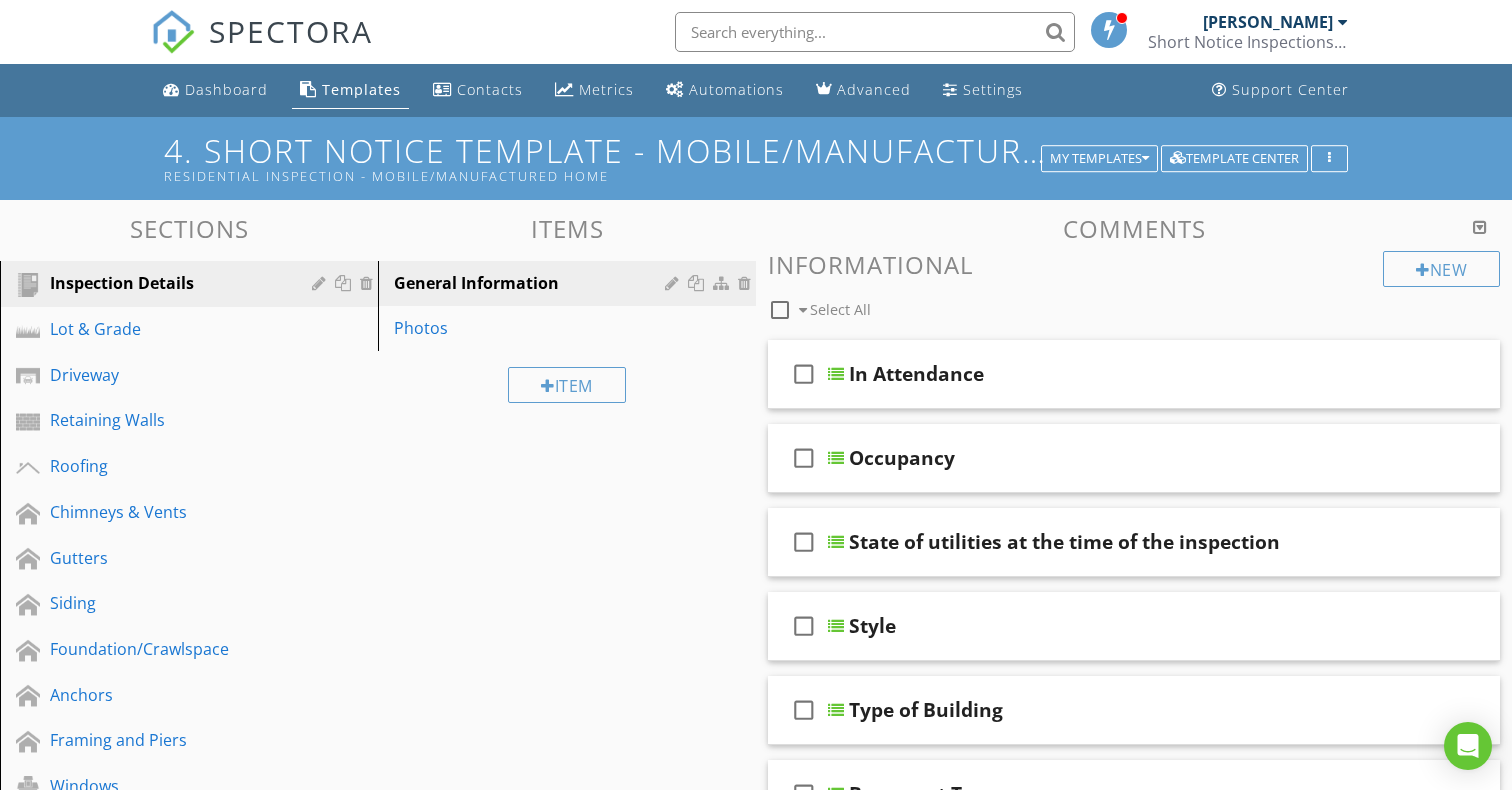 click on "4. Short Notice Template  - Mobile/Manufactured
Residential Inspection - Mobile/Manufactured Home" at bounding box center (756, 158) 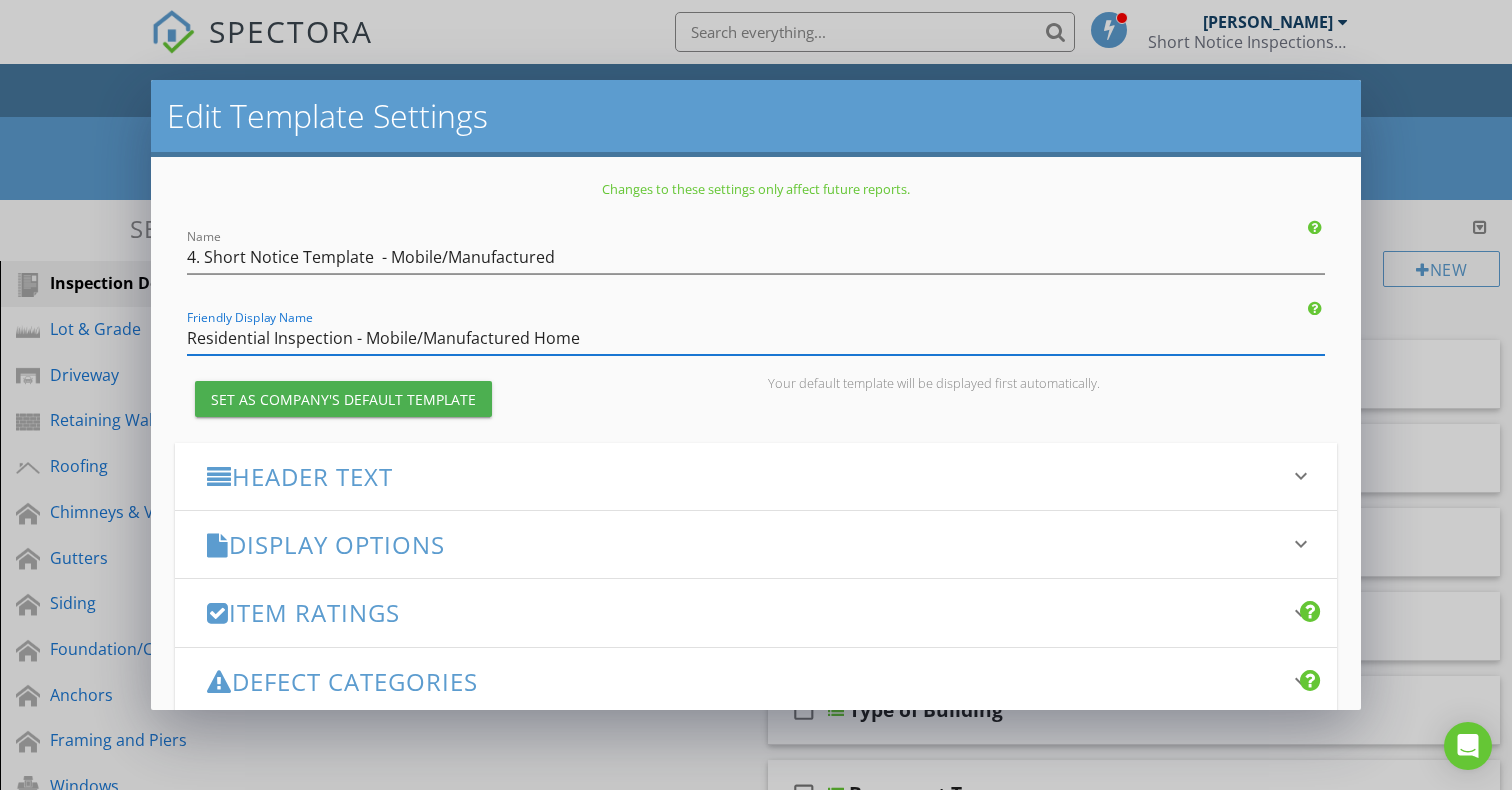 drag, startPoint x: 363, startPoint y: 337, endPoint x: 176, endPoint y: 327, distance: 187.26718 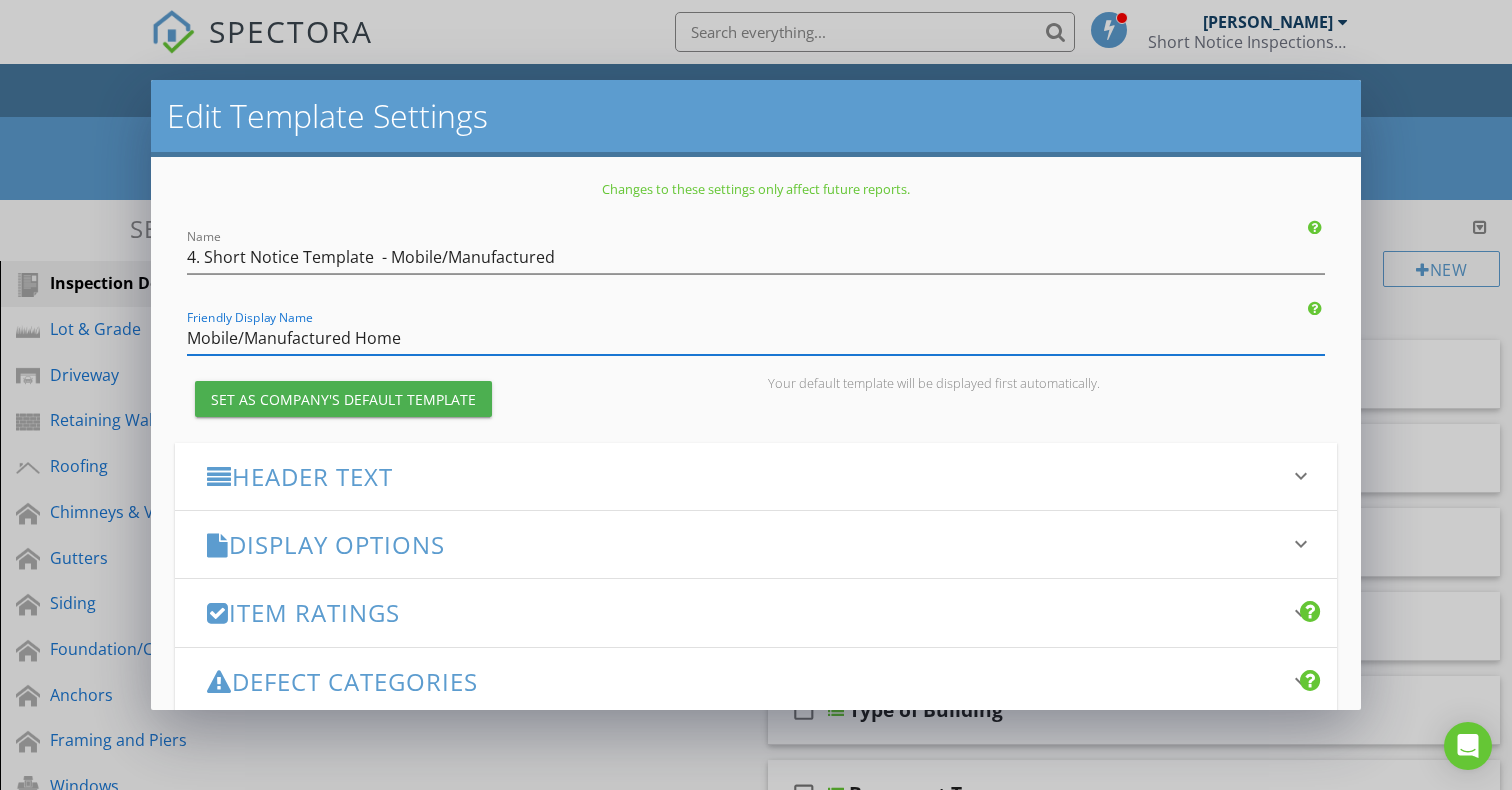 click on "Mobile/Manufactured Home" at bounding box center (756, 338) 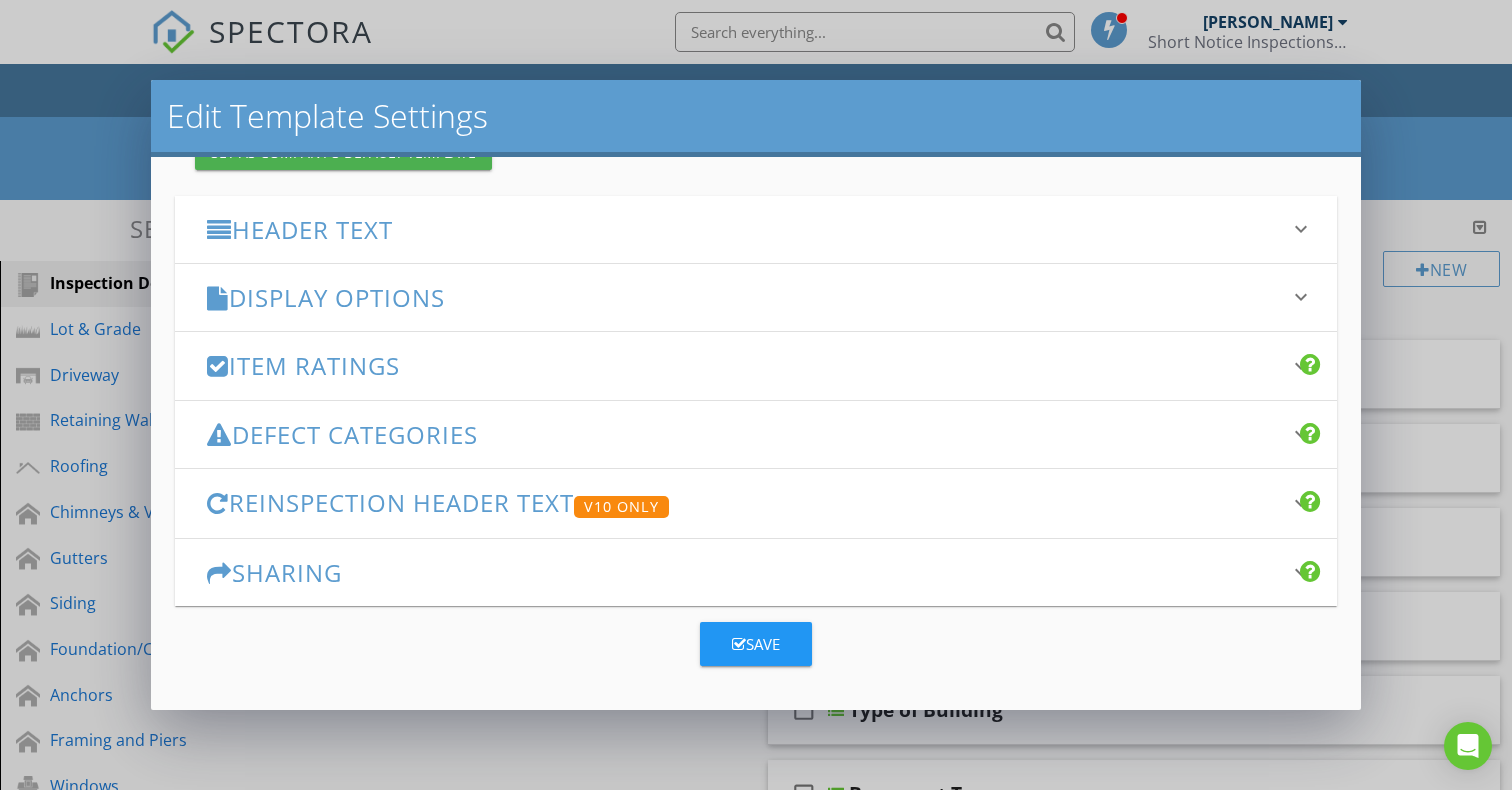 scroll, scrollTop: 246, scrollLeft: 0, axis: vertical 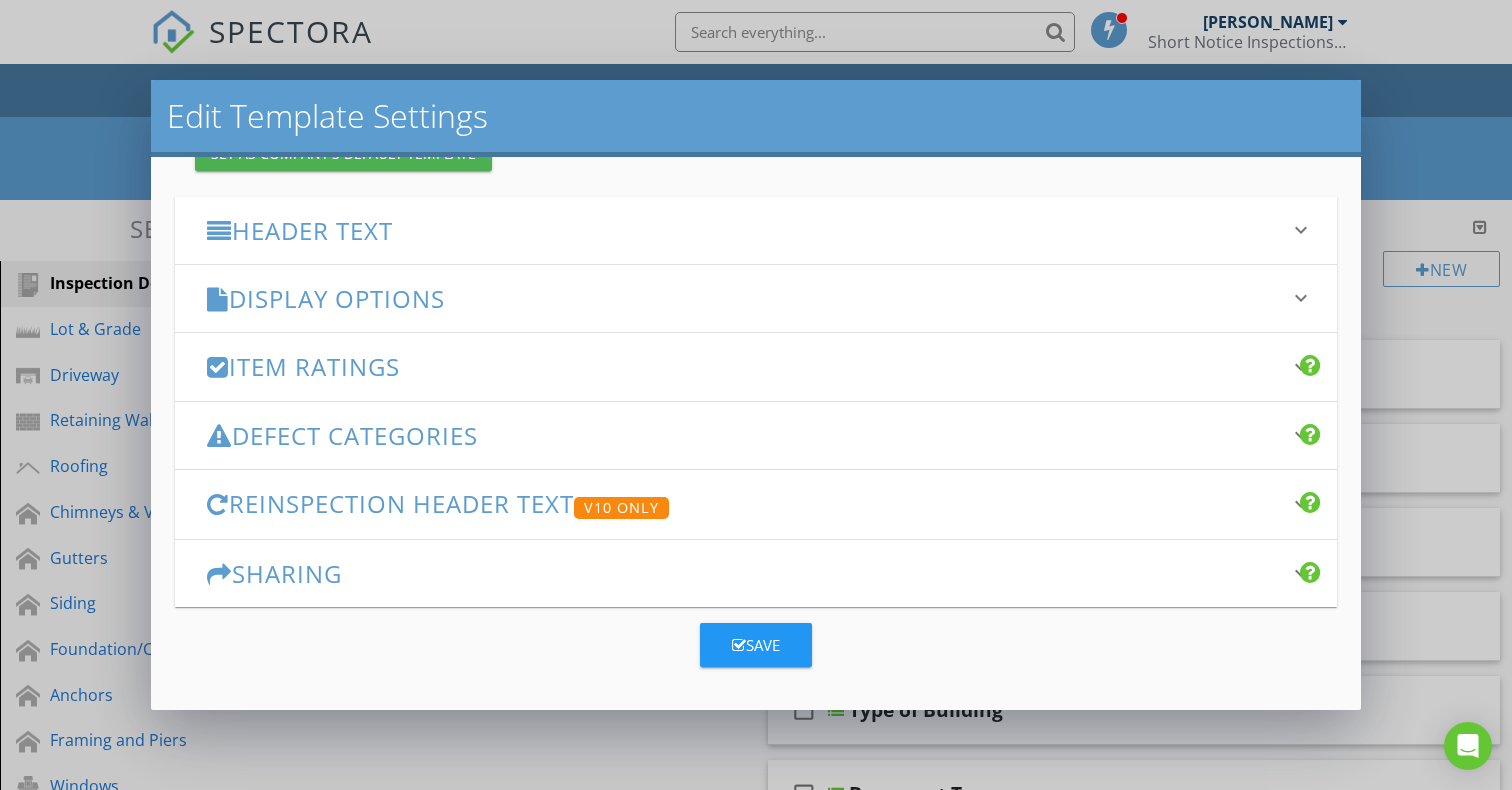 type on "Mobile/Manufactured Home Inspection Report" 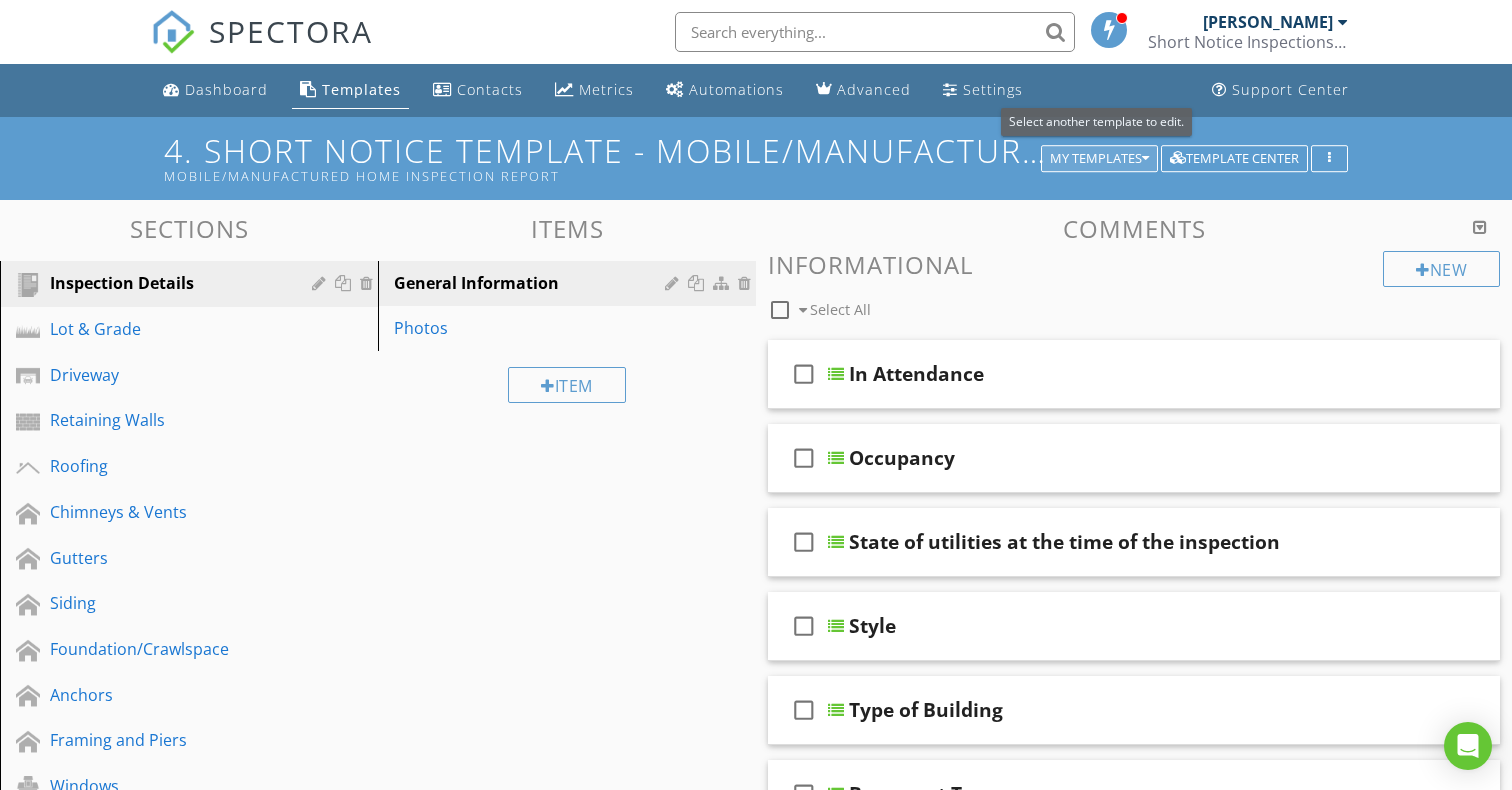 click at bounding box center (1145, 159) 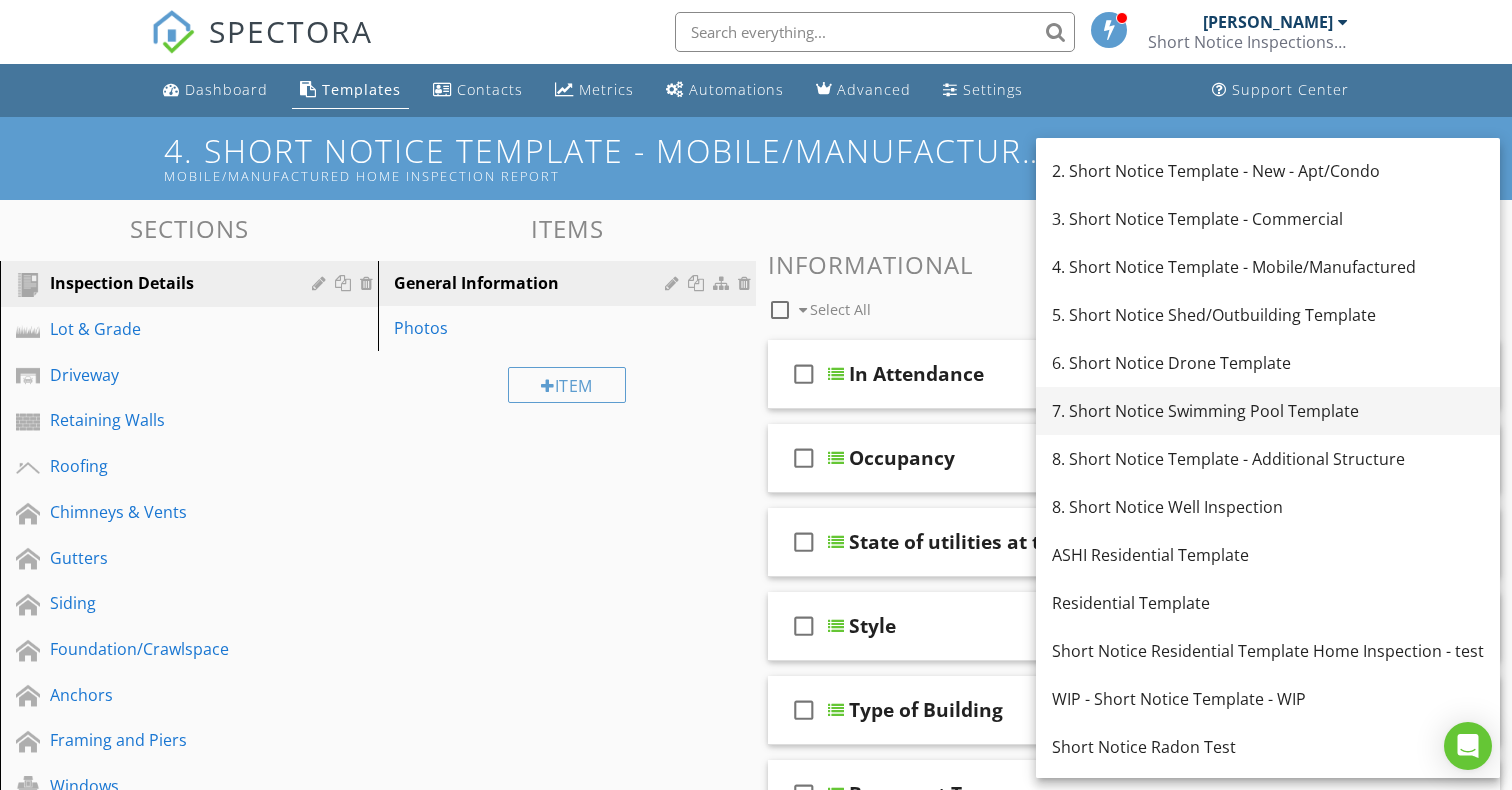 scroll, scrollTop: 103, scrollLeft: 0, axis: vertical 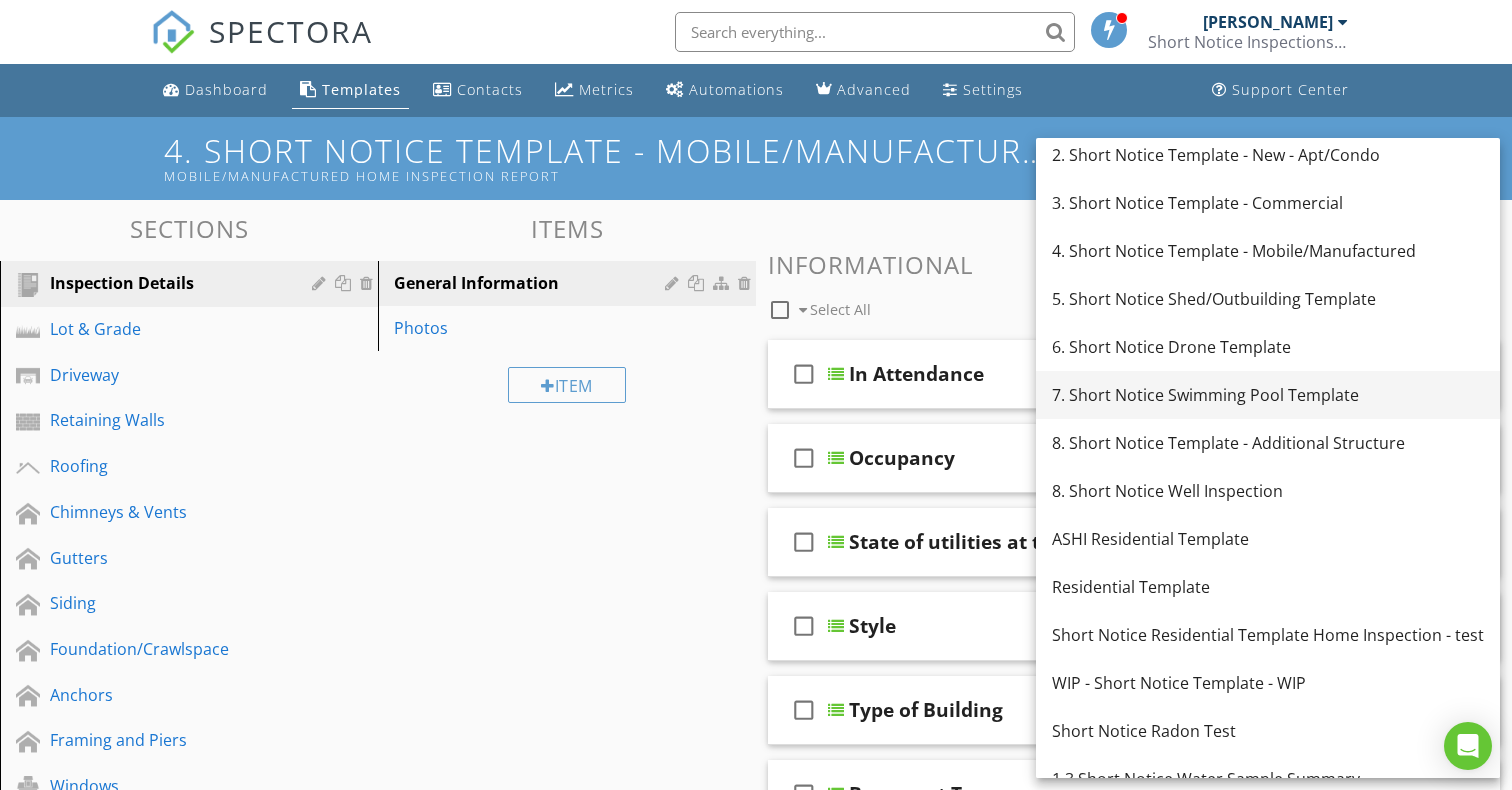 click on "7. Short Notice Swimming Pool Template" at bounding box center [1268, 395] 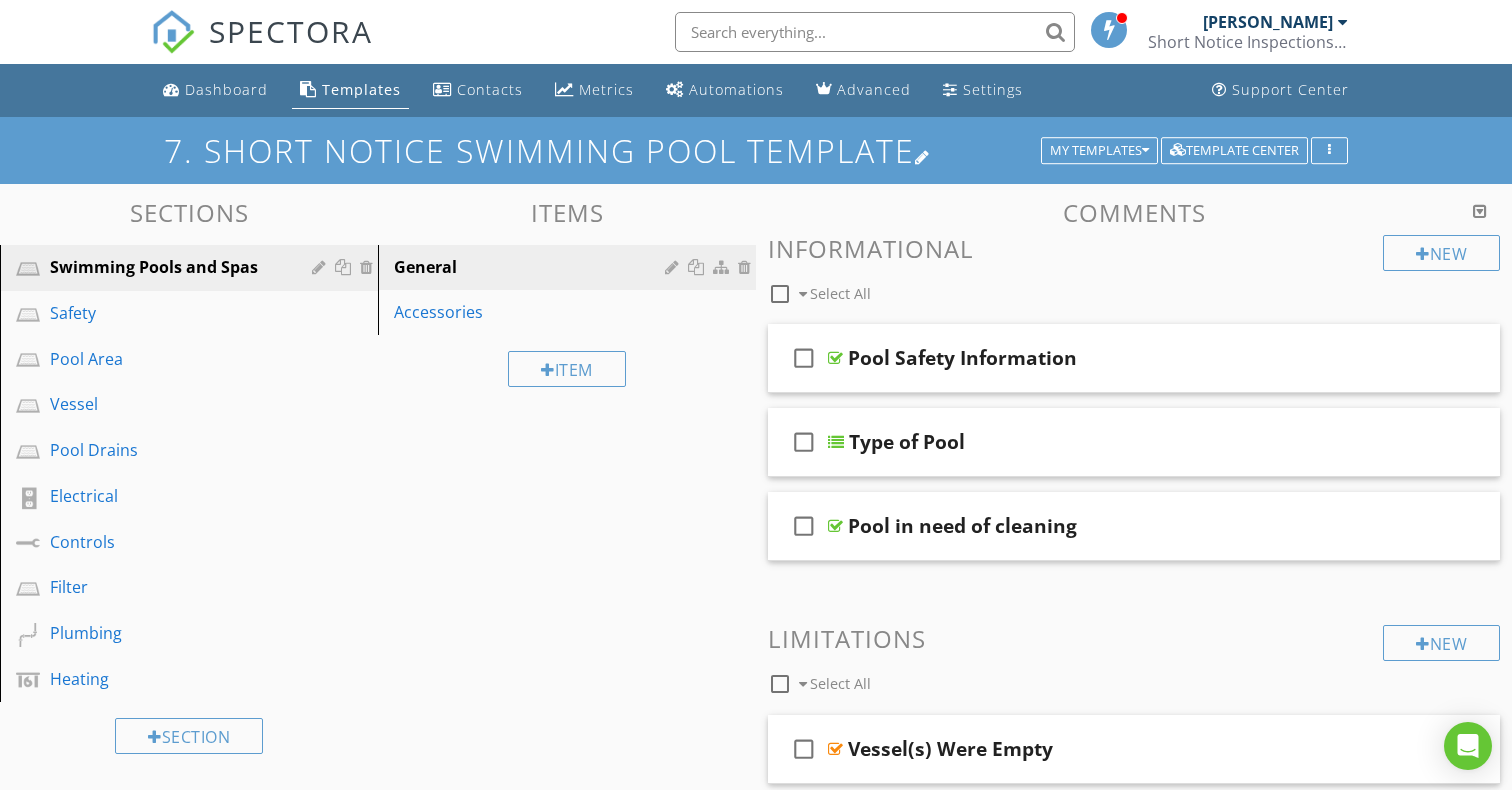 click on "7. Short Notice Swimming Pool Template" at bounding box center [756, 150] 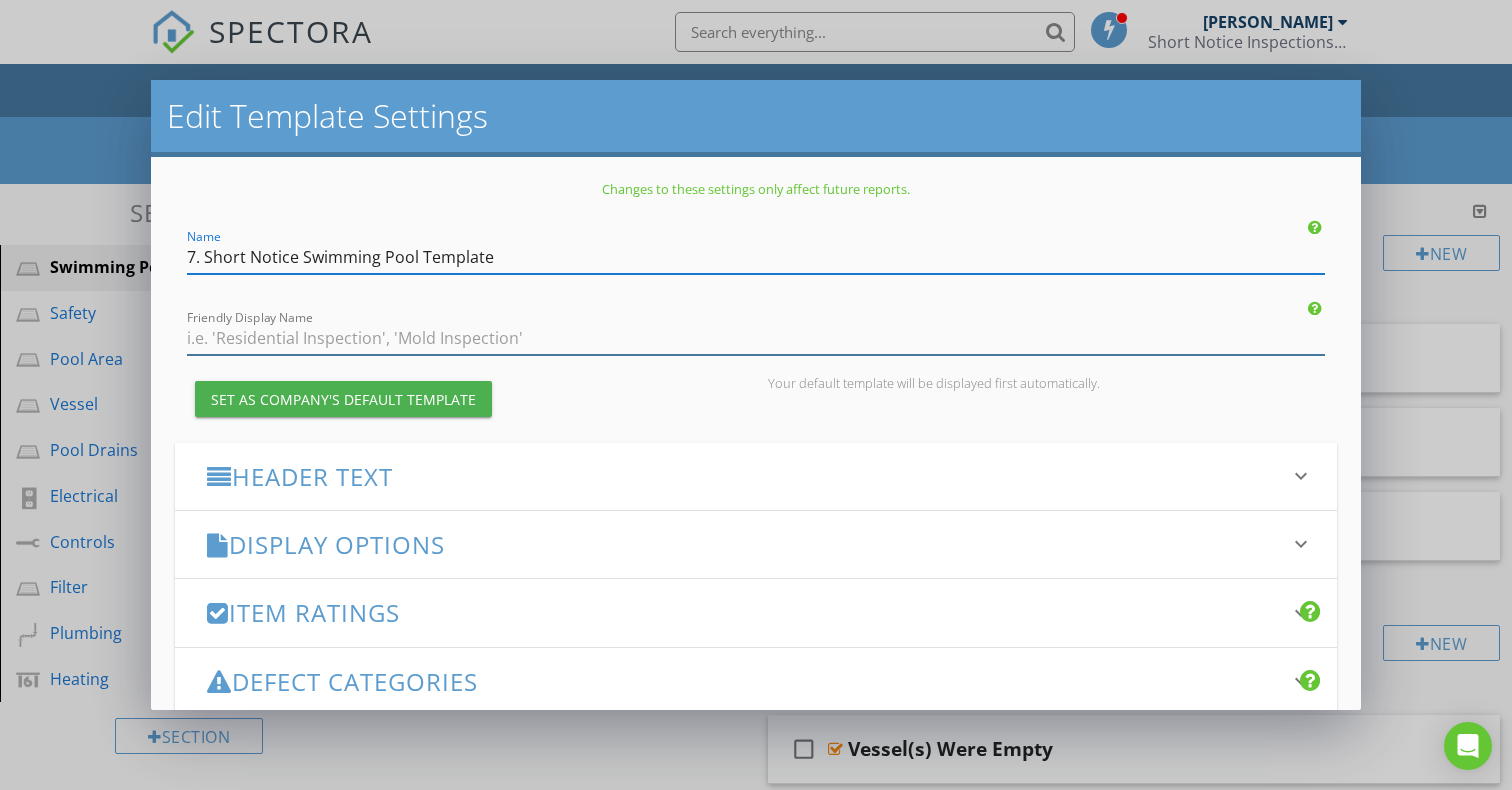 click at bounding box center (756, 338) 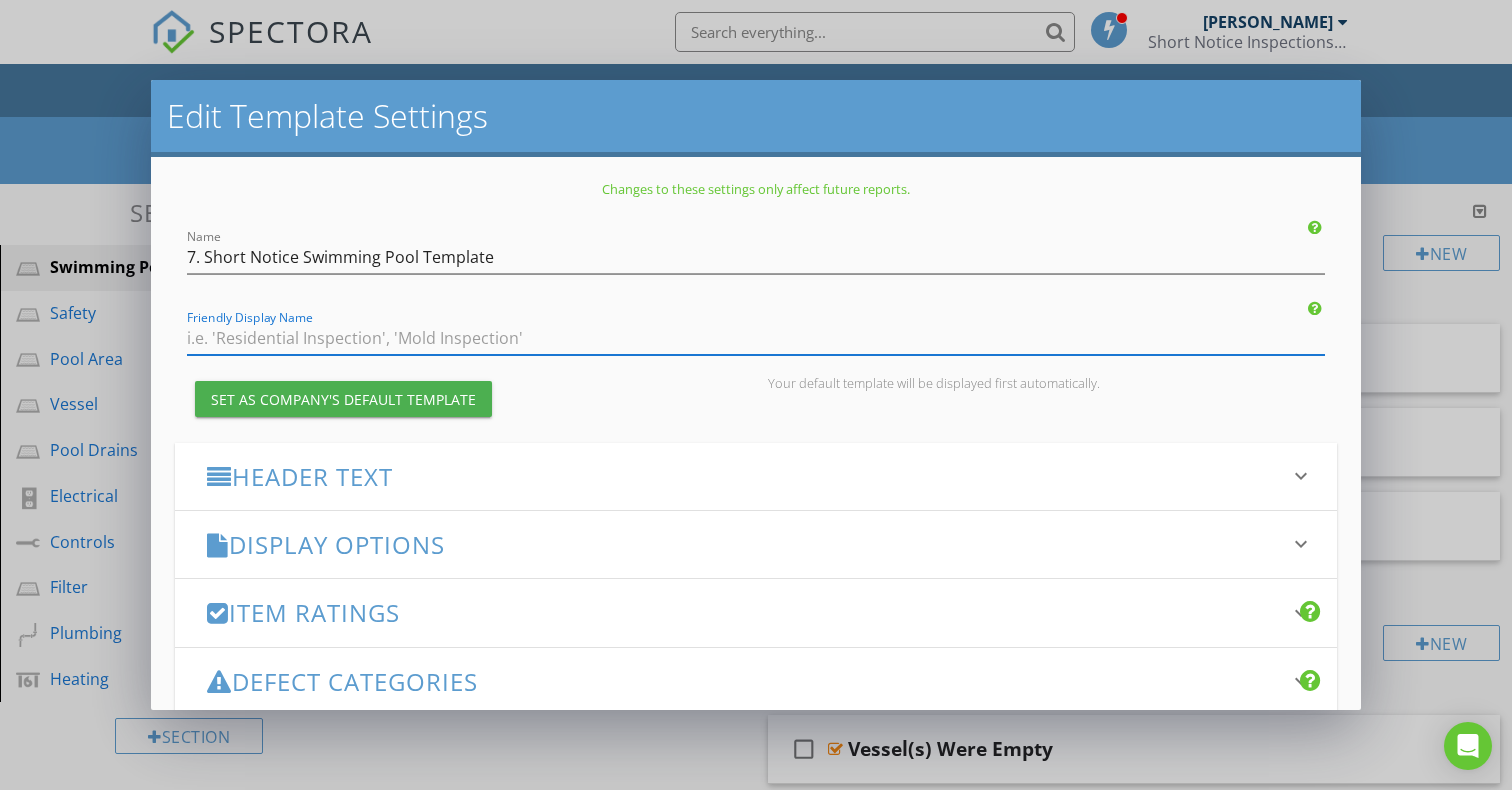 click at bounding box center [756, 338] 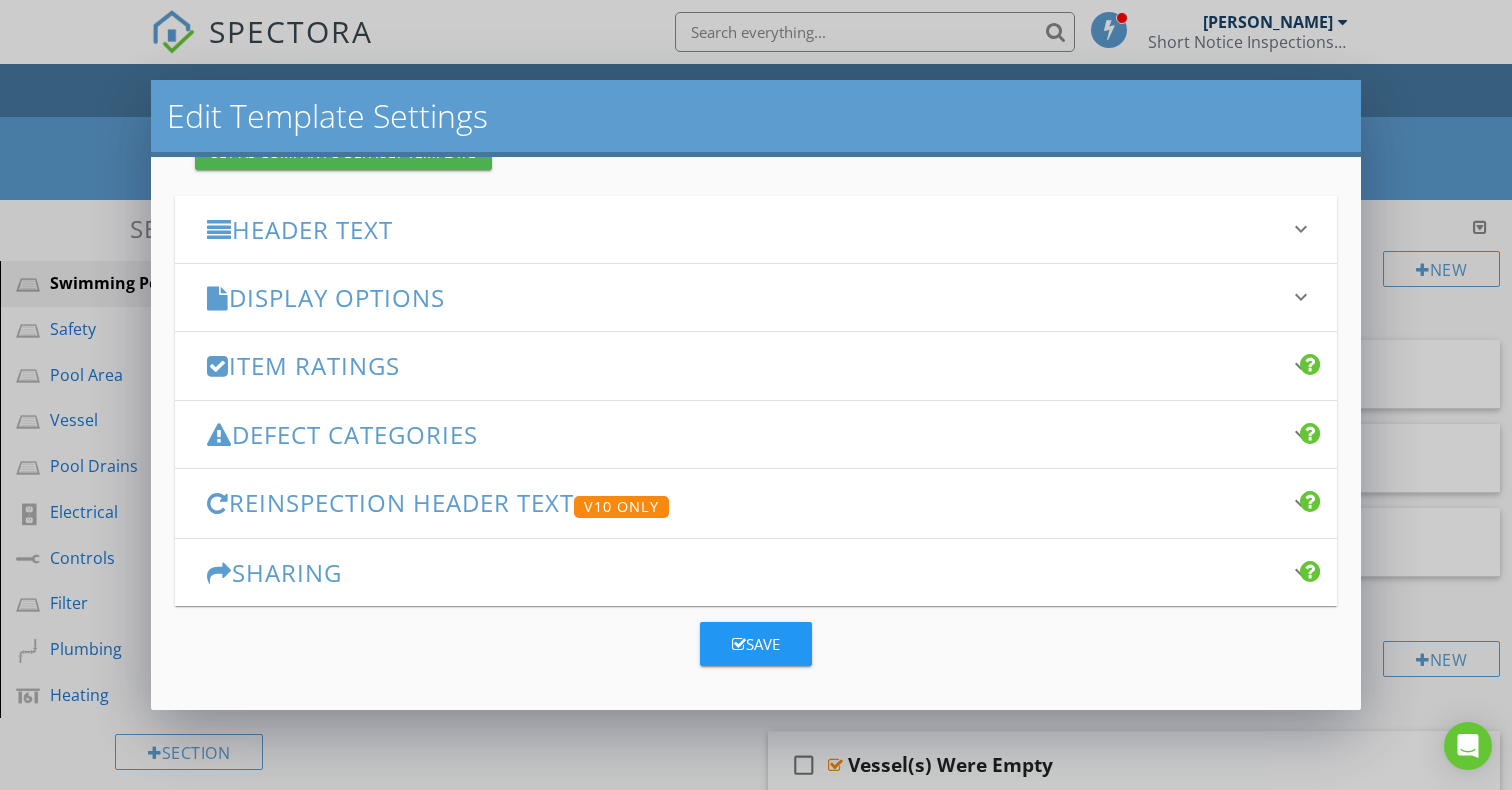 scroll, scrollTop: 246, scrollLeft: 0, axis: vertical 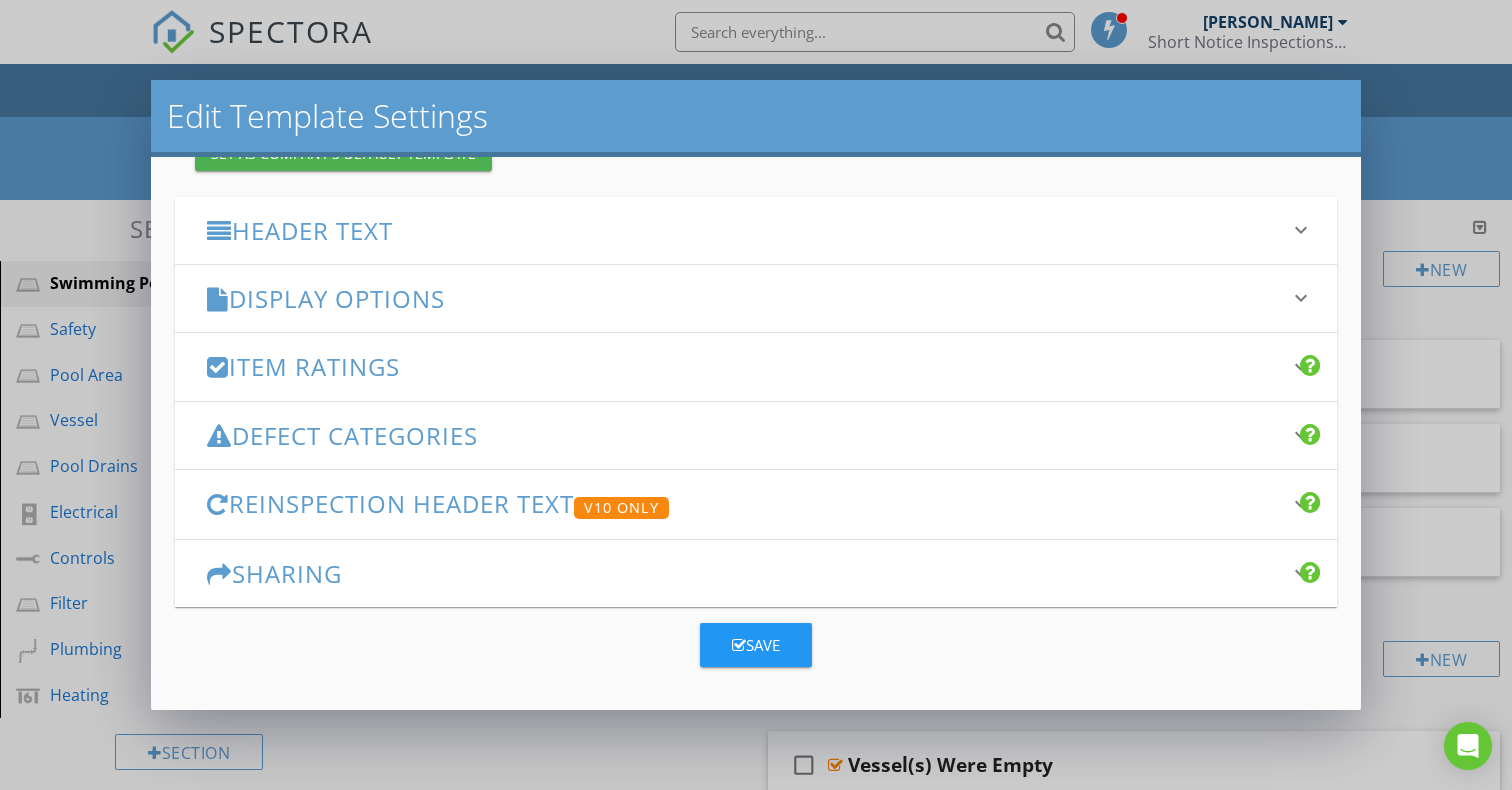 type on "Pool Inspection Report" 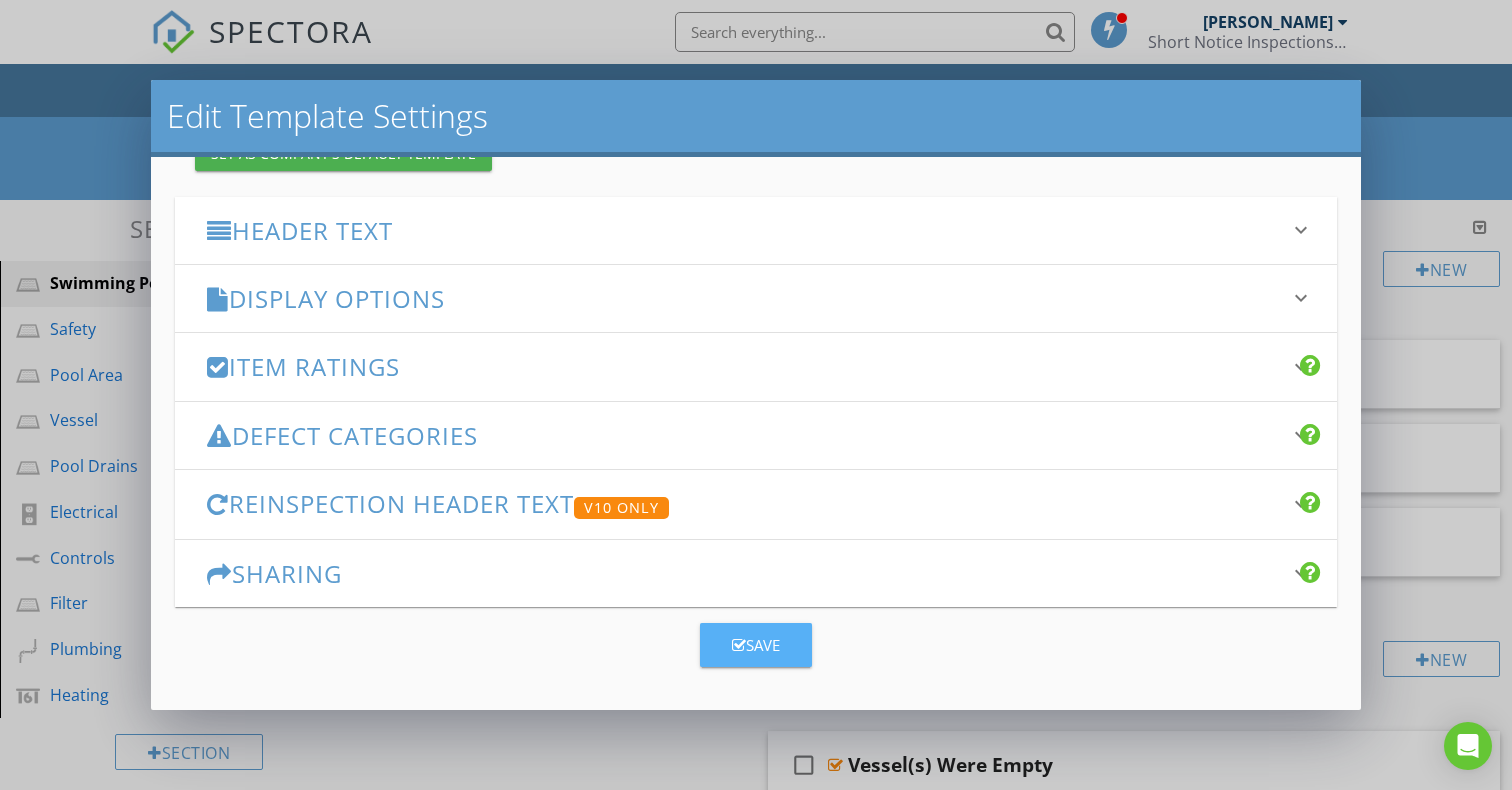 click on "Save" at bounding box center (756, 645) 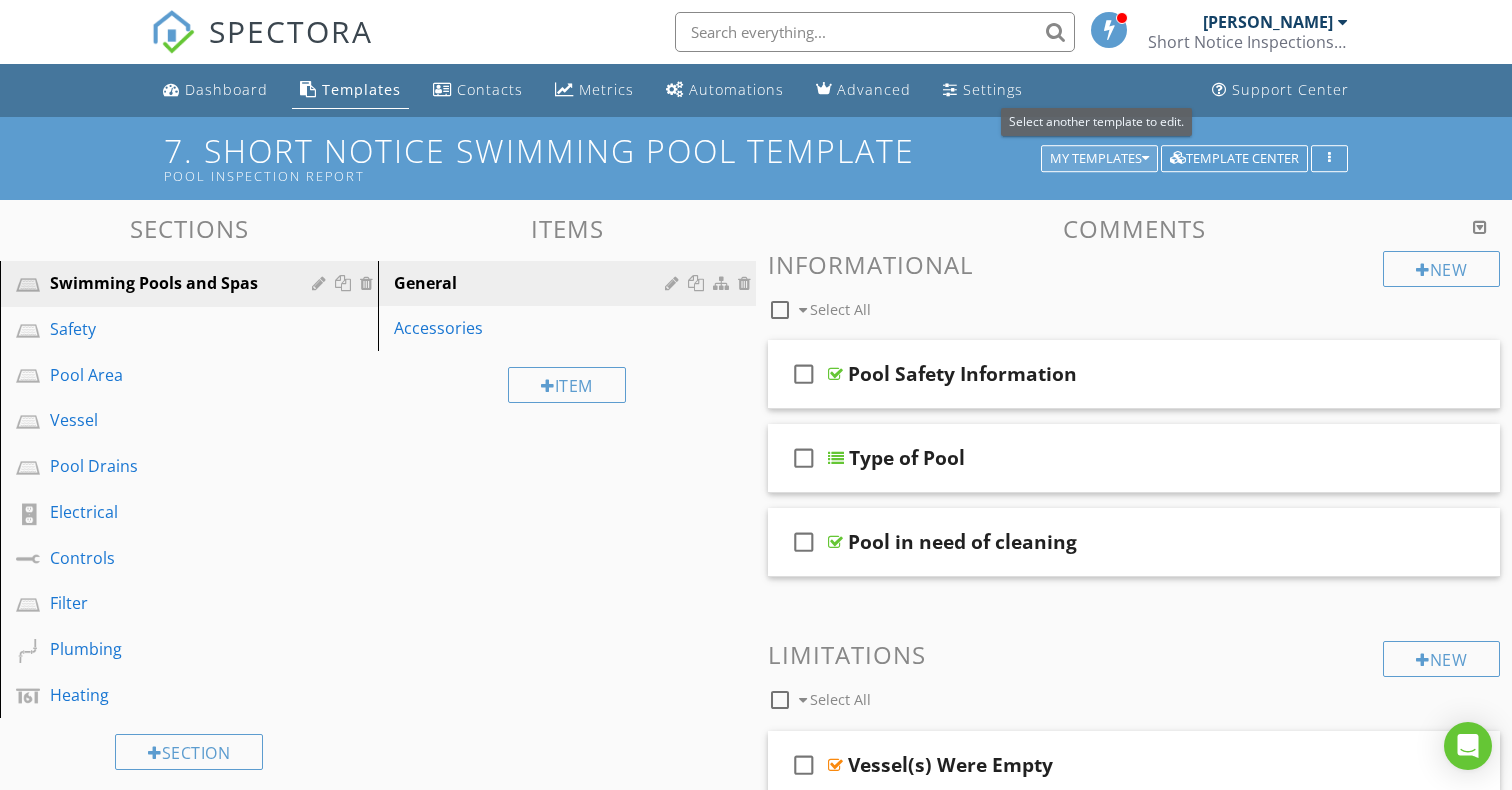 click at bounding box center [1145, 159] 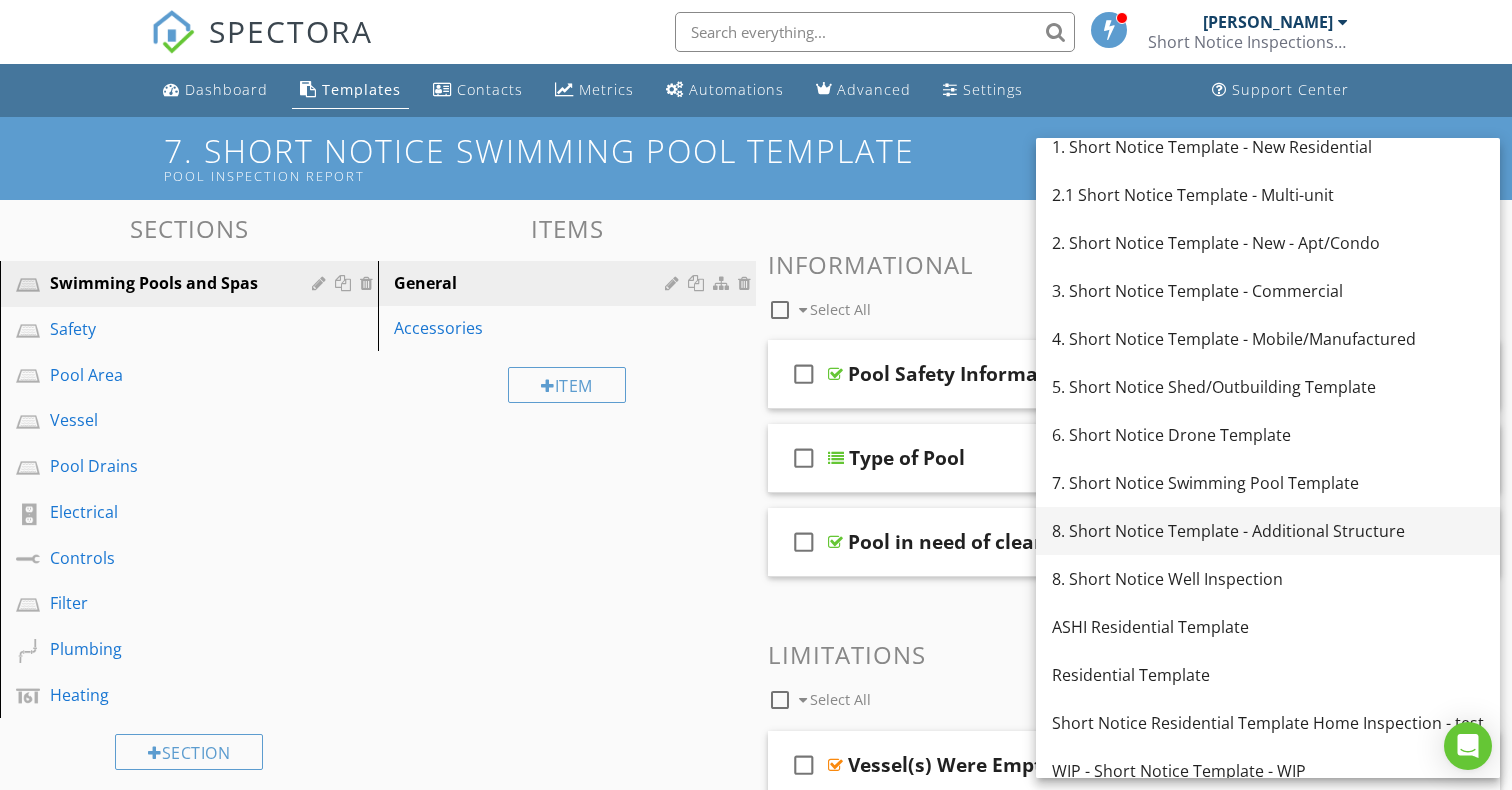 scroll, scrollTop: 1, scrollLeft: 0, axis: vertical 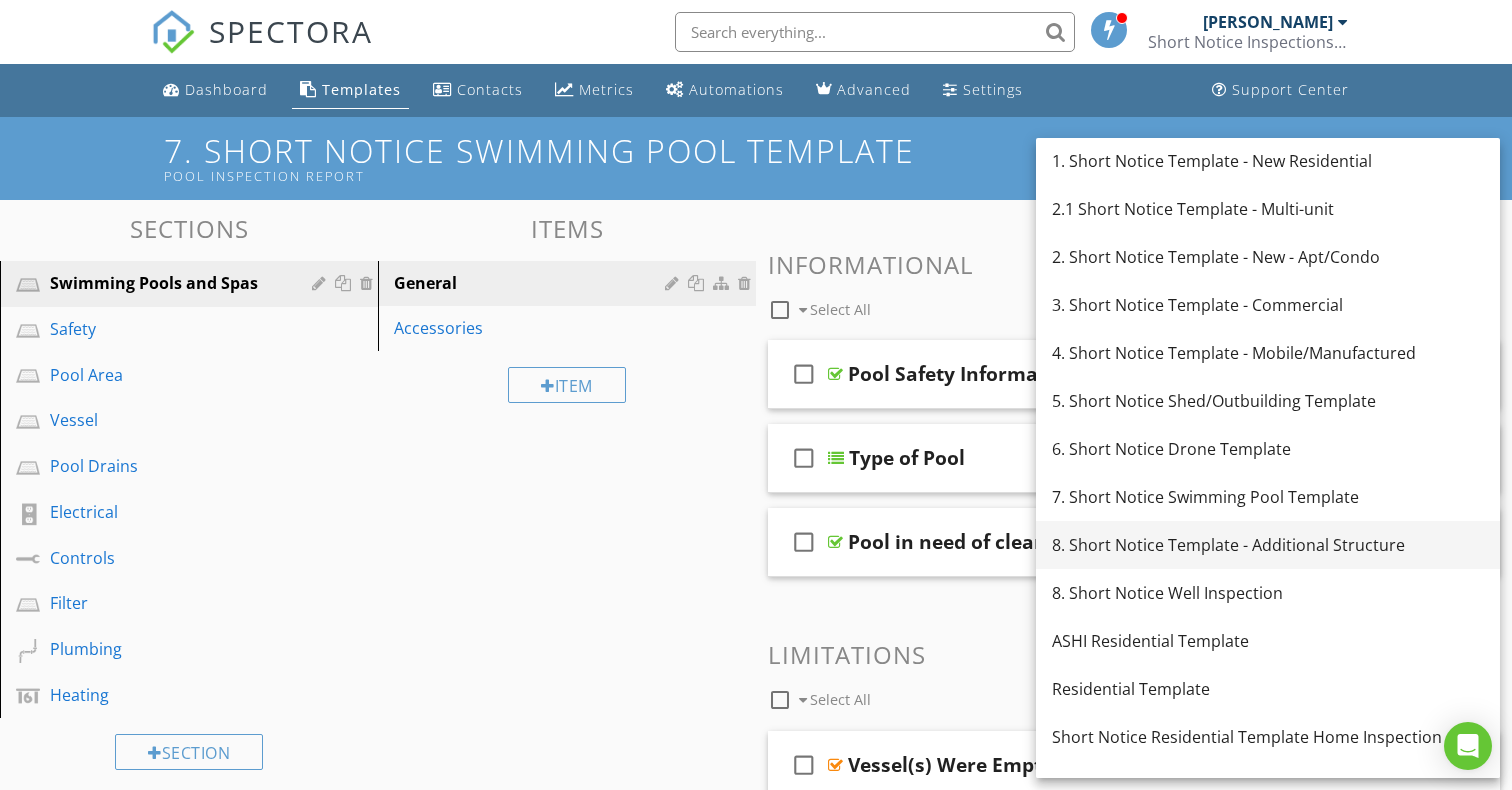 click on "8. Short Notice Template  - Additional Structure" at bounding box center (1268, 545) 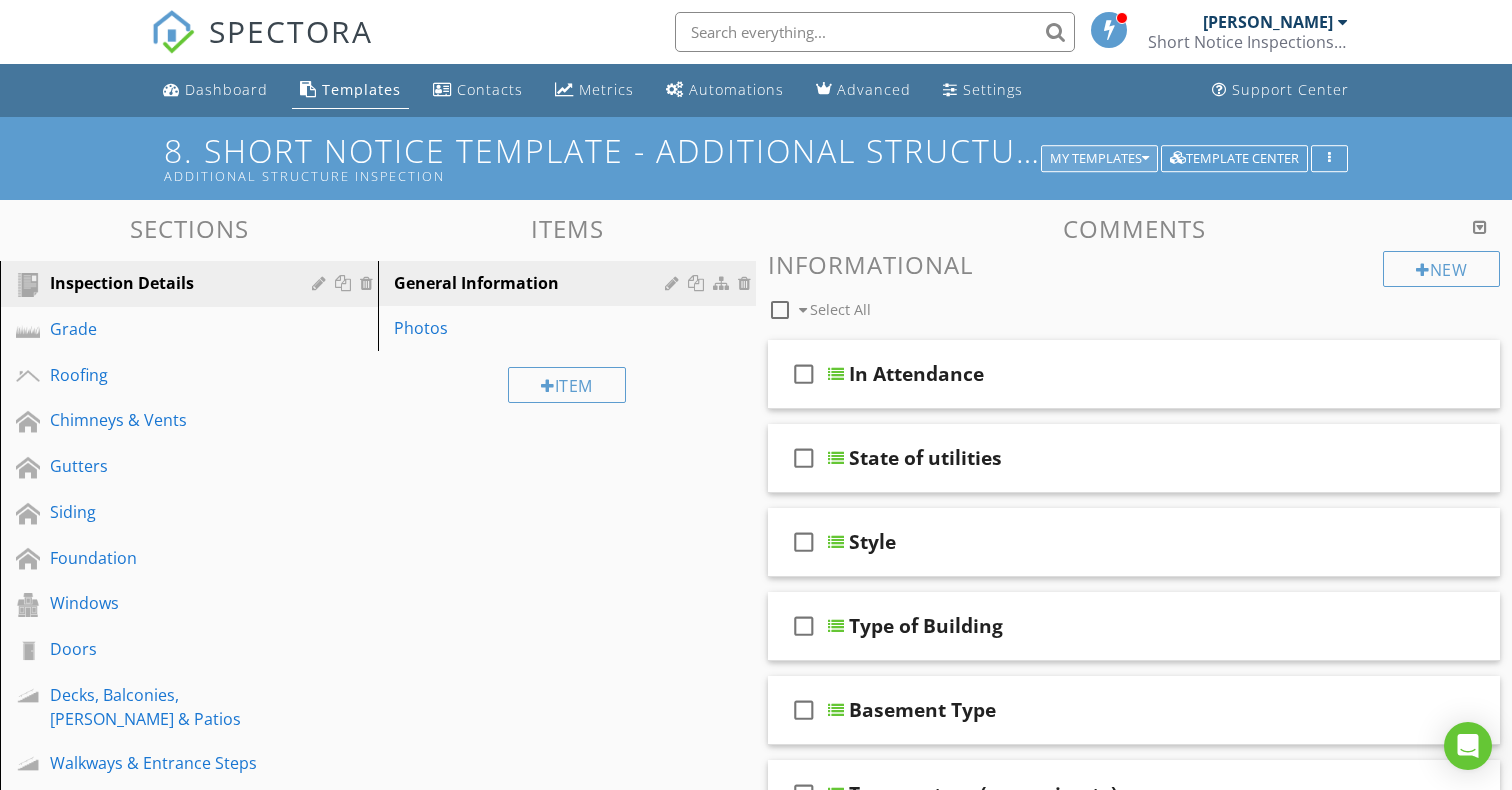 click on "My Templates" at bounding box center (1099, 159) 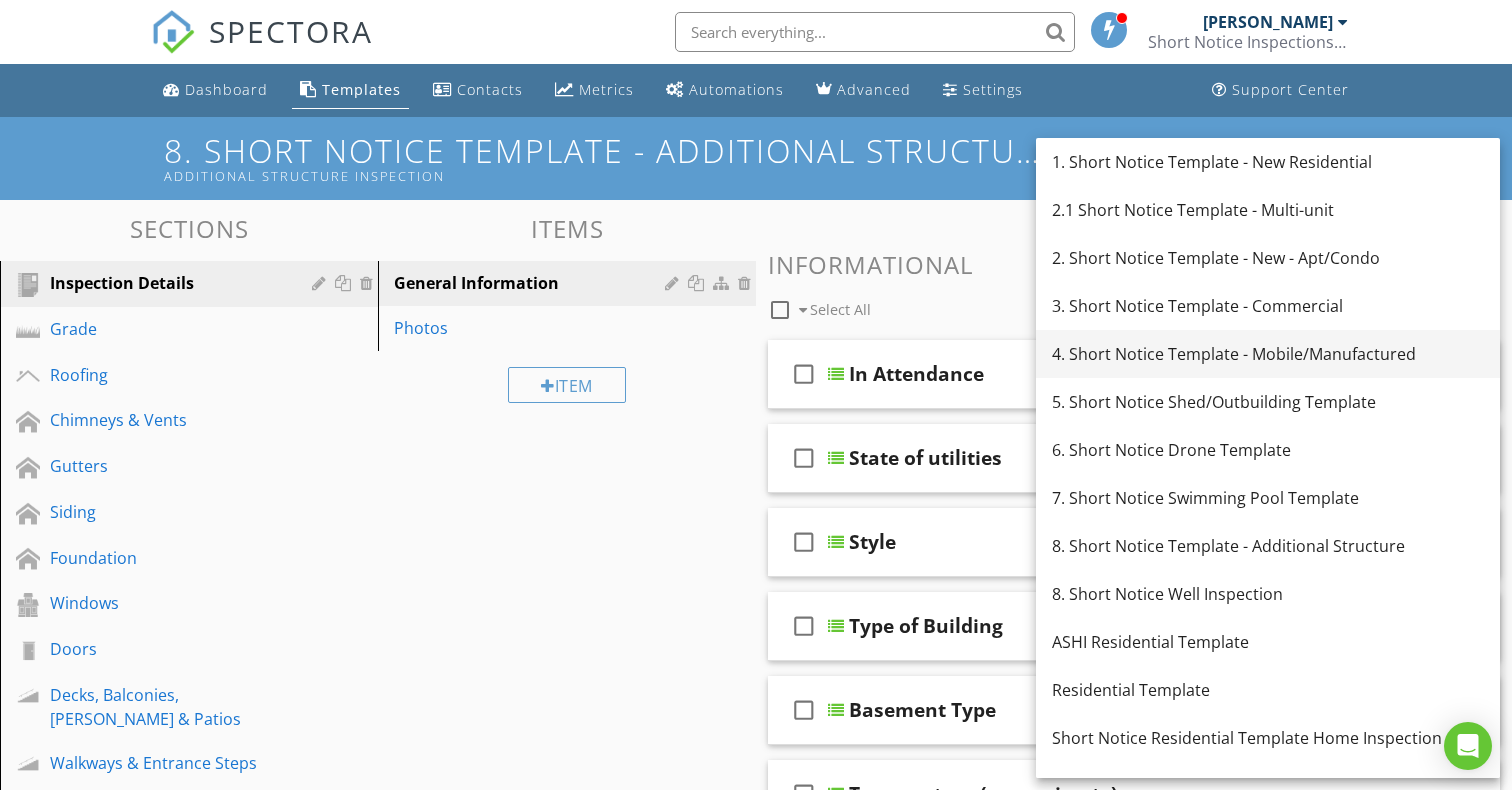 scroll, scrollTop: 0, scrollLeft: 0, axis: both 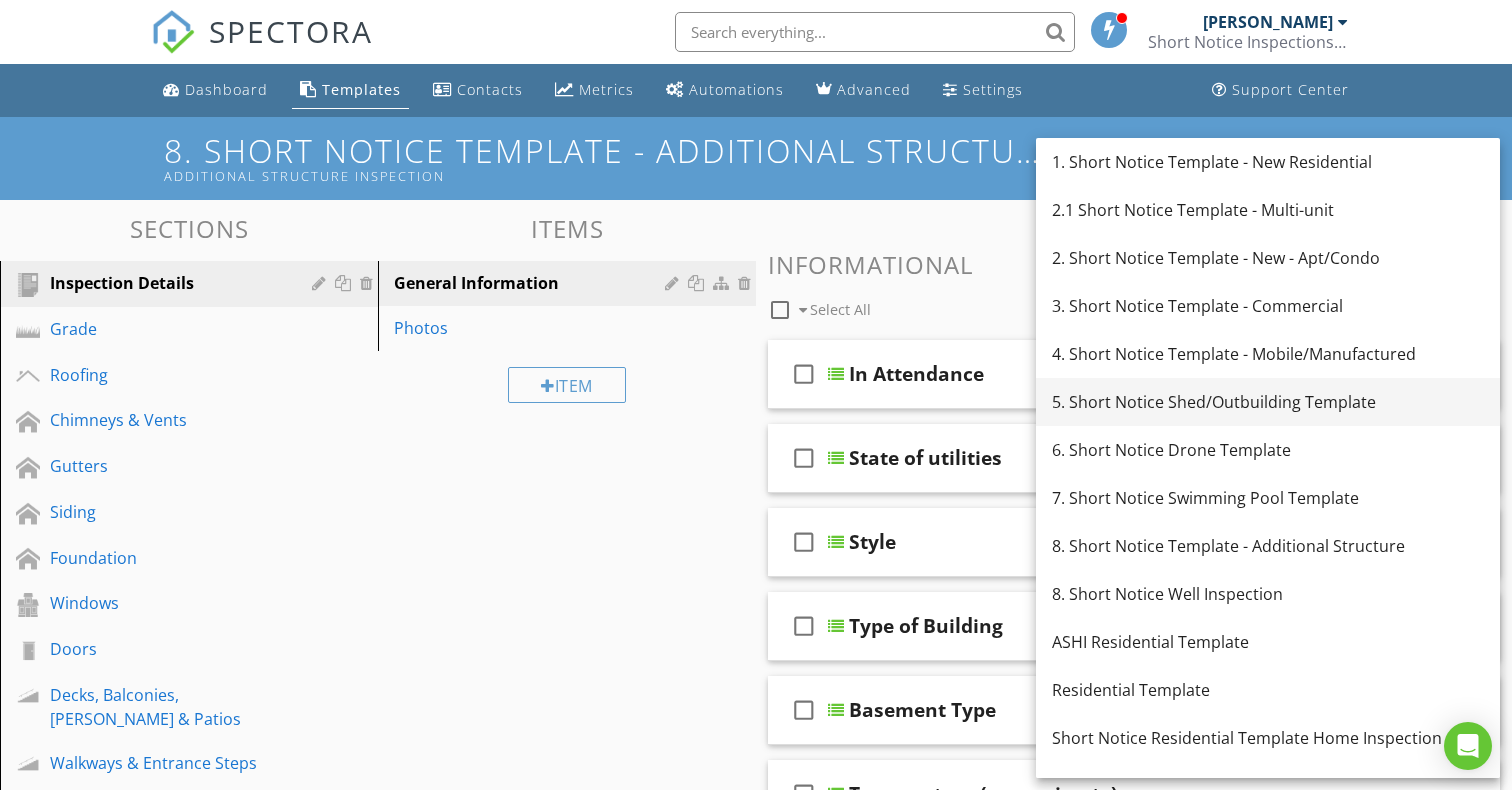 click on "5. Short Notice Shed/Outbuilding Template" at bounding box center [1268, 402] 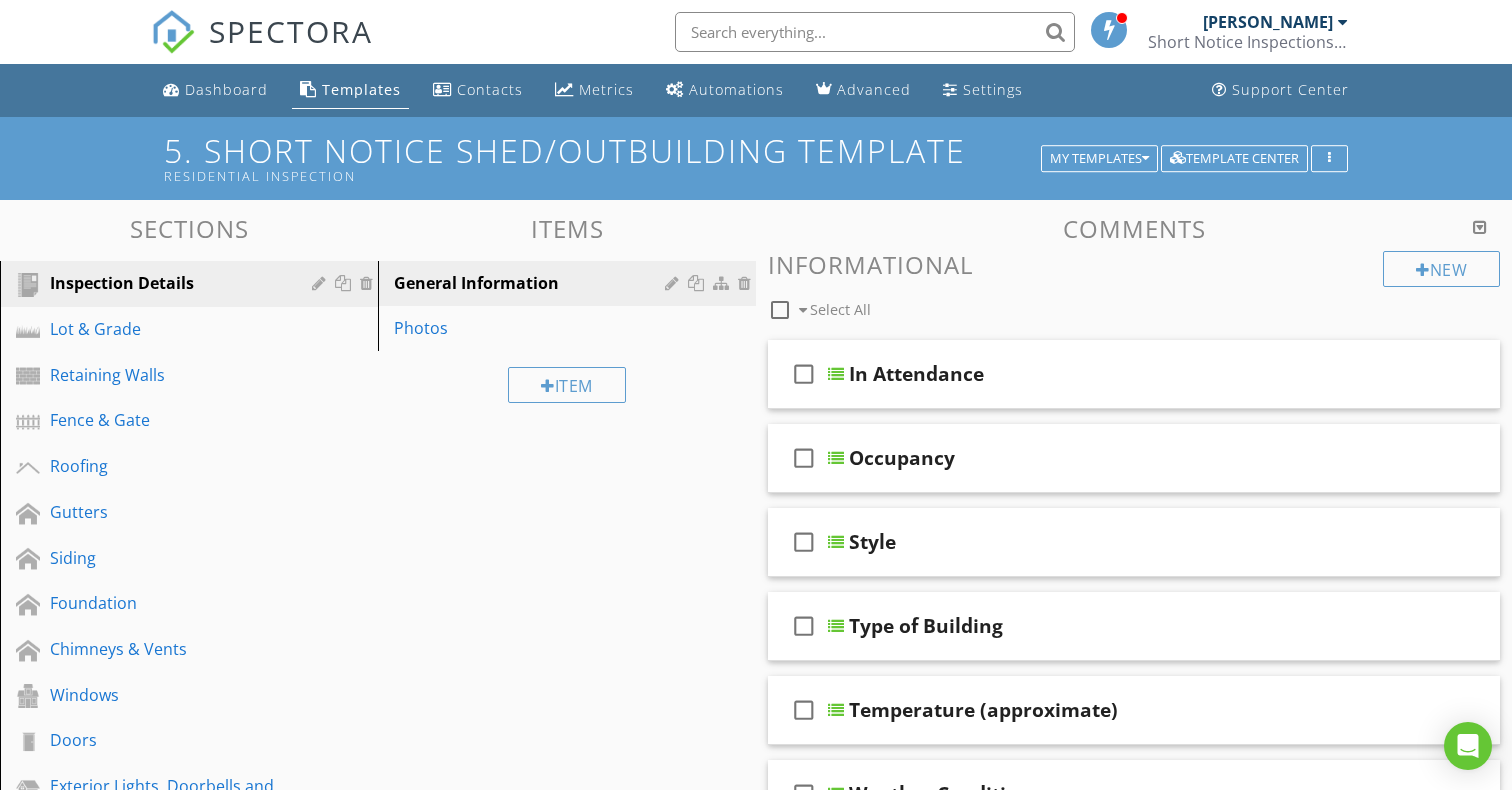scroll, scrollTop: 0, scrollLeft: 0, axis: both 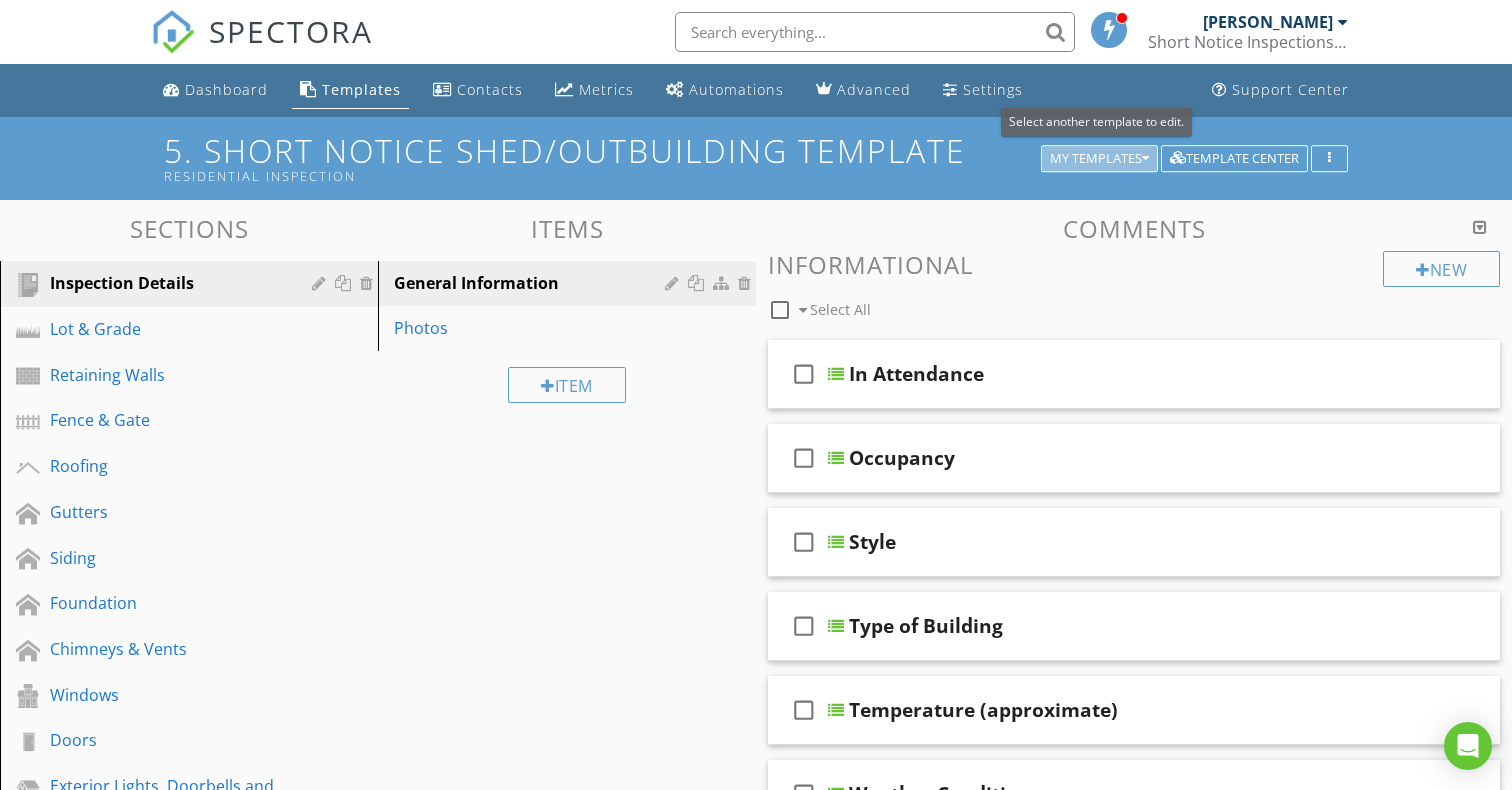 click at bounding box center (1145, 159) 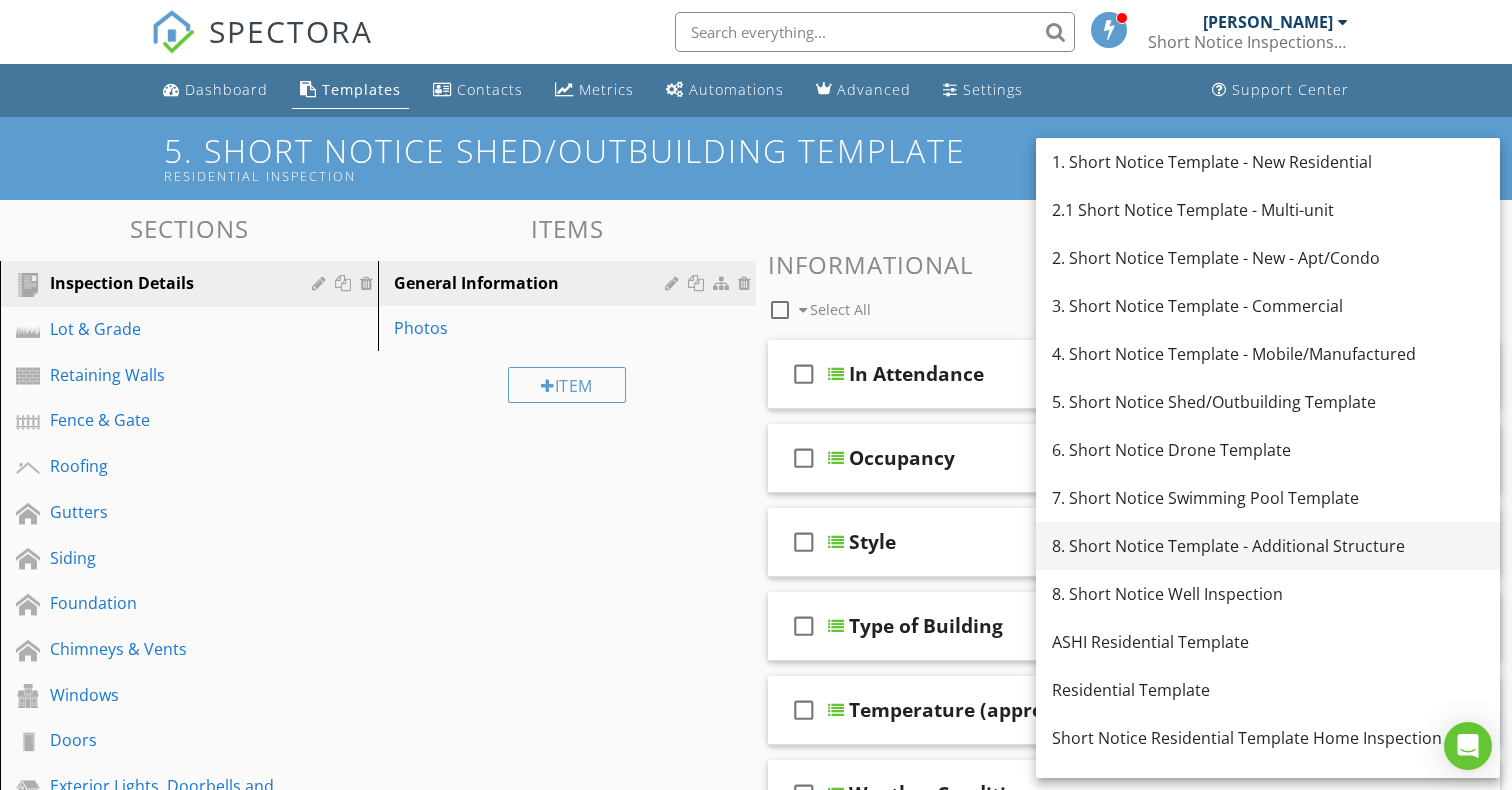 click on "8. Short Notice Template  - Additional Structure" at bounding box center (1268, 546) 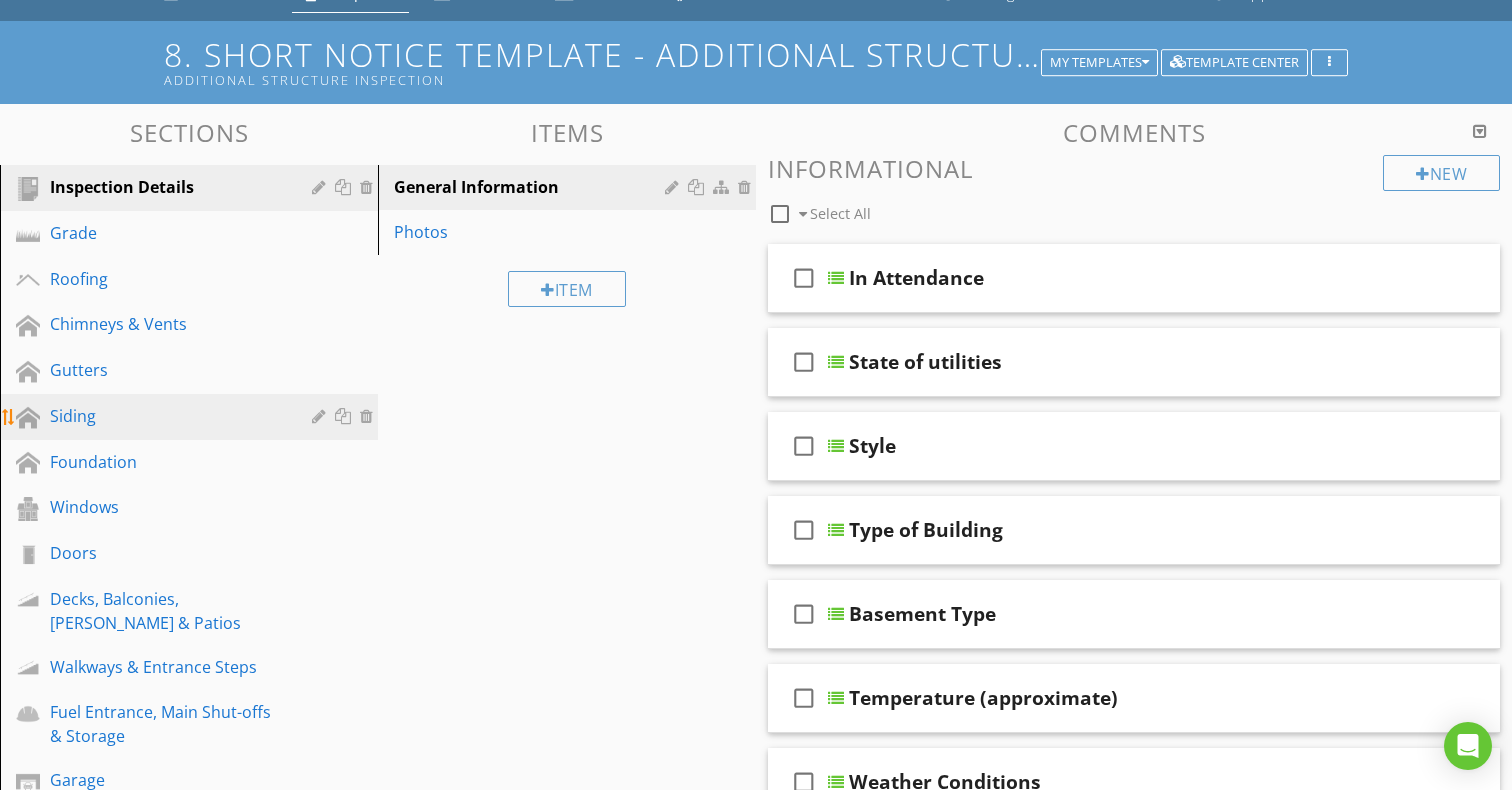 scroll, scrollTop: 103, scrollLeft: 0, axis: vertical 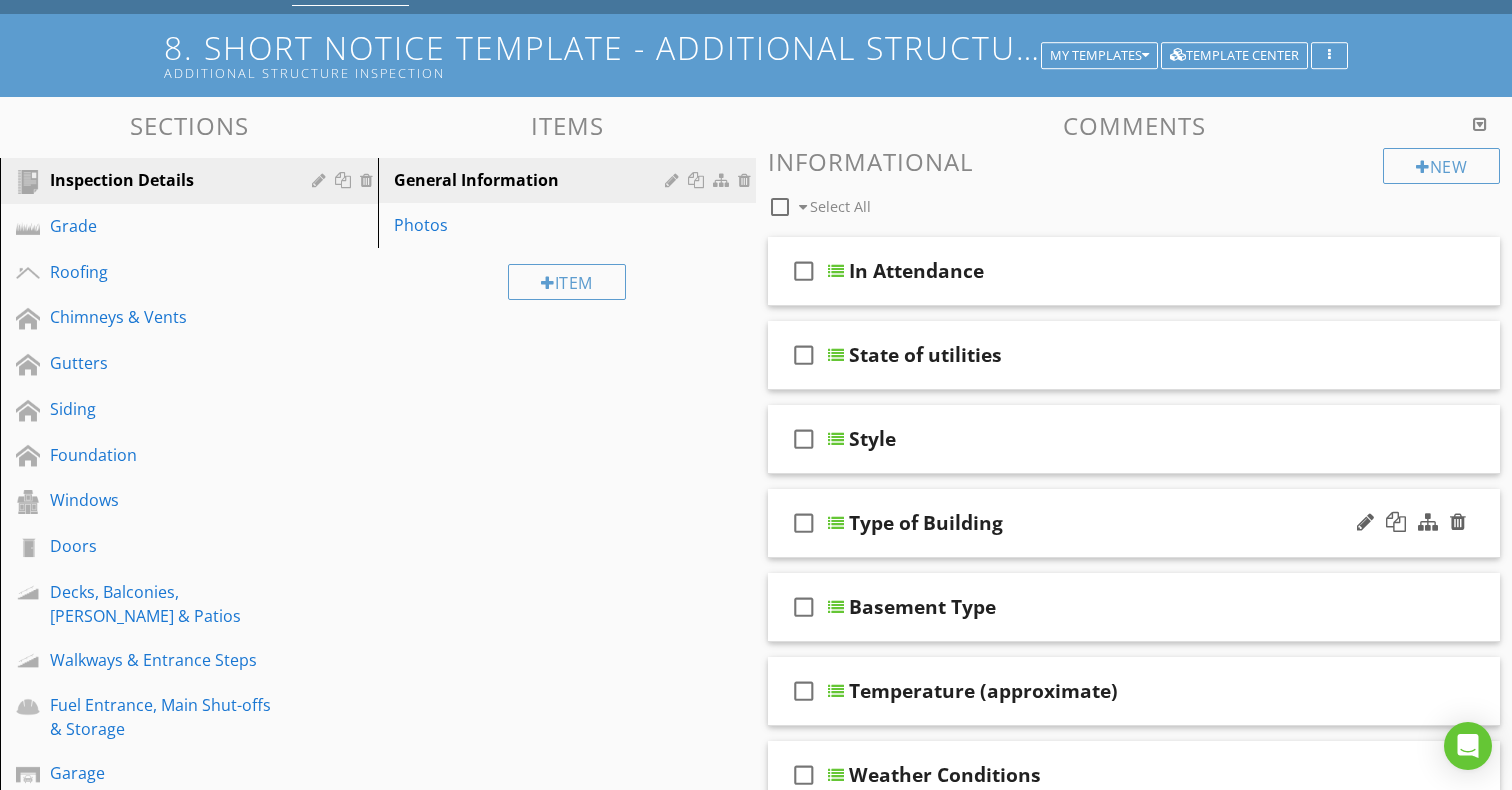click on "Type of Building" at bounding box center [1108, 523] 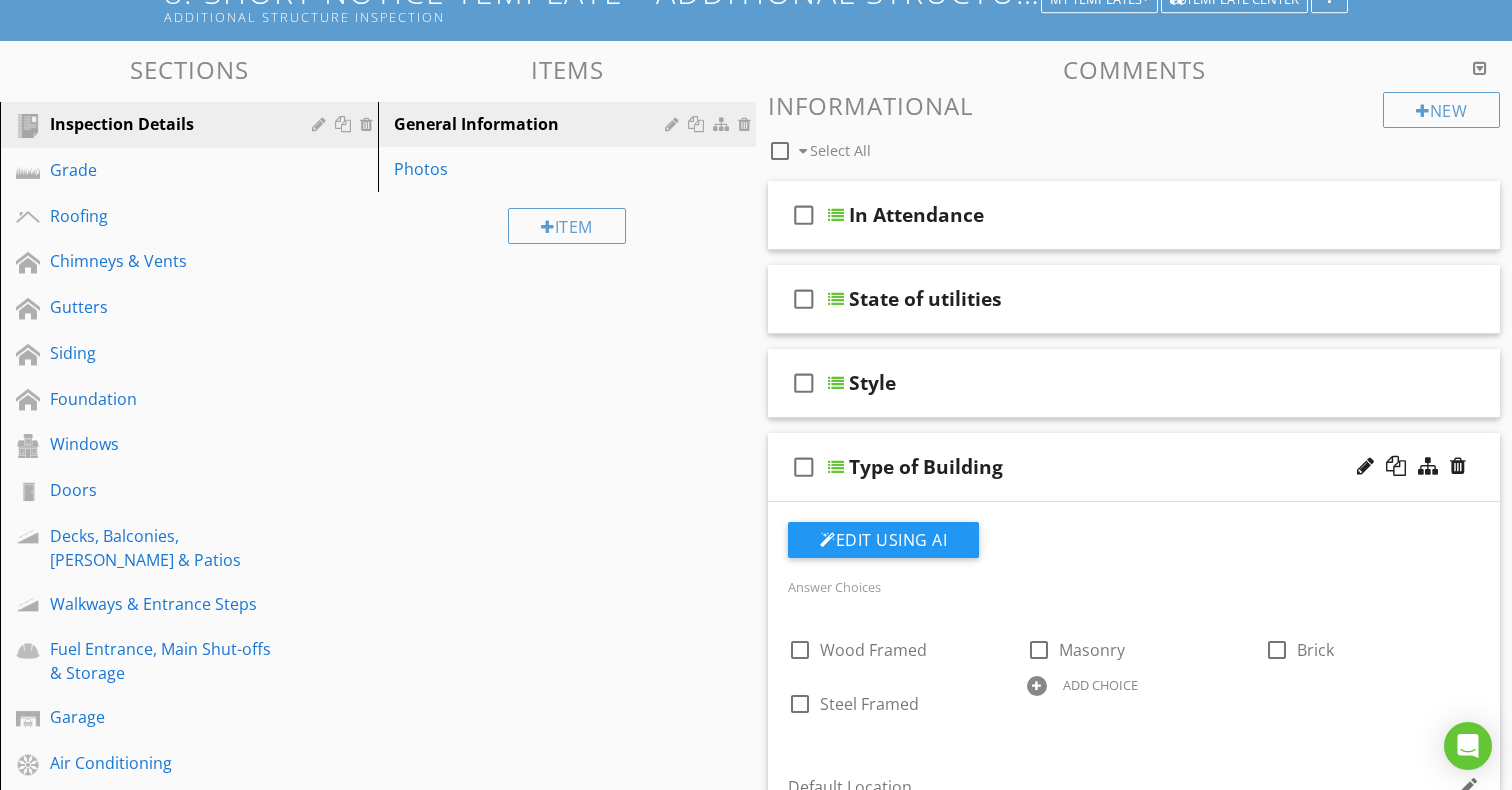 scroll, scrollTop: 153, scrollLeft: 0, axis: vertical 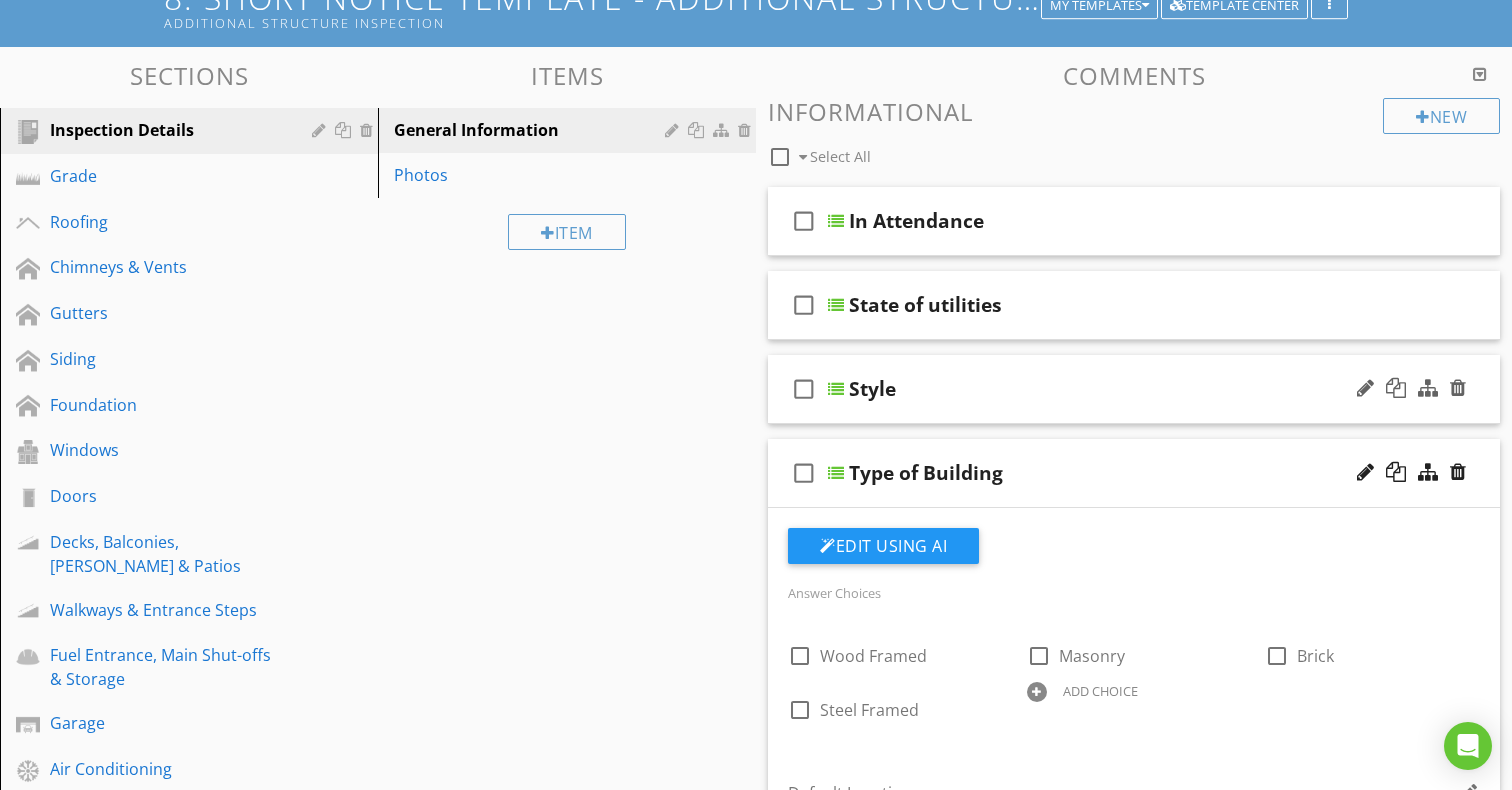 click on "check_box_outline_blank
Style" at bounding box center (1134, 389) 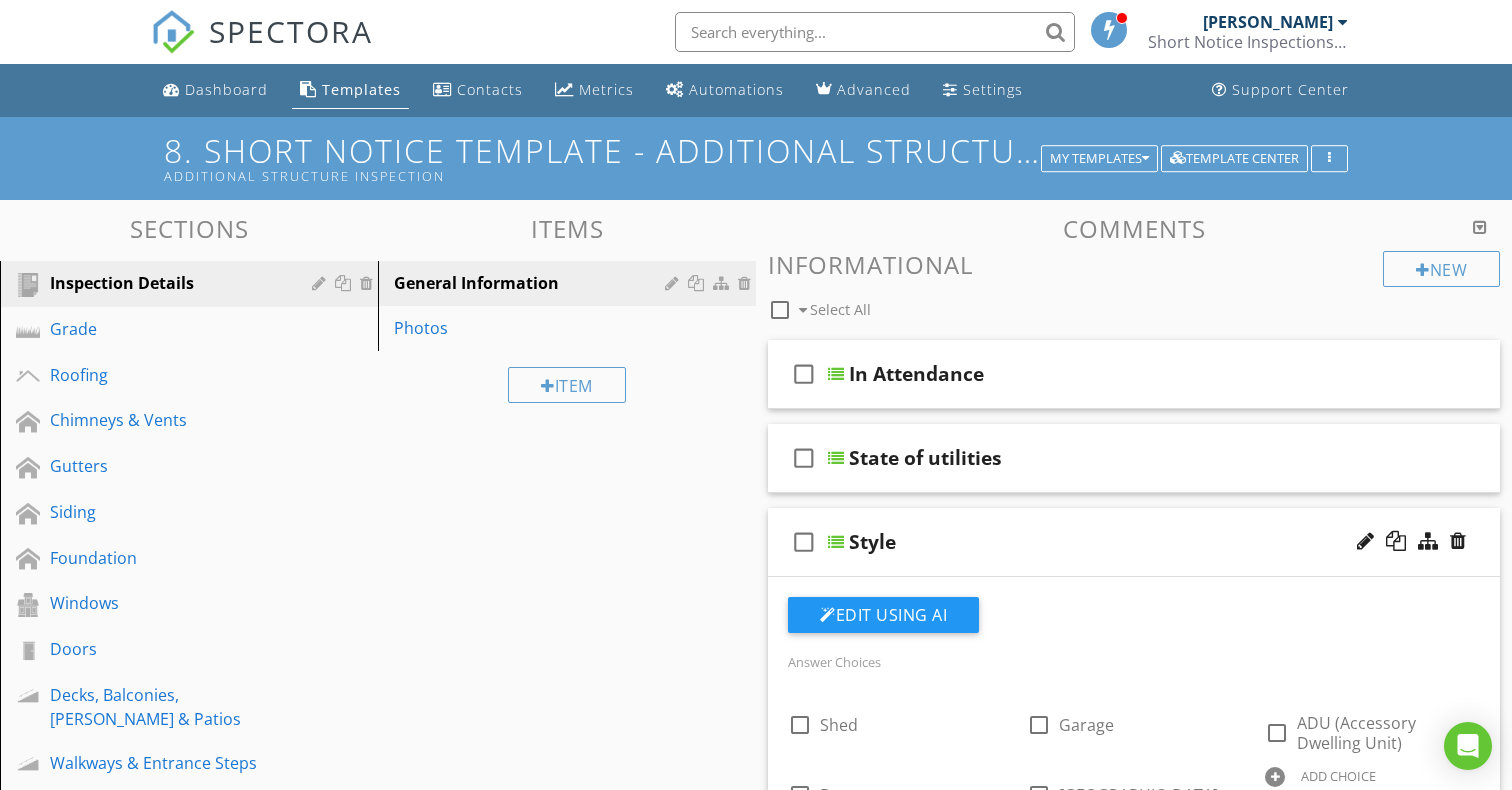 scroll, scrollTop: 0, scrollLeft: 0, axis: both 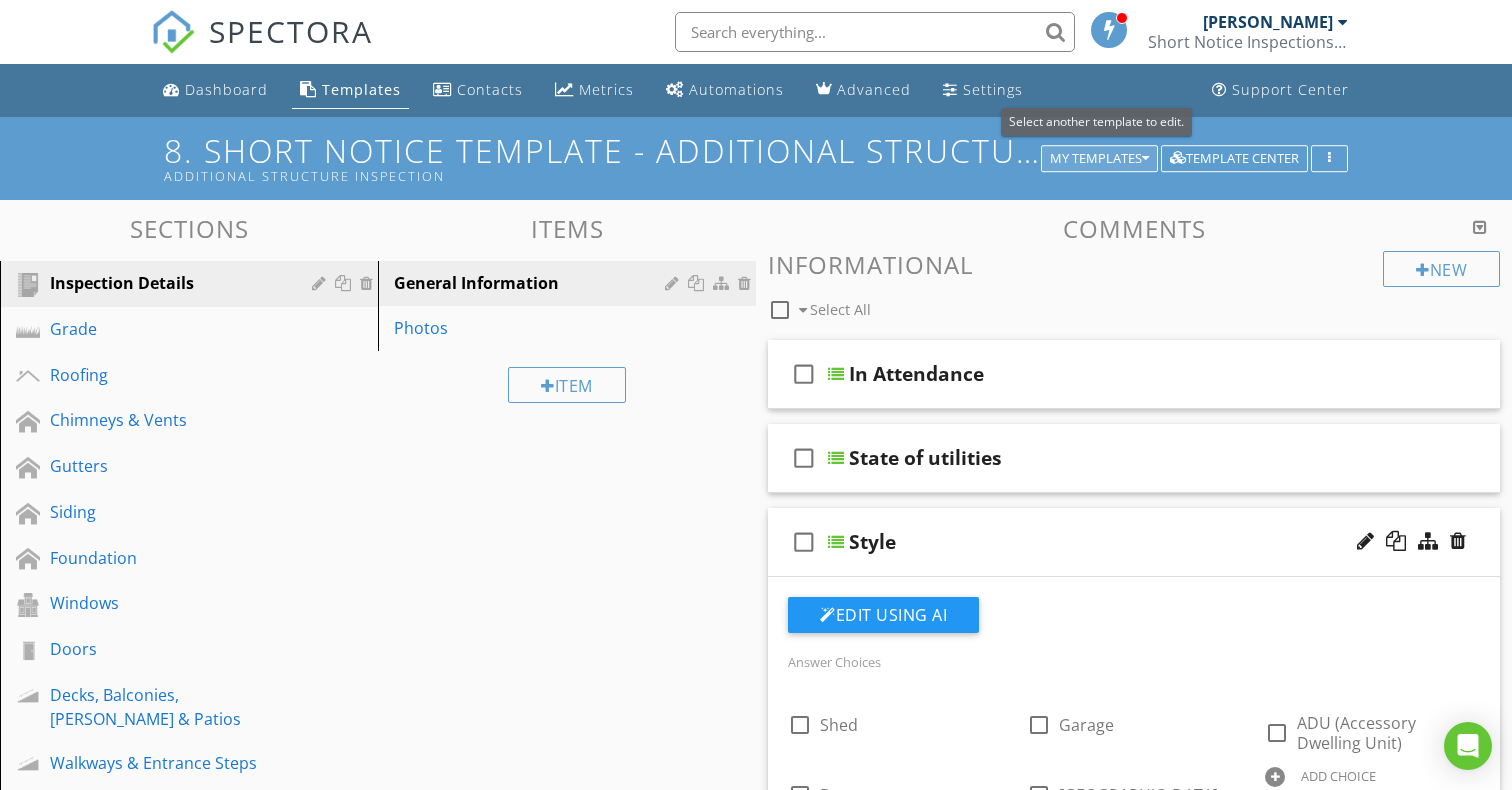 click at bounding box center (1145, 159) 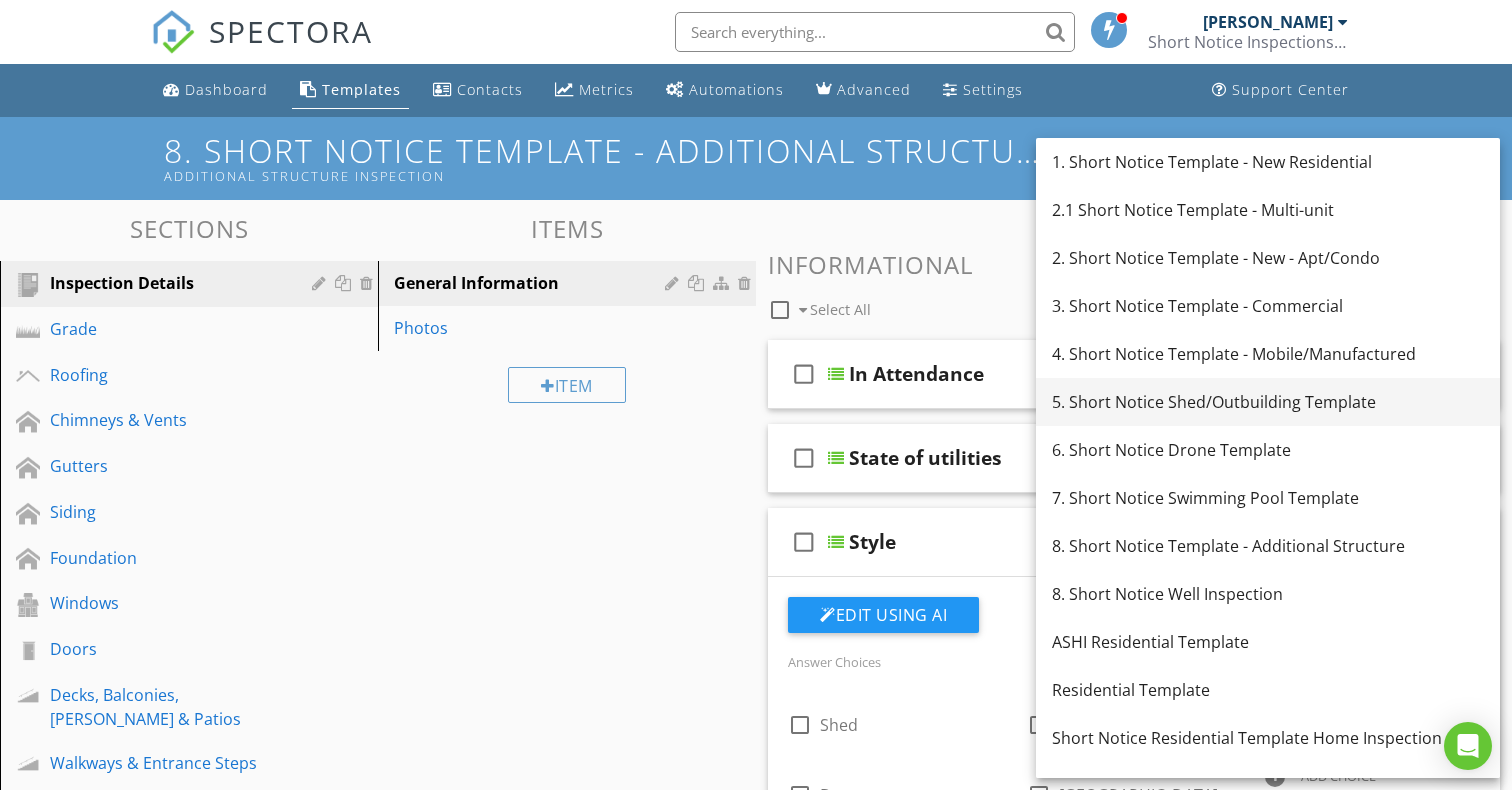click on "5. Short Notice Shed/Outbuilding Template" at bounding box center (1268, 402) 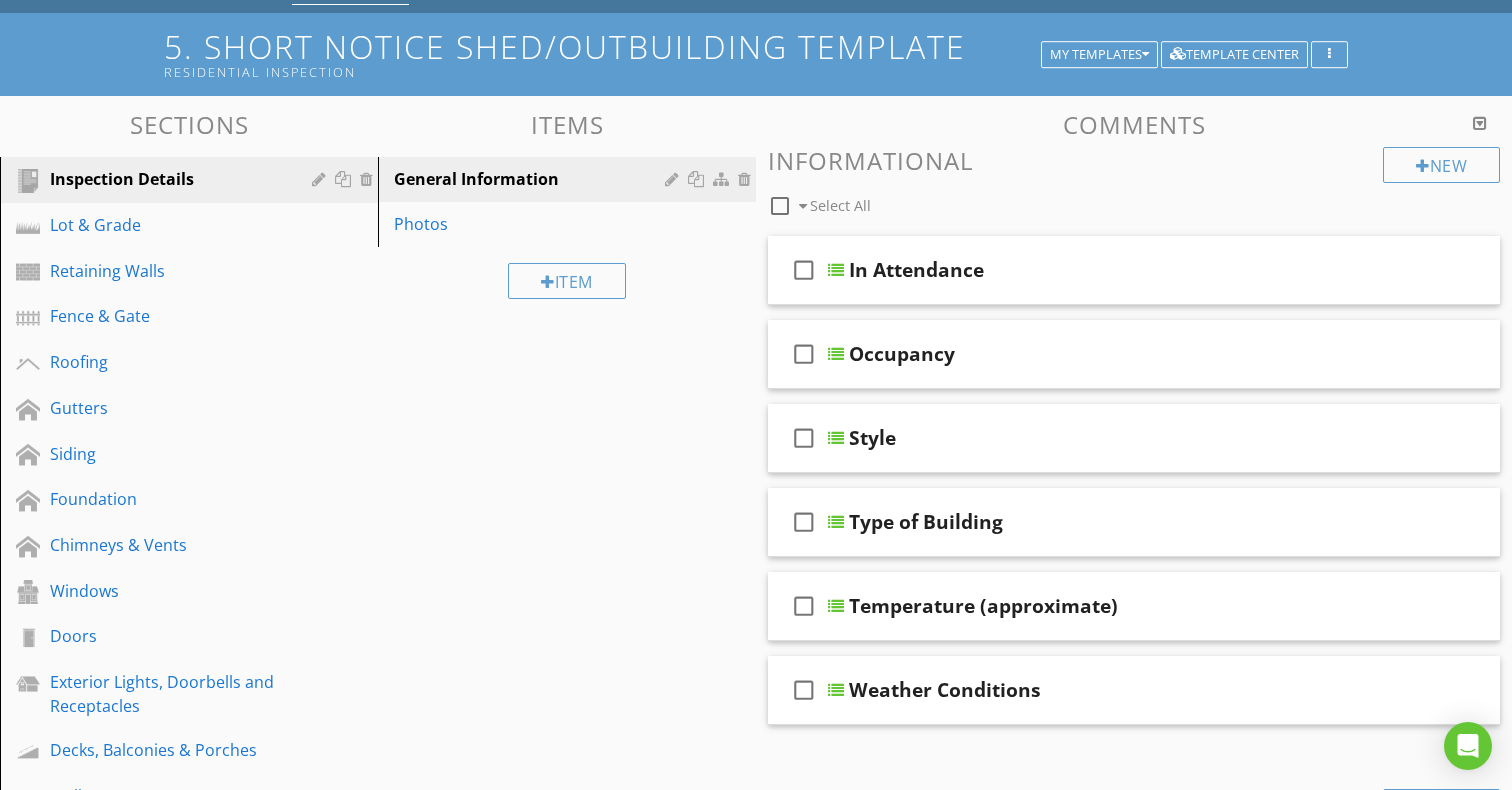 scroll, scrollTop: 125, scrollLeft: 0, axis: vertical 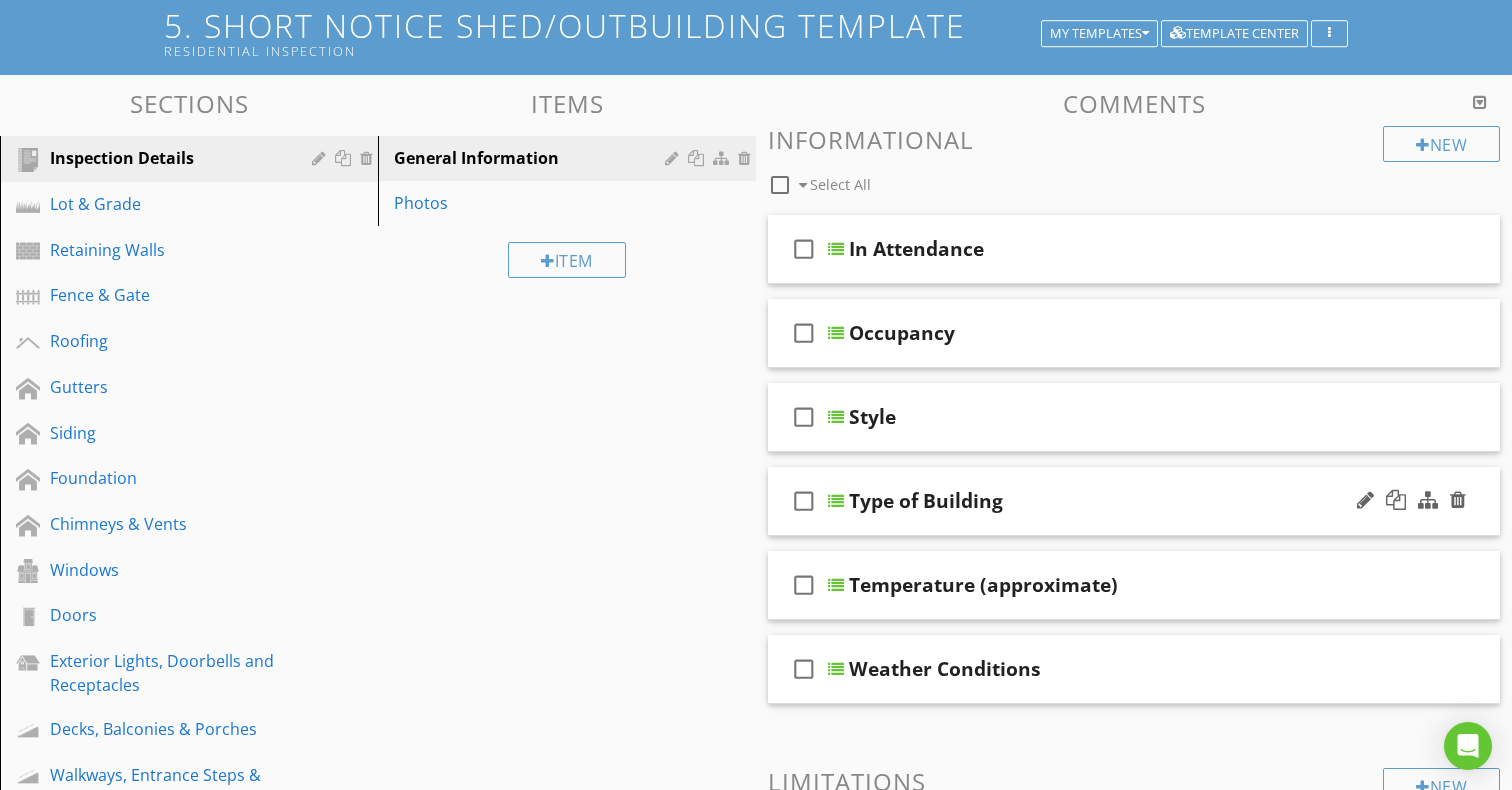 click on "Type of Building" at bounding box center (1108, 501) 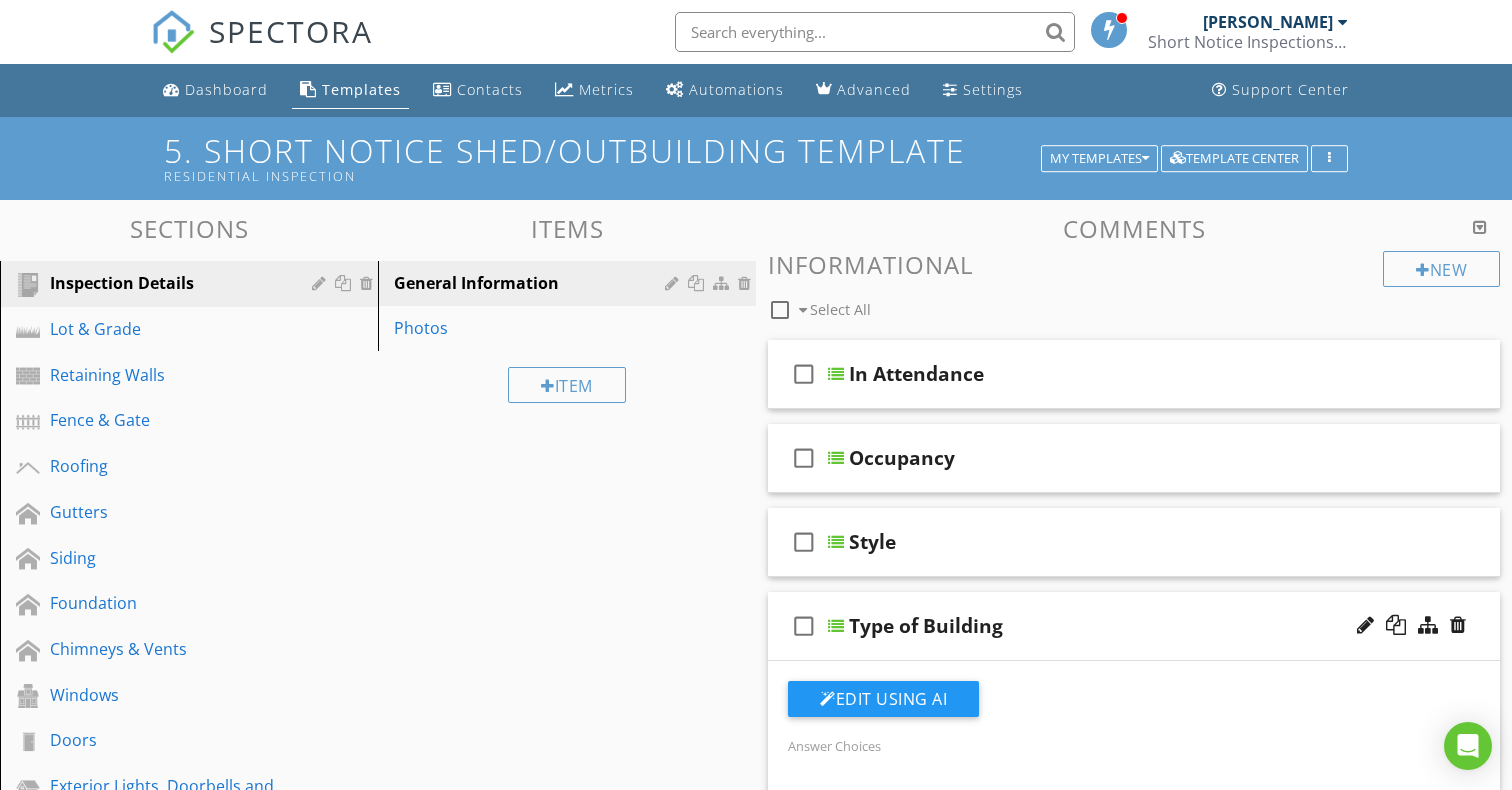 scroll, scrollTop: 0, scrollLeft: 0, axis: both 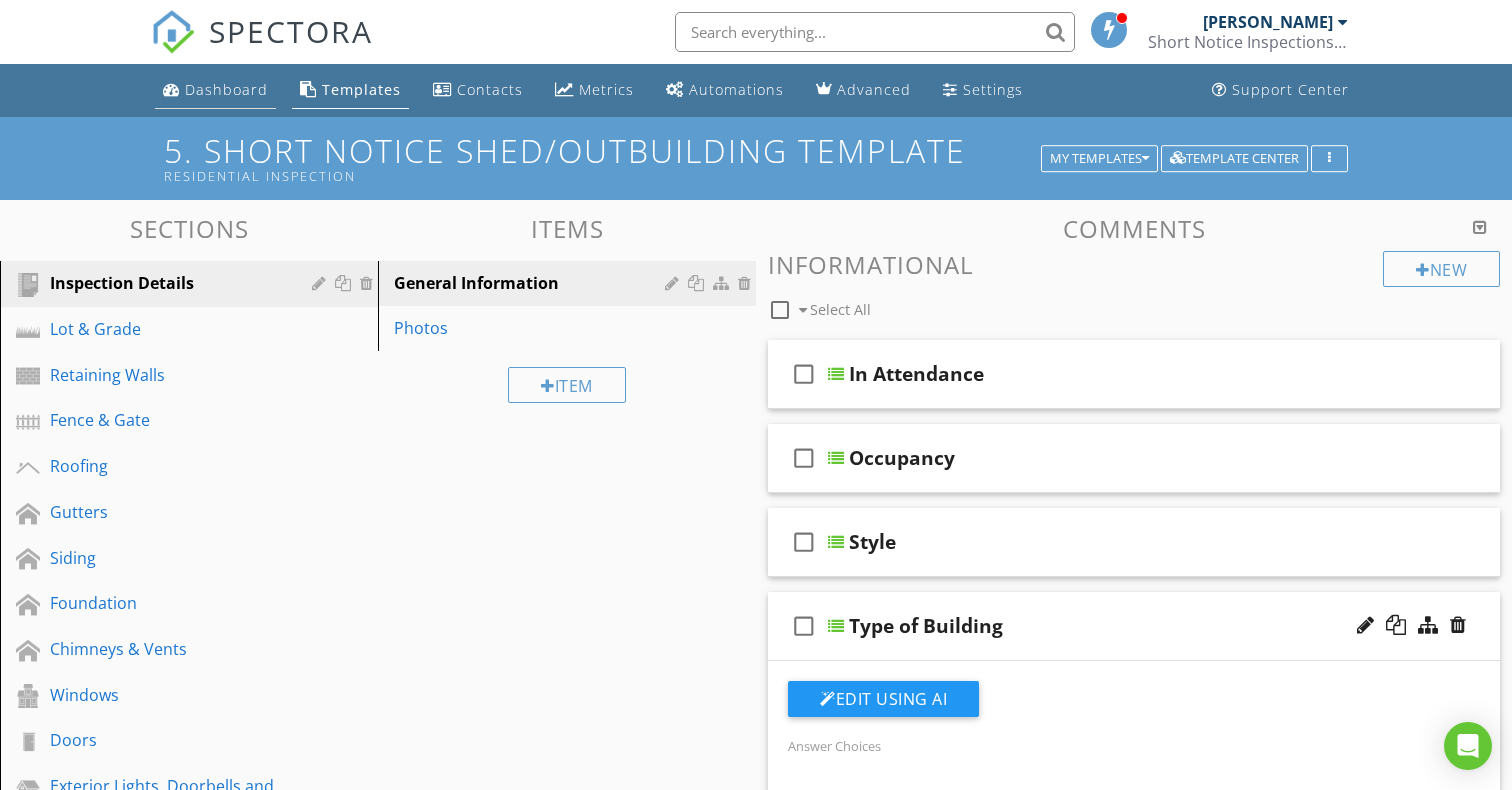 click on "Dashboard" at bounding box center (226, 89) 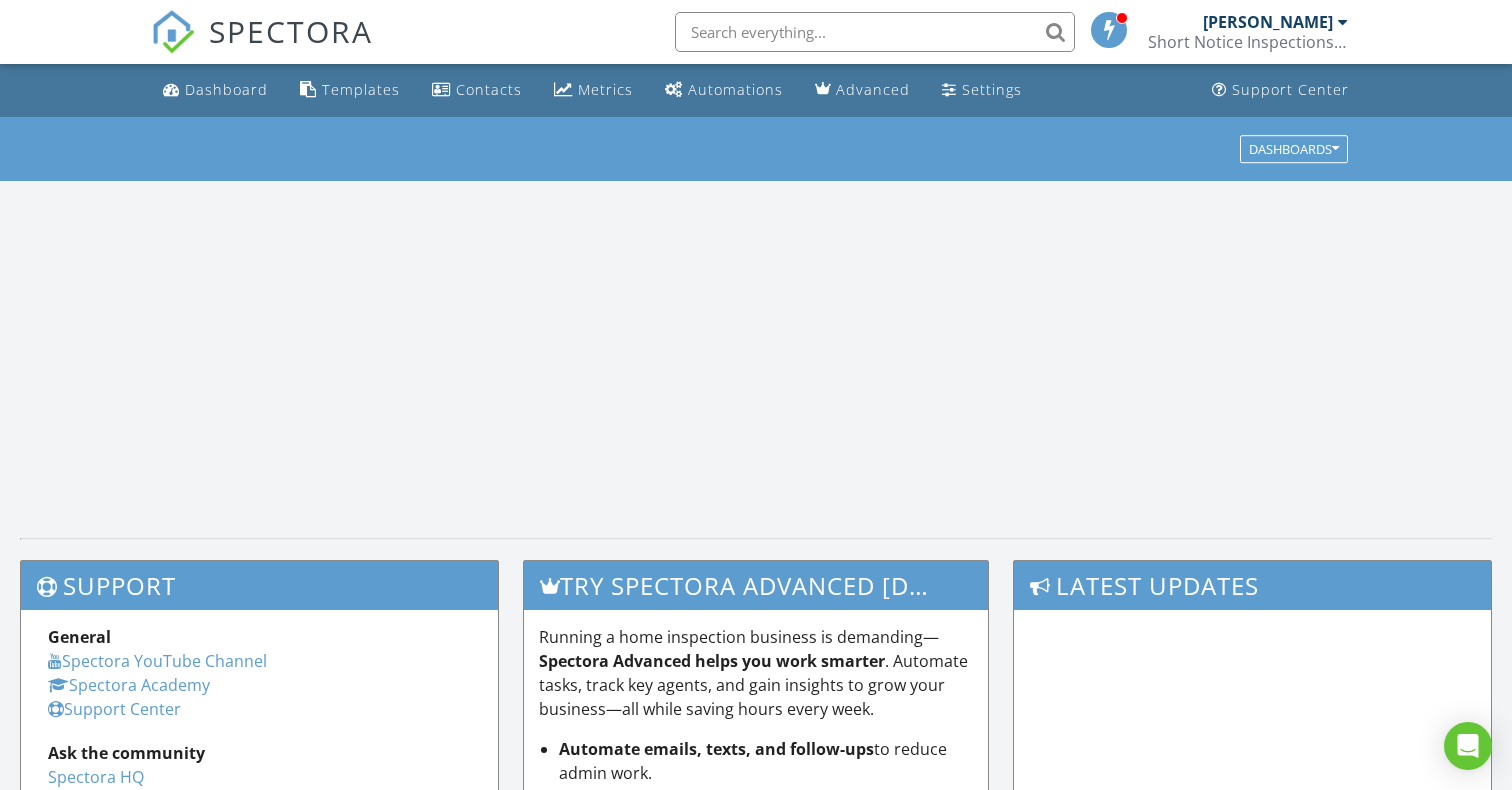 scroll, scrollTop: 0, scrollLeft: 0, axis: both 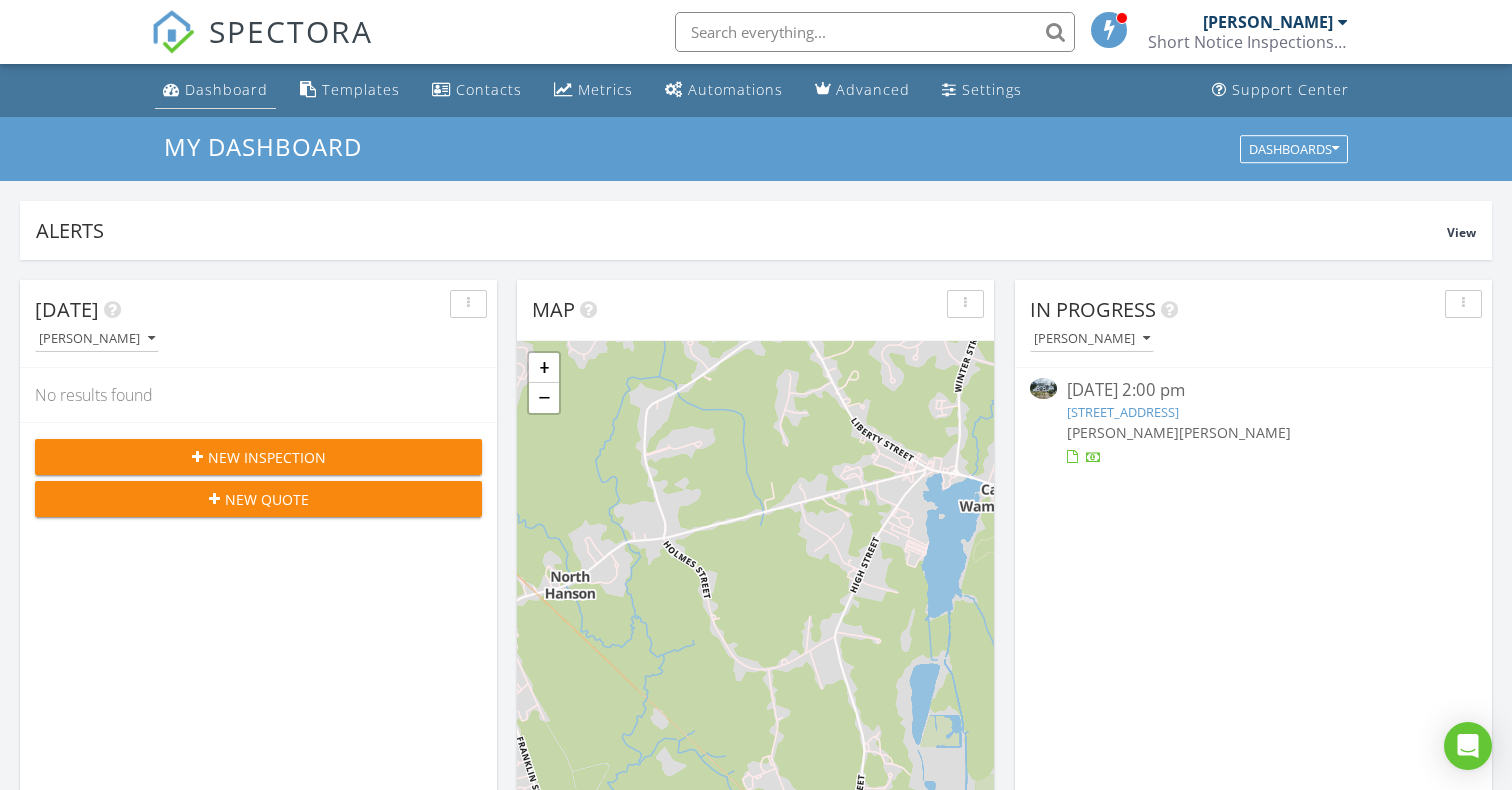 click on "Dashboard" at bounding box center (226, 89) 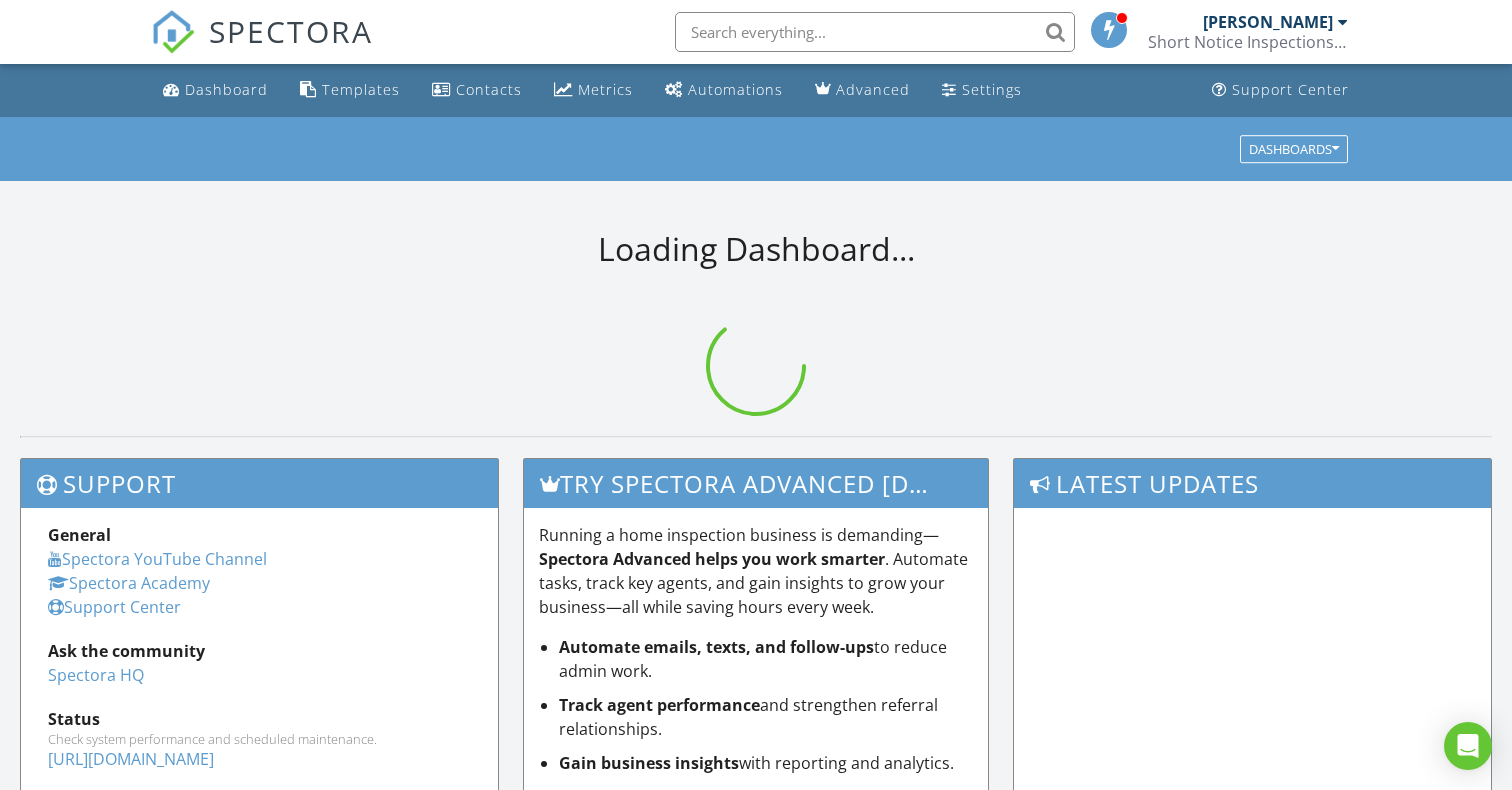 scroll, scrollTop: 0, scrollLeft: 0, axis: both 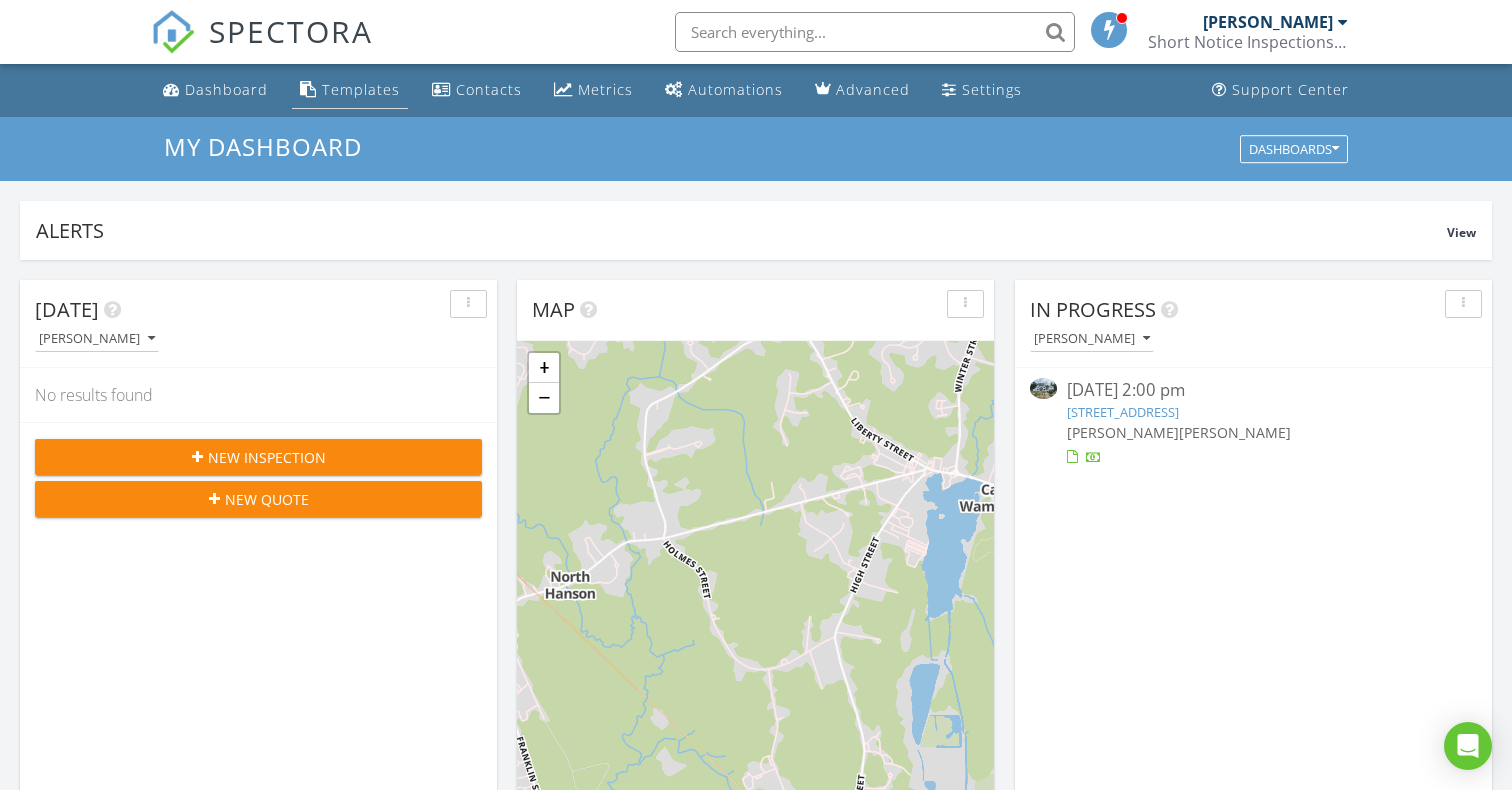 click on "Templates" at bounding box center (361, 89) 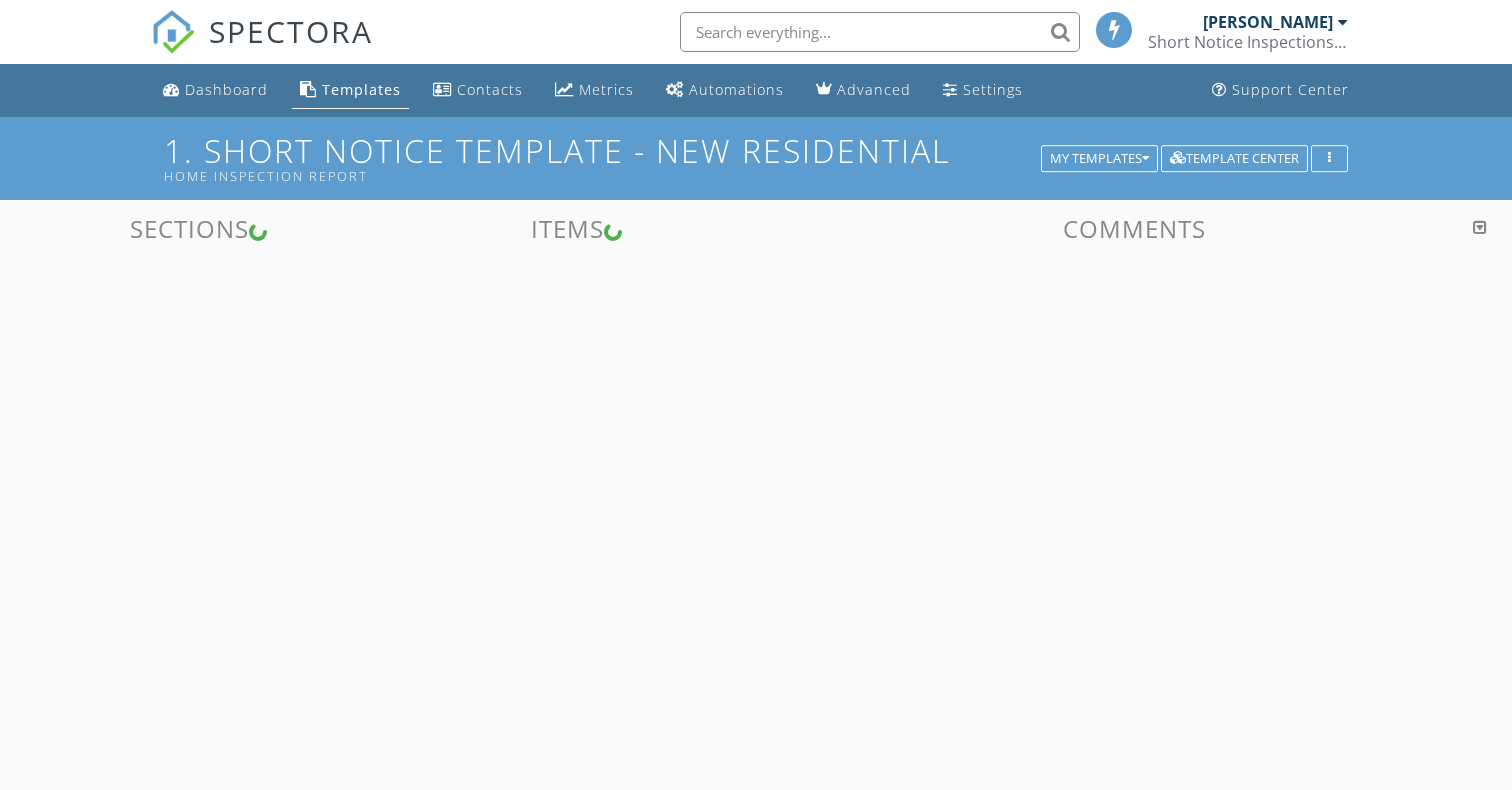 scroll, scrollTop: 0, scrollLeft: 0, axis: both 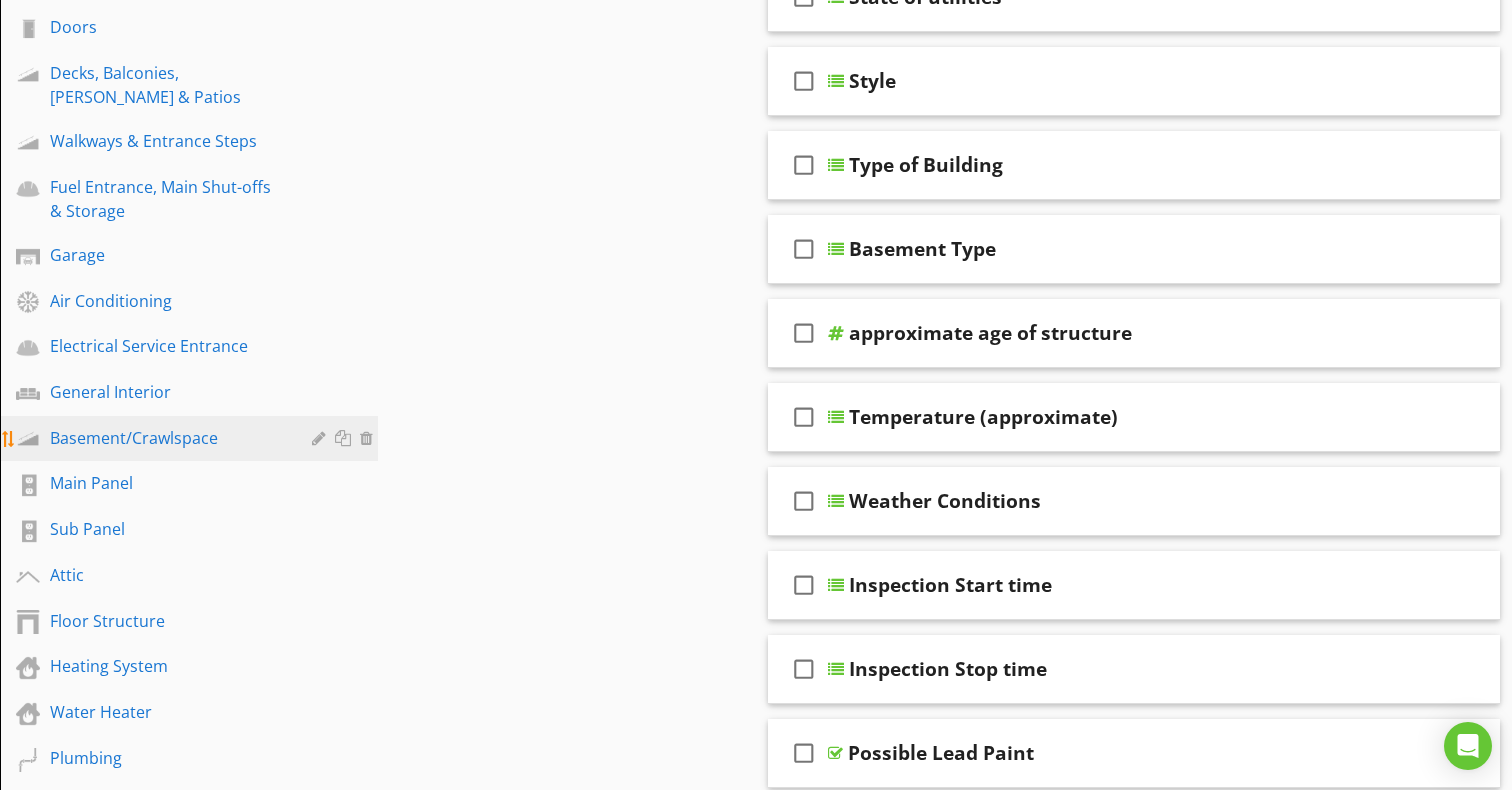 click on "Basement/Crawlspace" at bounding box center [166, 438] 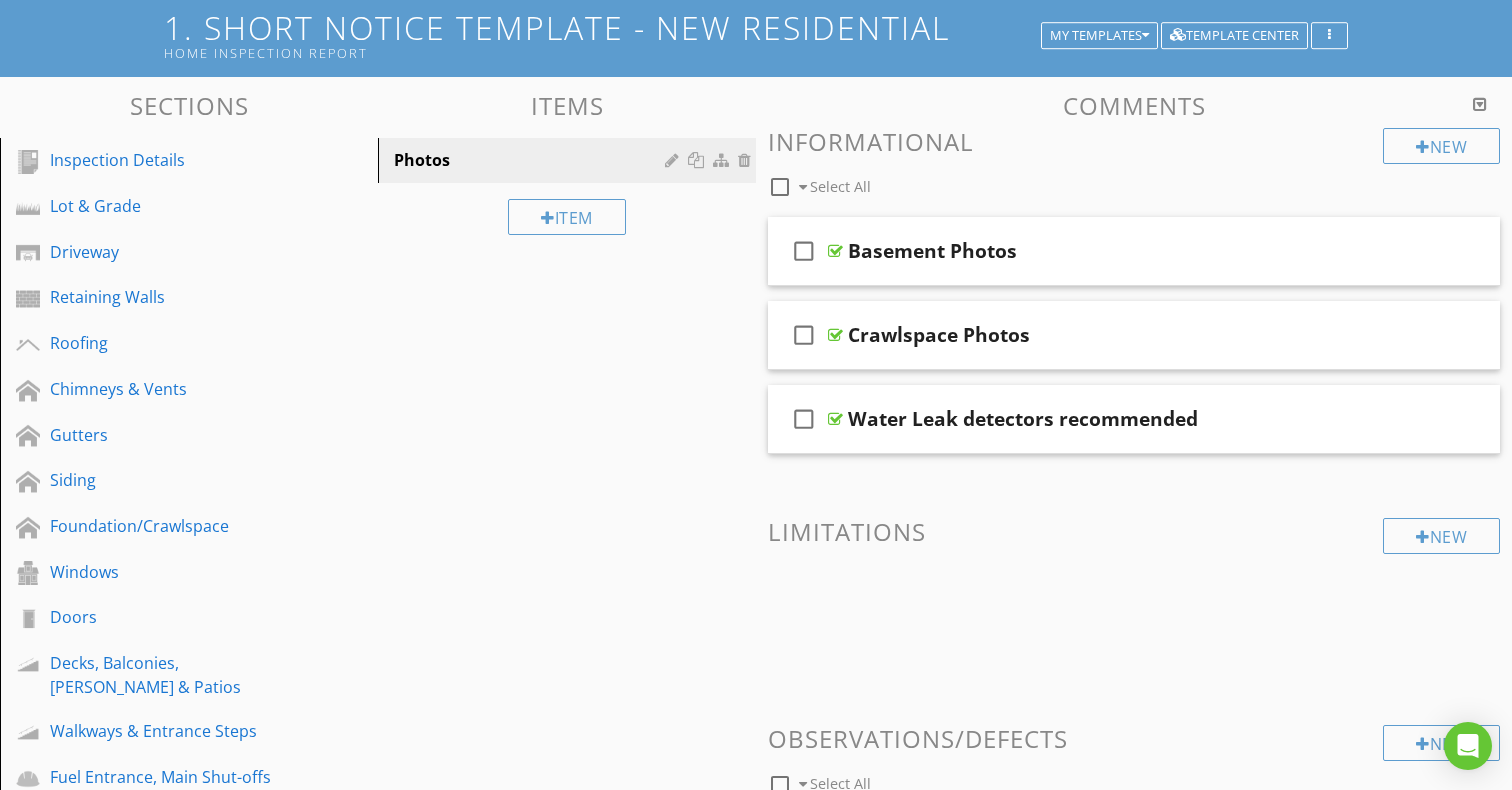 scroll, scrollTop: 96, scrollLeft: 0, axis: vertical 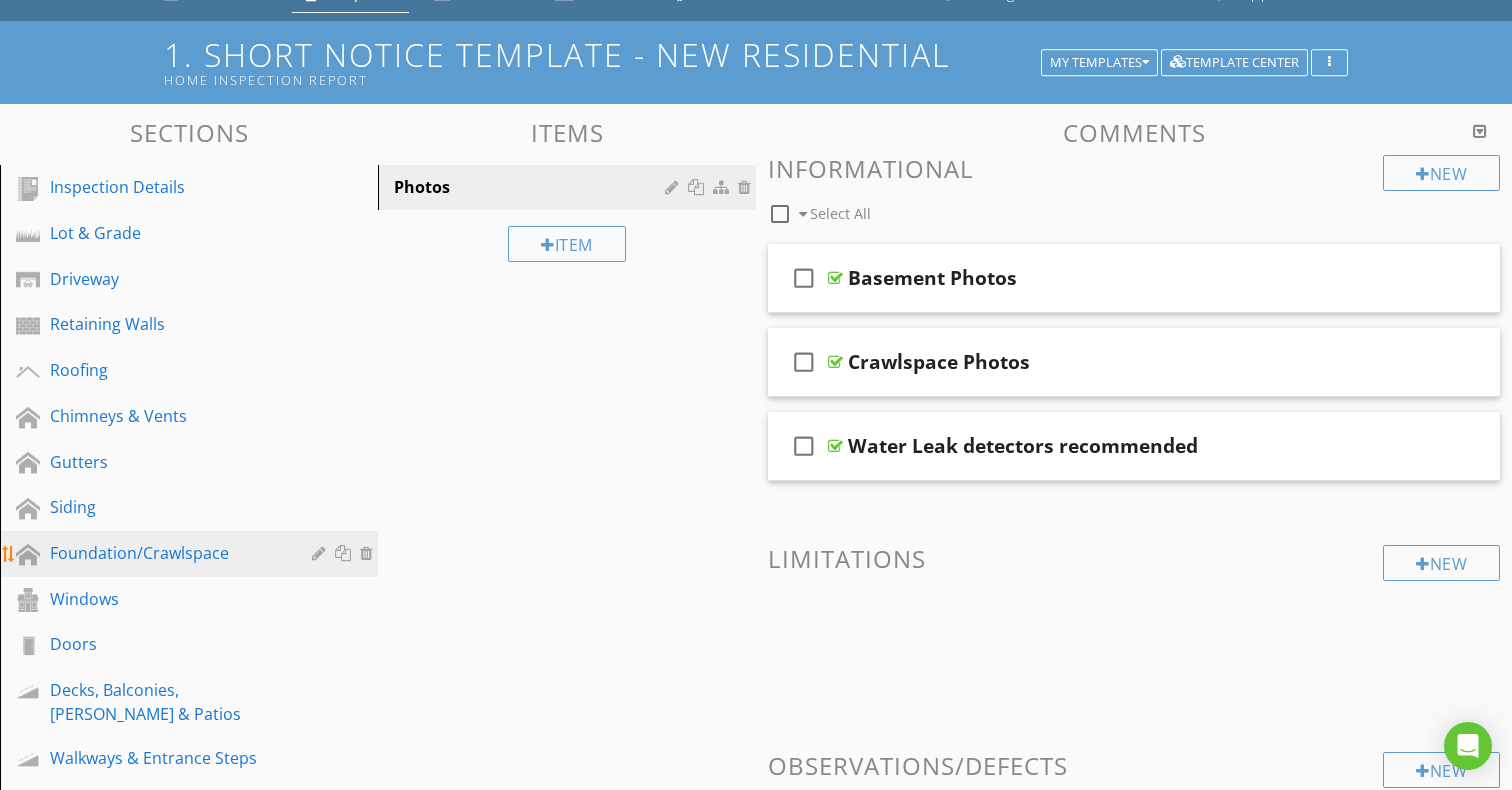 click on "Foundation/Crawlspace" at bounding box center (166, 553) 